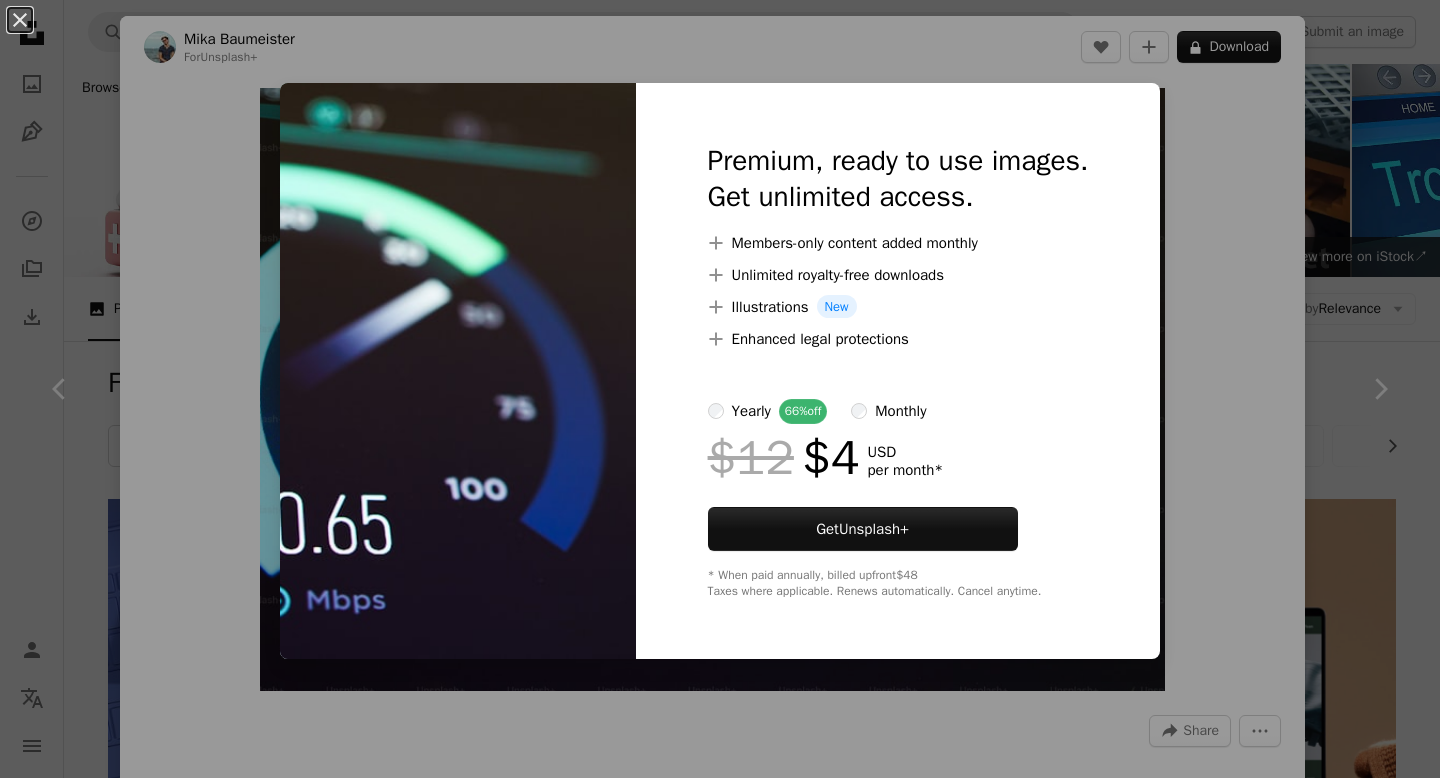 scroll, scrollTop: 1201, scrollLeft: 0, axis: vertical 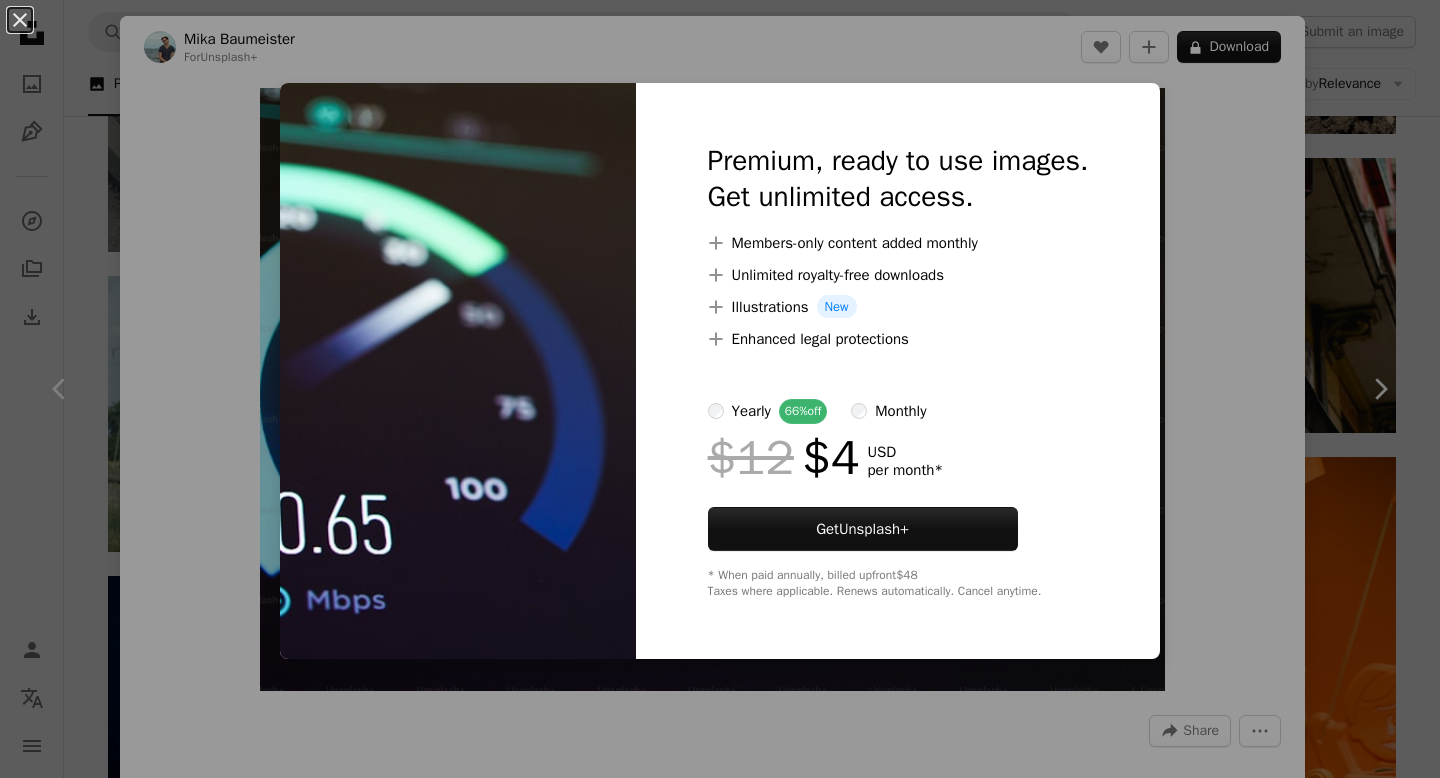 click on "An X shape Premium, ready to use images. Get unlimited access. A plus sign Members-only content added monthly A plus sign Unlimited royalty-free downloads A plus sign Illustrations  New A plus sign Enhanced legal protections yearly 66%  off monthly $12   $4 USD per month * Get  Unsplash+ * When paid annually, billed upfront  $48 Taxes where applicable. Renews automatically. Cancel anytime." at bounding box center (720, 389) 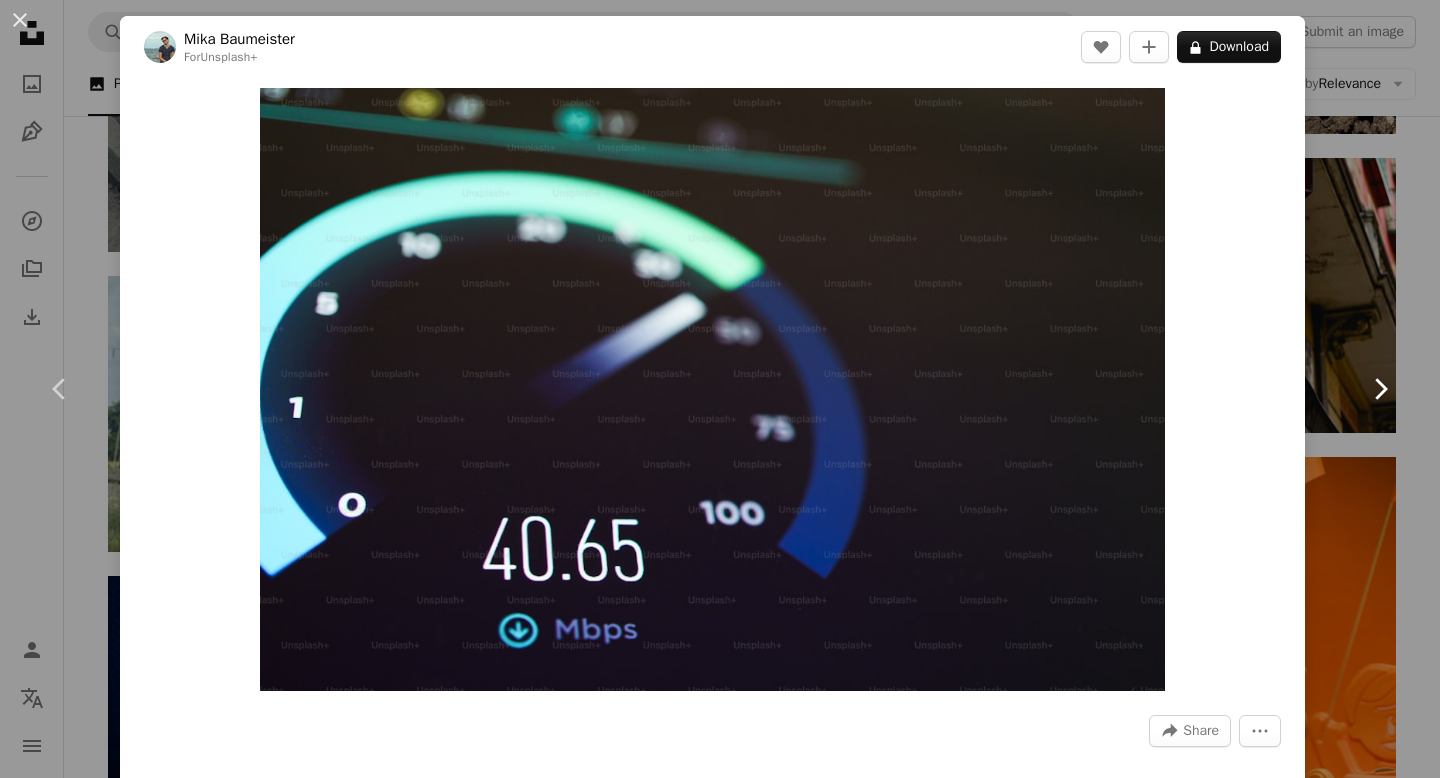 click on "Chevron right" at bounding box center [1380, 389] 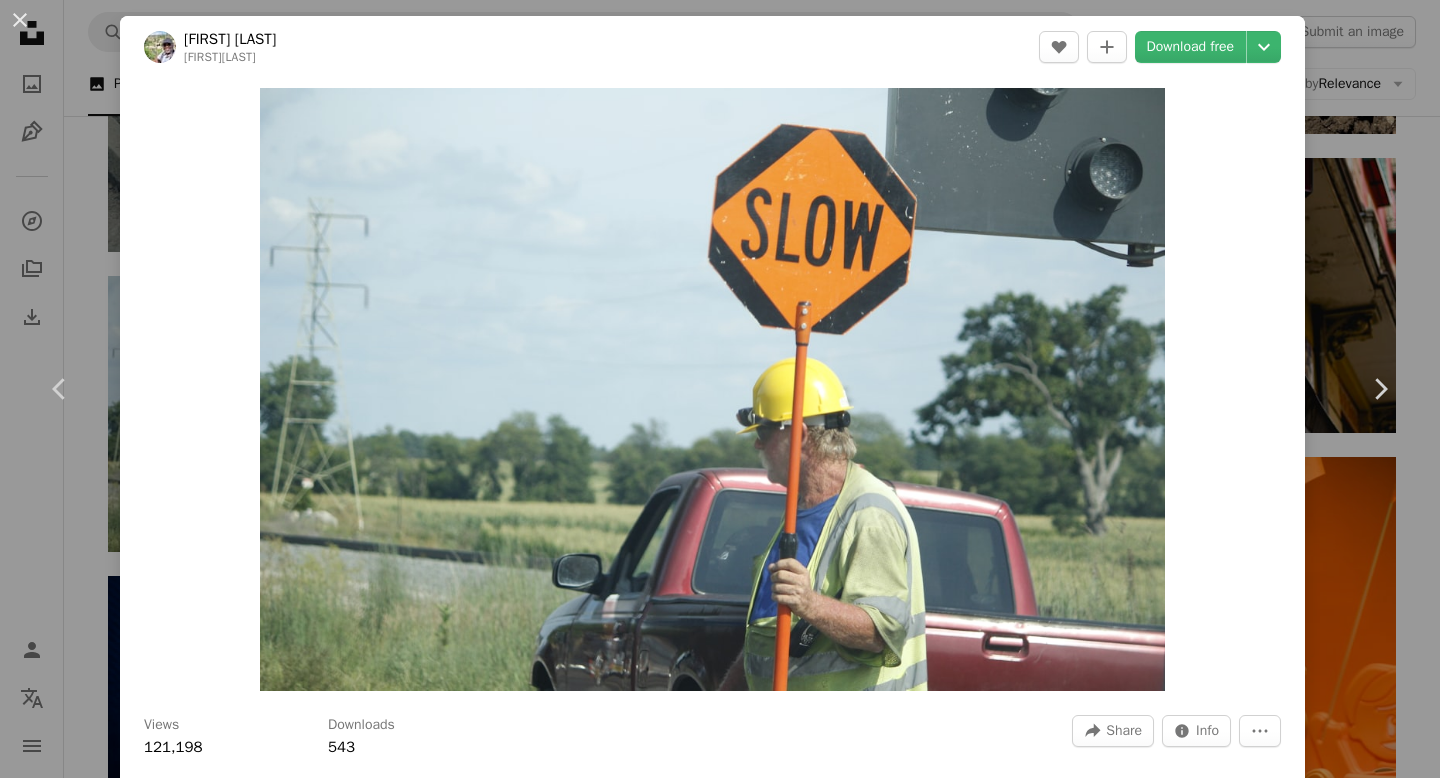 click on "An X shape Chevron left Chevron right [FIRST] [LAST] [FIRST][LAST] A heart A plus sign Download free Chevron down Zoom in Views 121,198 Downloads 543 A forward-right arrow Share Info icon Info More Actions Road workers Calendar outlined Published on [MONTH] [DAY], [YEAR] Camera Canon, EOS REBEL T5 Safety Free to use under the Unsplash License safety worker roads hard hat roadwork car human clothing vehicle transportation apparel sign automobile symbol helmet tire road sign hardhat Backgrounds Browse premium related images on iStock | Save 20% with code UNSPLASH20 View more on iStock ↗ Related images A heart A plus sign [FIRST] [LAST] Arrow pointing down Plus sign for Unsplash+ A heart A plus sign [FIRST] [LAST] 🇨🇦 For Unsplash+ A lock Download A heart A plus sign [FIRST] [LAST] Available for hire A checkmark inside of a circle Arrow pointing down A heart A plus sign [FIRST] [LAST] Arrow pointing down Plus sign for Unsplash+ A heart For" at bounding box center (720, 389) 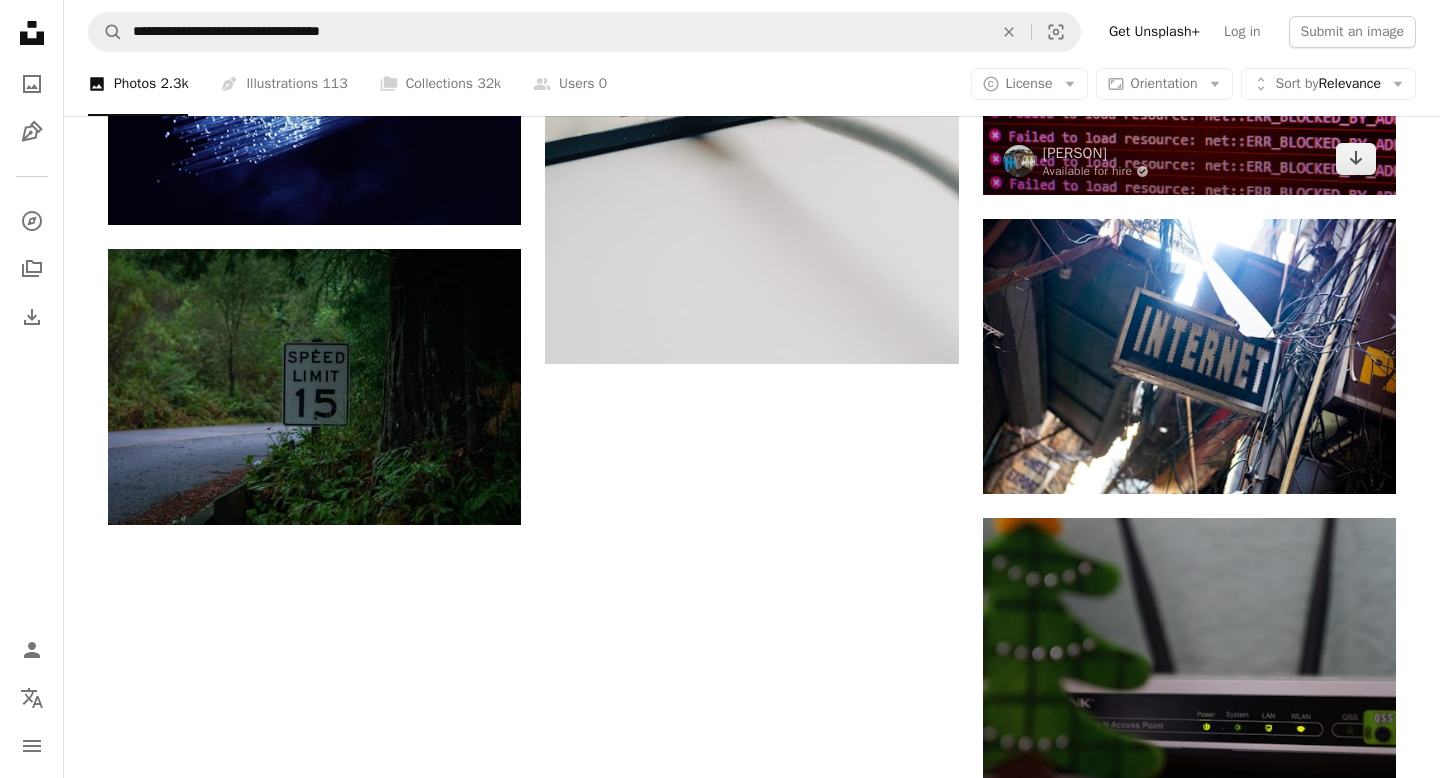 scroll, scrollTop: 2378, scrollLeft: 0, axis: vertical 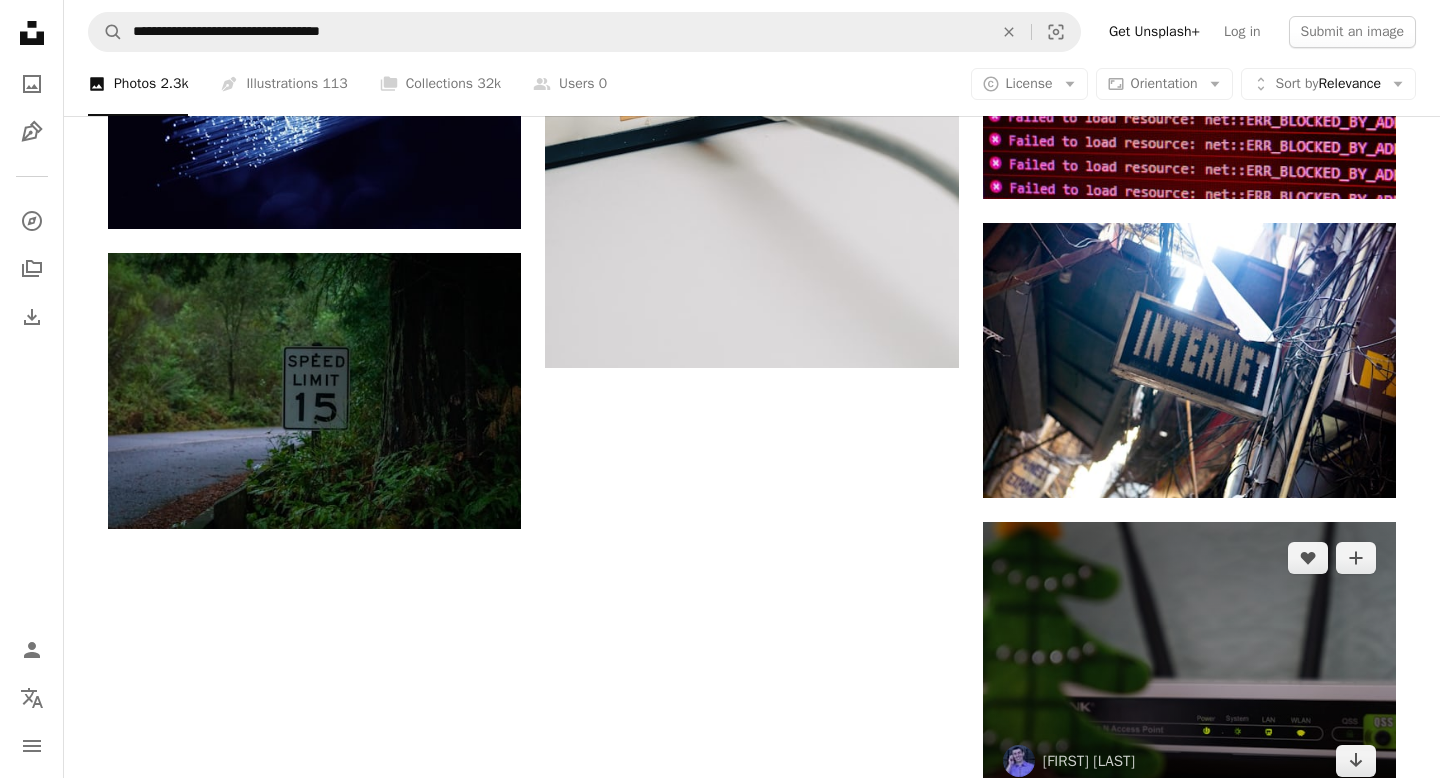 click at bounding box center [1189, 659] 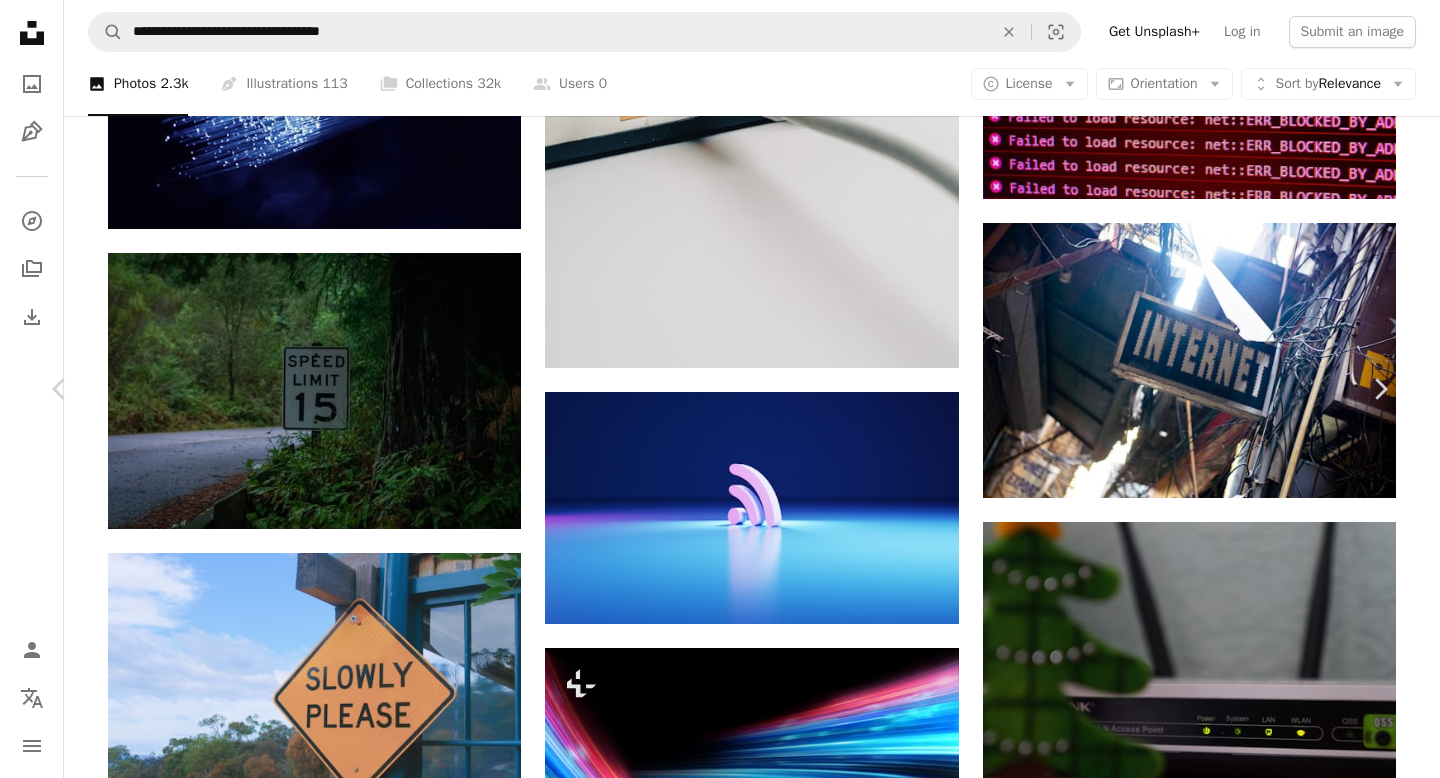 click on "Download free" at bounding box center [1191, 4133] 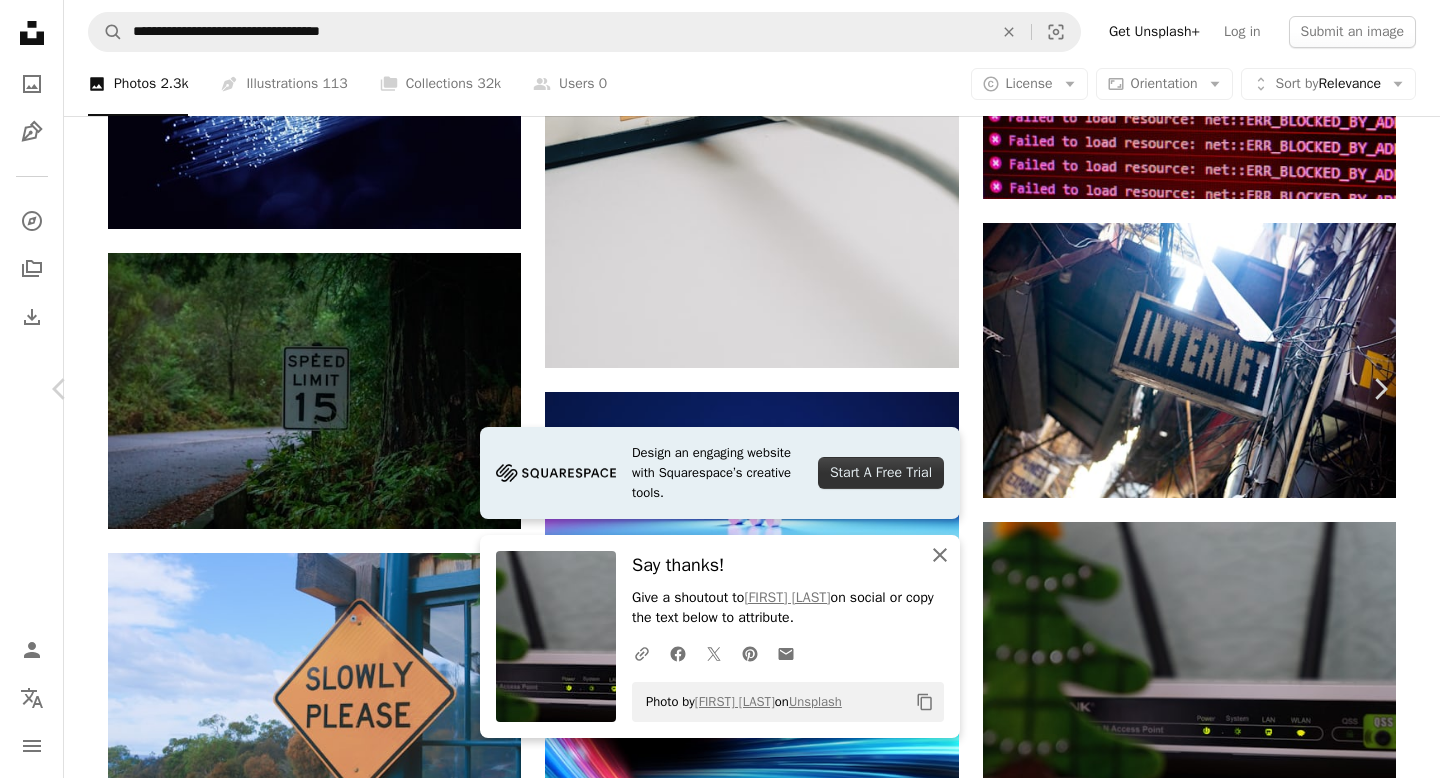 click on "An X shape" 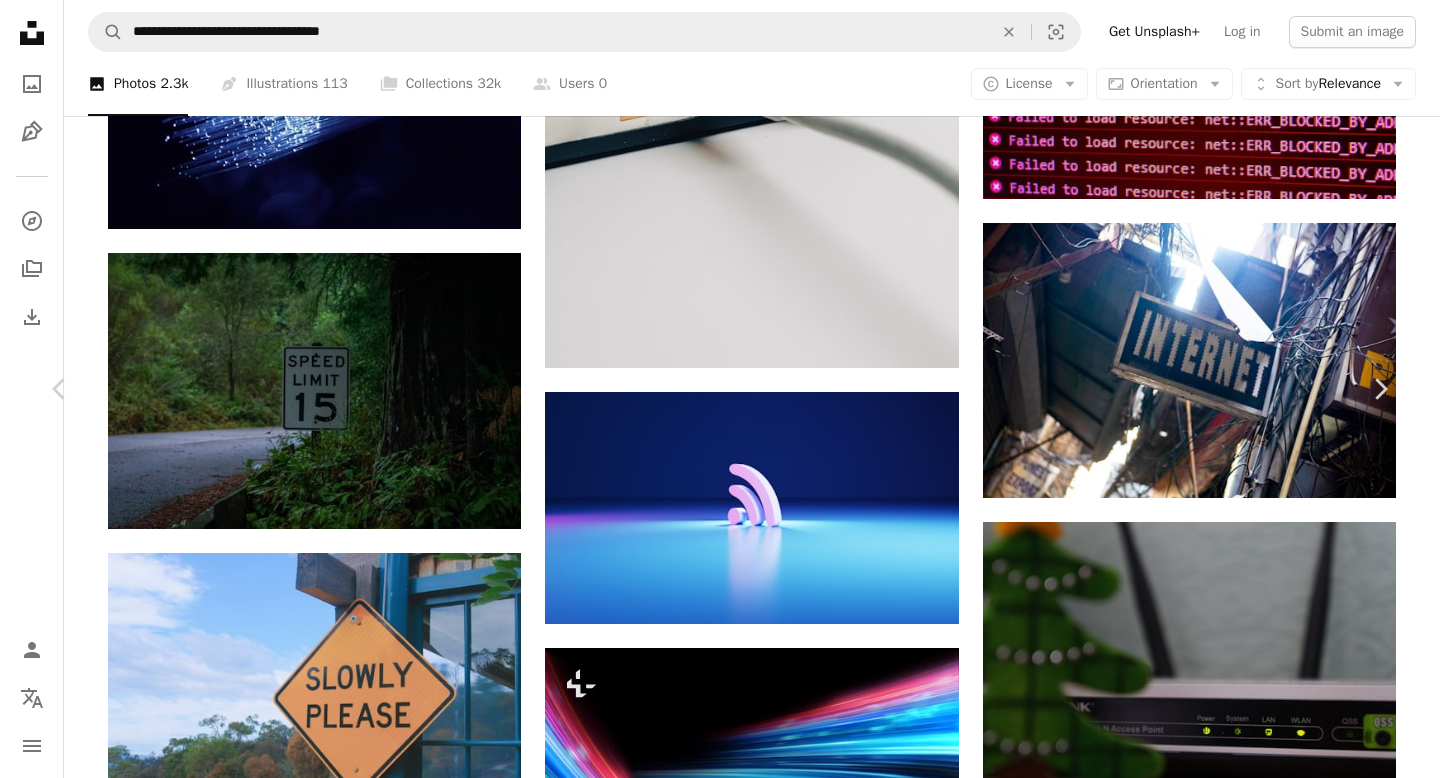click on "An X shape Chevron left Chevron right [FIRST] [LAST] [INITIALS] A heart A plus sign Download free Chevron down Zoom in Views 4,374,734 Downloads 32,766 A forward-right arrow Share Info icon Info More Actions My old work! A map marker Ternopil, Ukraine Calendar outlined Published on [MONTH] [DAY], [YEAR] Camera SONY, NEX-VG30 Safety Free to use under the Unsplash License technology tech home christmas tree cybersecurity wifi equipment router grey game ukraine electronics hardware computer hardware domino ternopil Creative Commons images Browse premium related images on iStock | Save 20% with code UNSPLASH20 View more on iStock ↗ Related images A heart A plus sign [FIRST] [LAST] - Hostreviews.co.uk Arrow pointing down Plus sign for Unsplash+ A heart A plus sign [FIRST] [LAST] For Unsplash+ A lock Download A heart A plus sign [FIRST] [LAST] Available for hire A checkmark inside of a circle Arrow pointing down A heart A plus sign [FIRST] [LAST] Arrow pointing down A heart A plus sign Compare Fibre A heart For" at bounding box center (720, 4475) 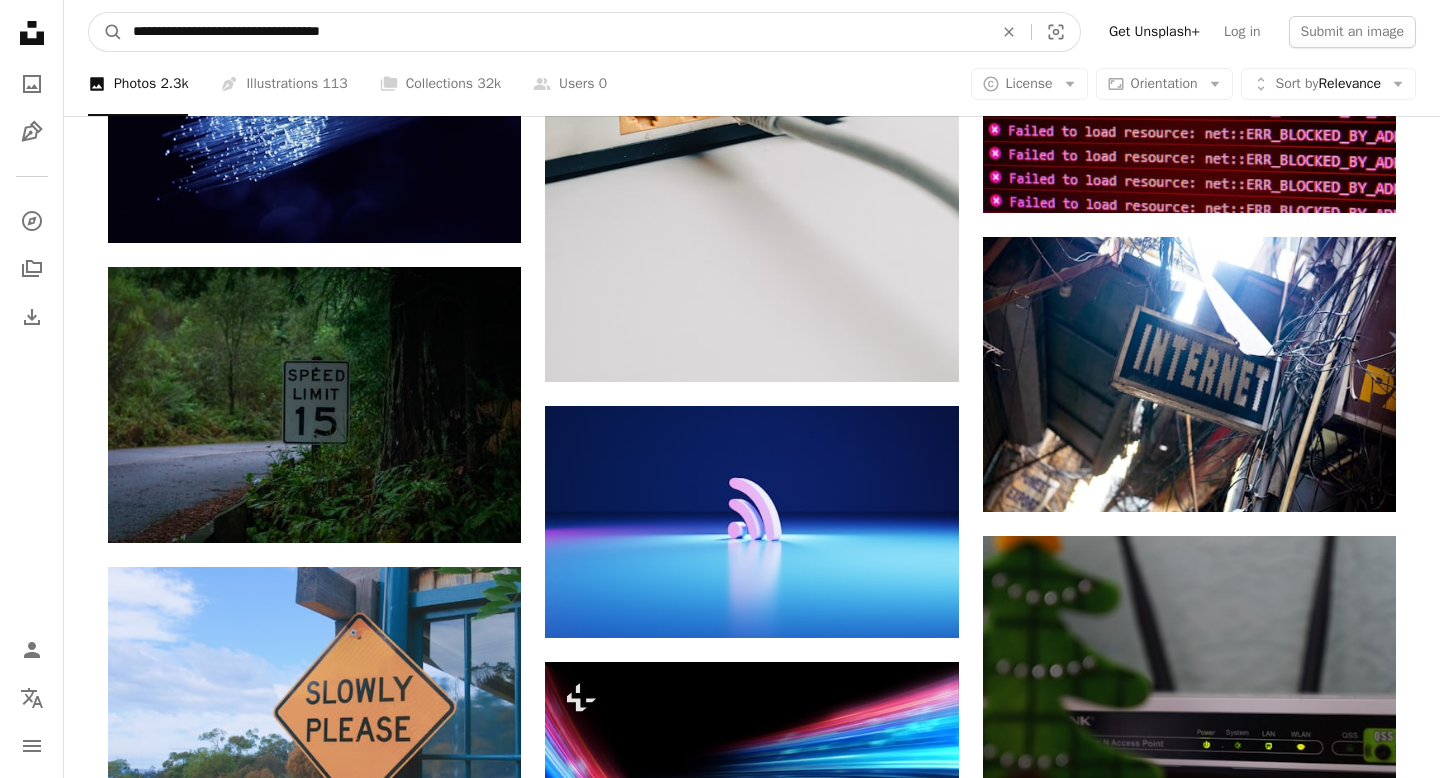 drag, startPoint x: 598, startPoint y: 25, endPoint x: 54, endPoint y: 8, distance: 544.26556 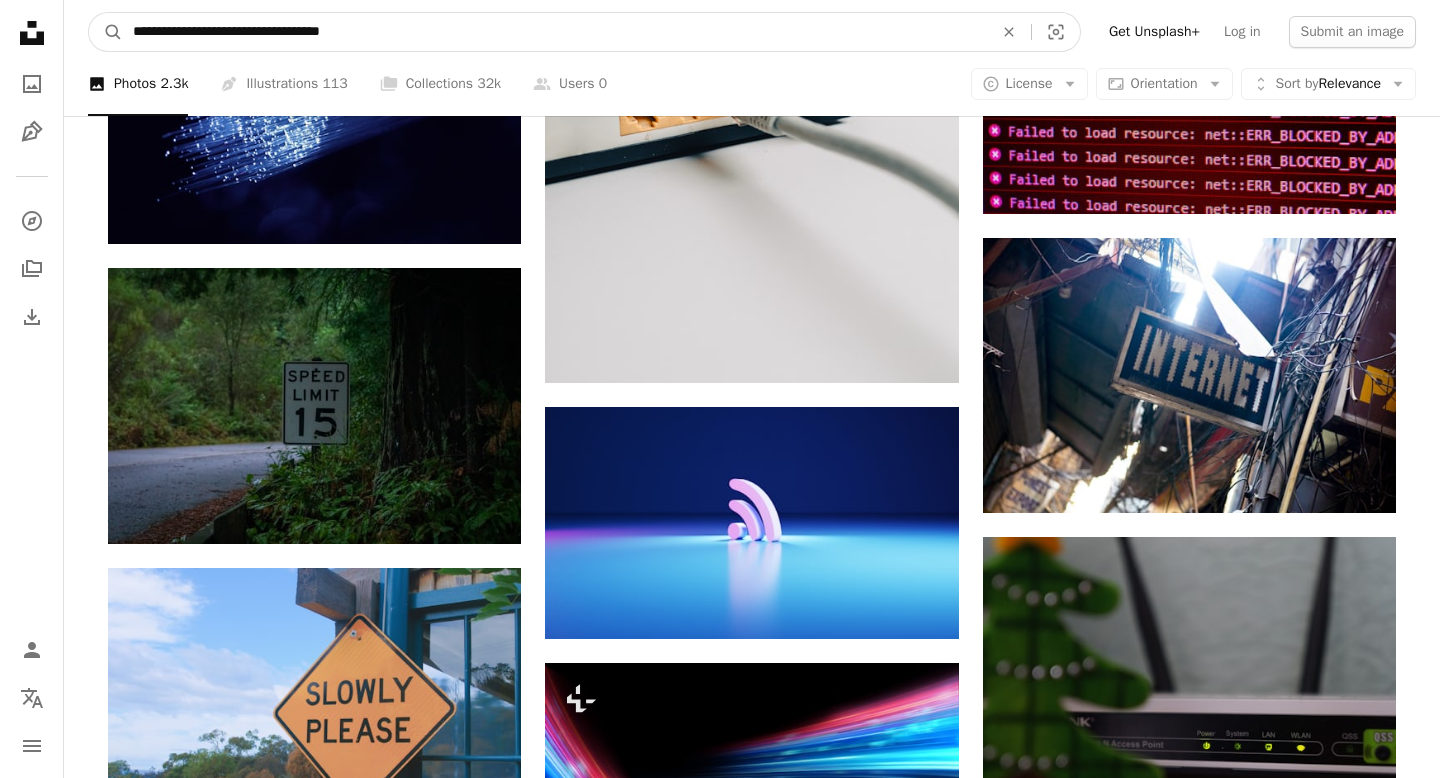 paste 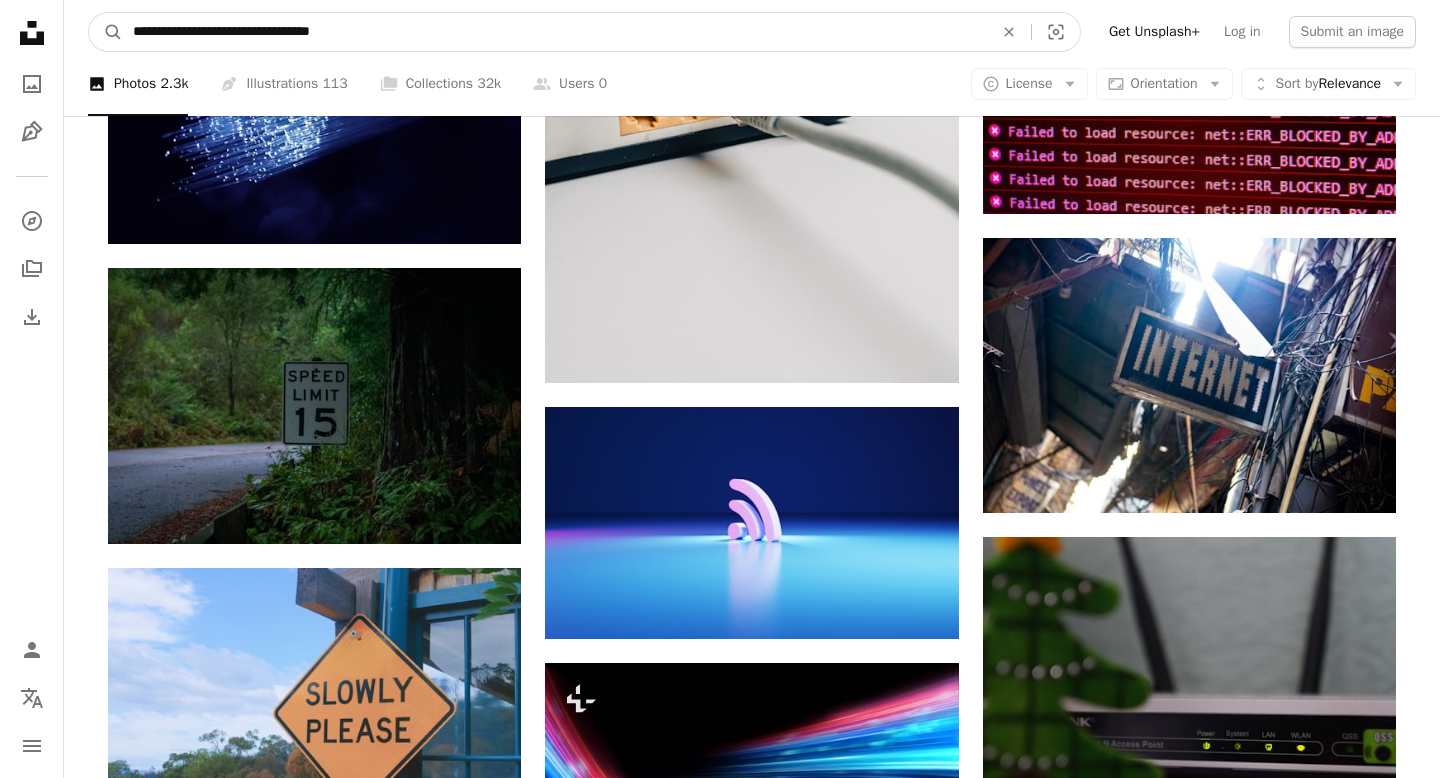 click on "A magnifying glass" at bounding box center [106, 32] 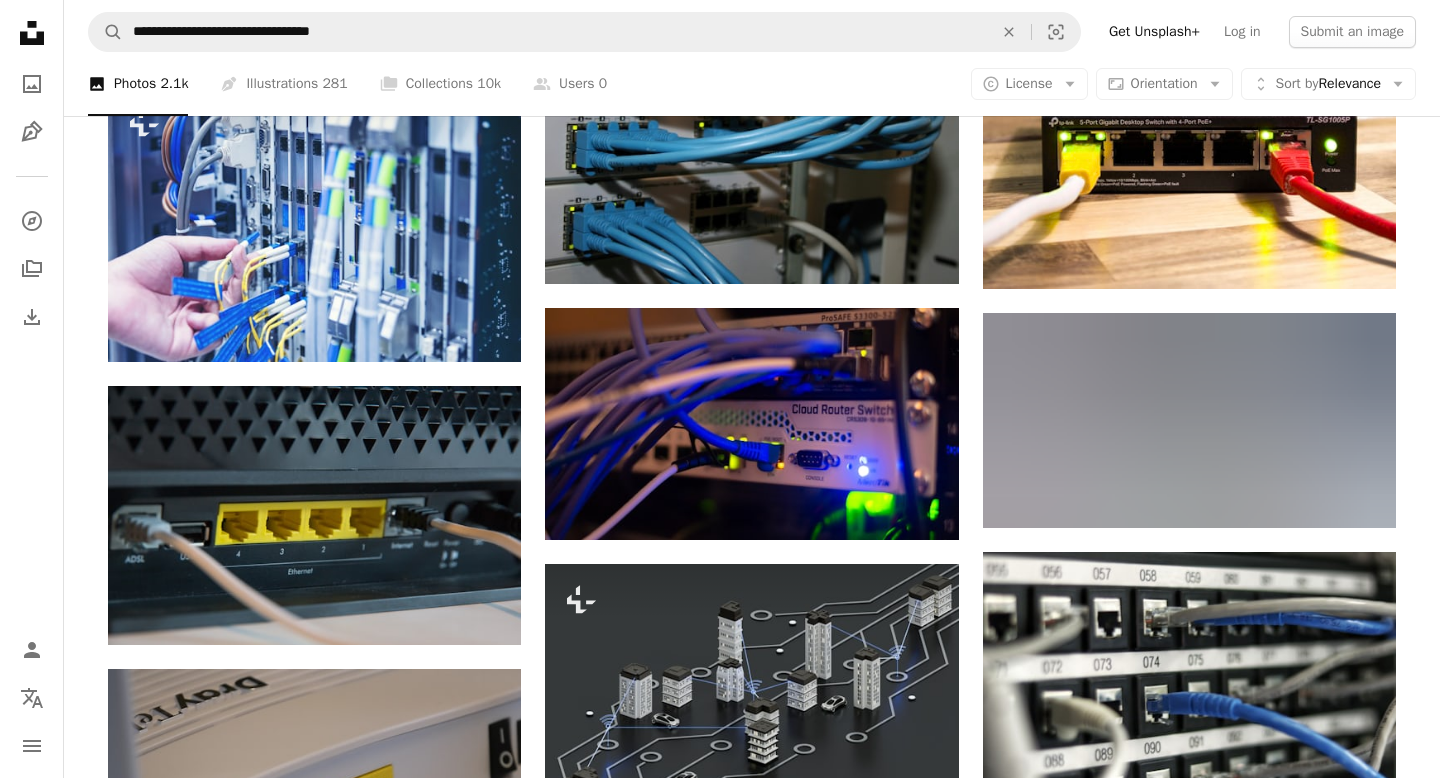 scroll, scrollTop: 1396, scrollLeft: 0, axis: vertical 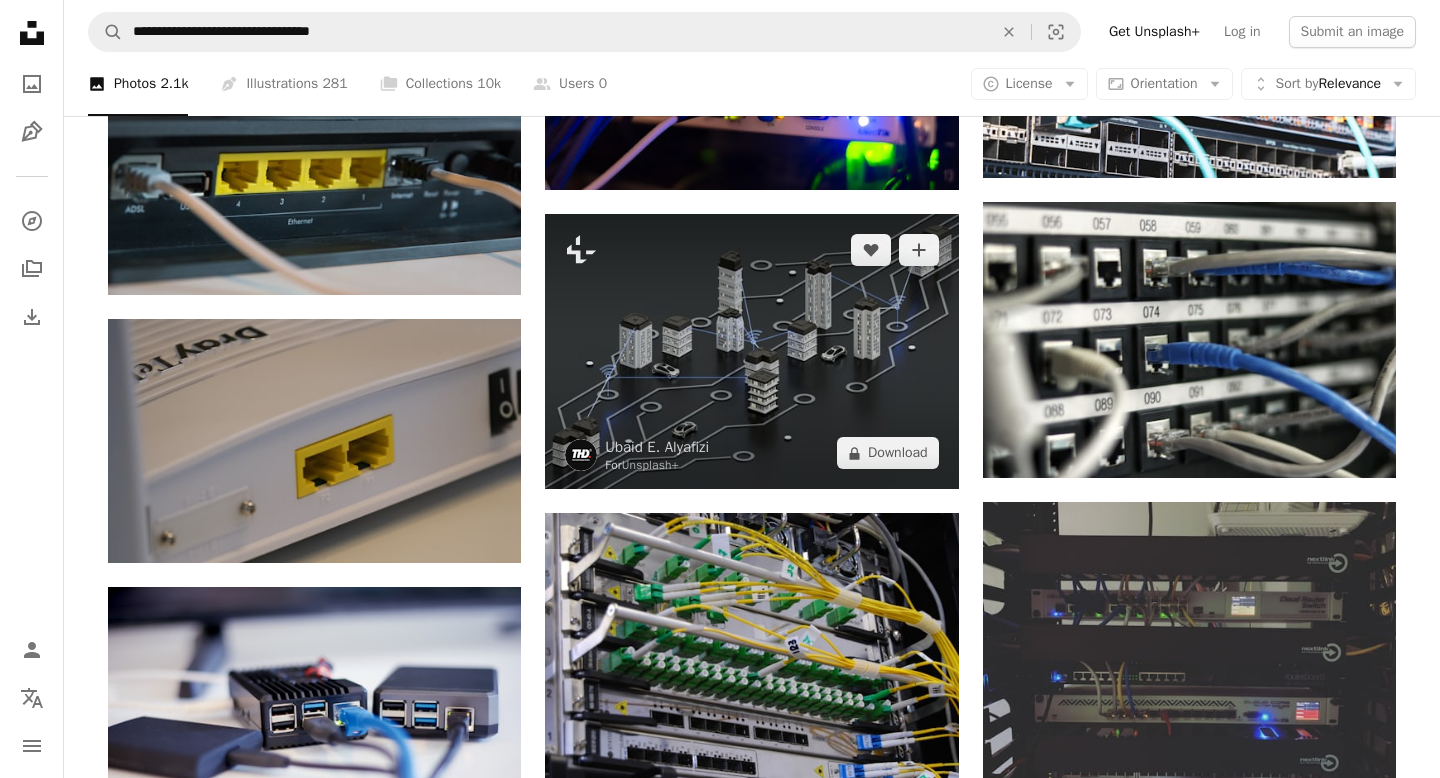 click at bounding box center (751, 351) 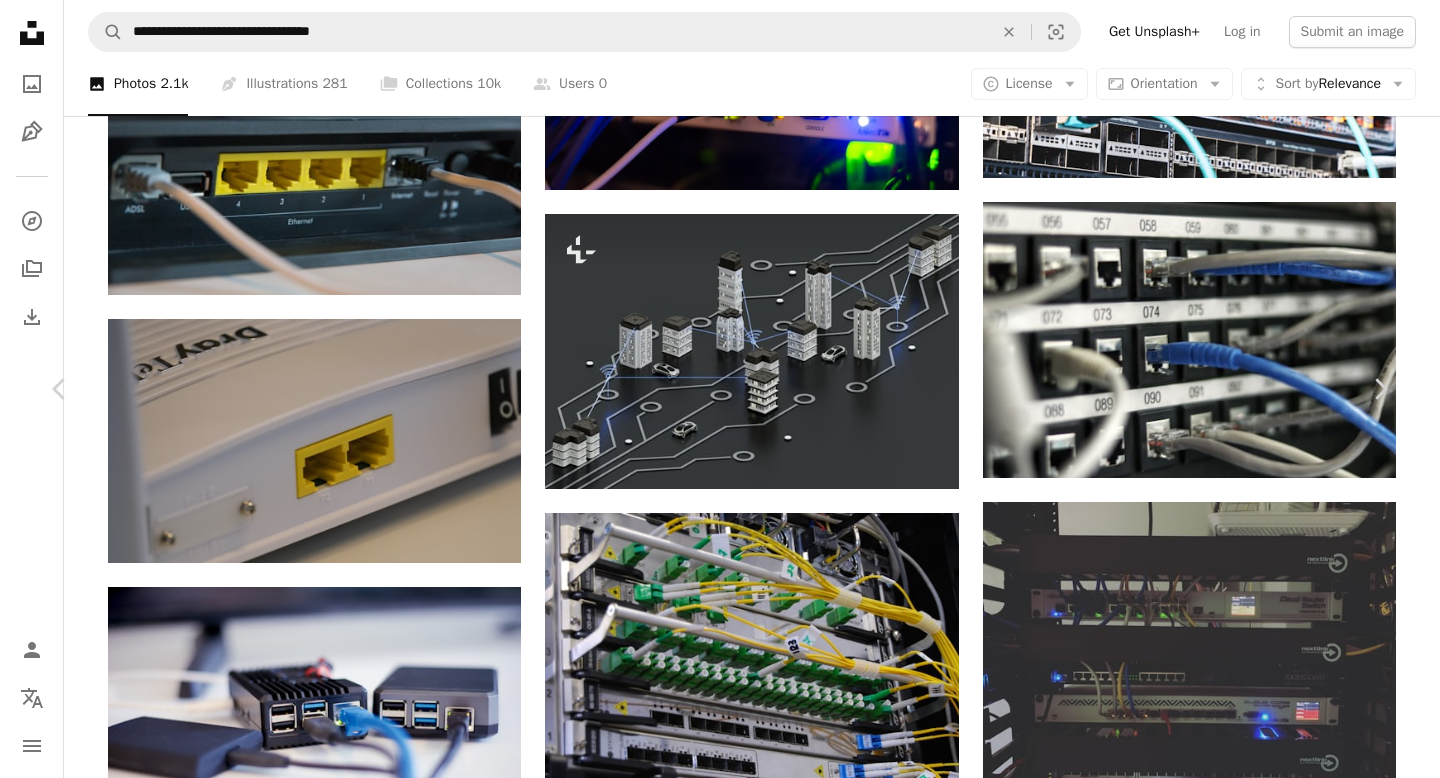click on "A lock Download" at bounding box center (1229, 2743) 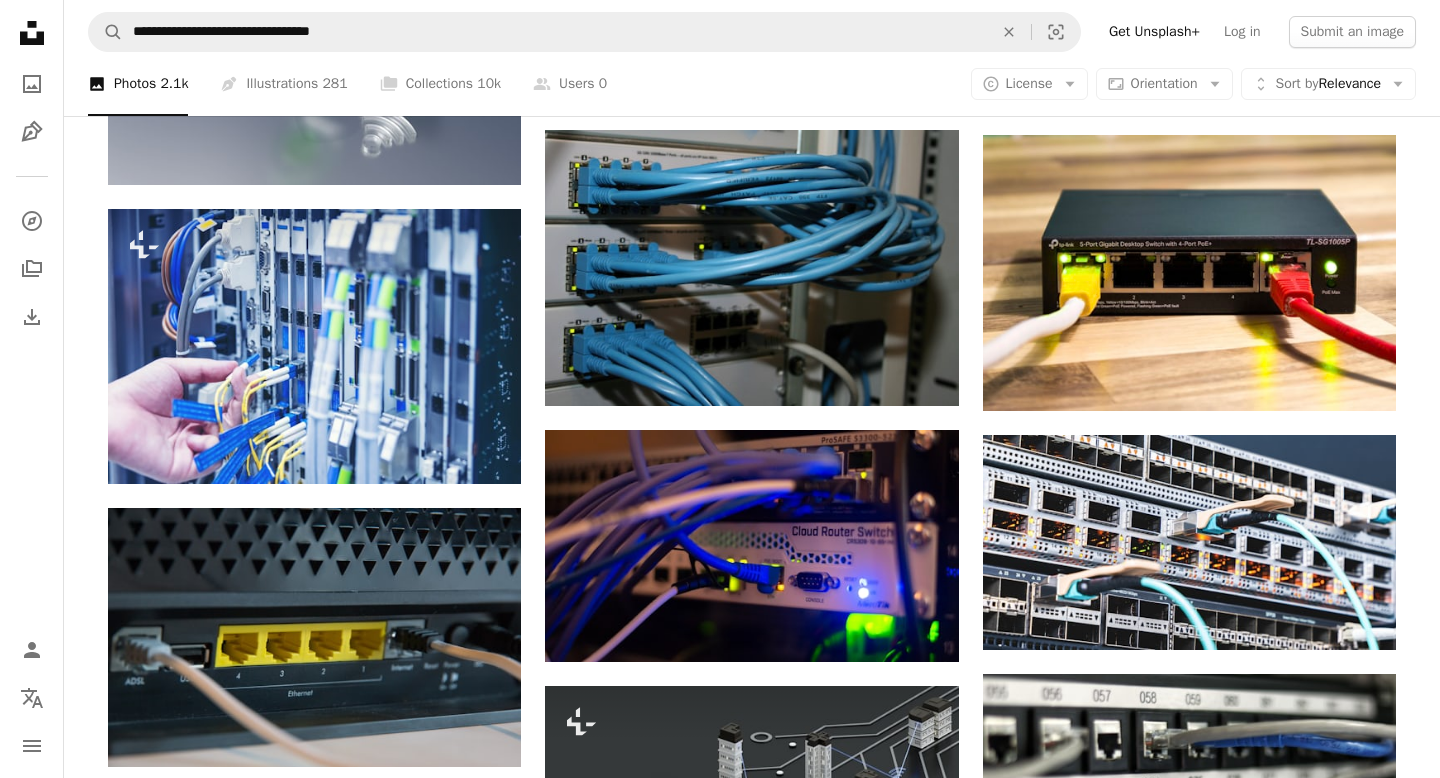 scroll, scrollTop: 455, scrollLeft: 0, axis: vertical 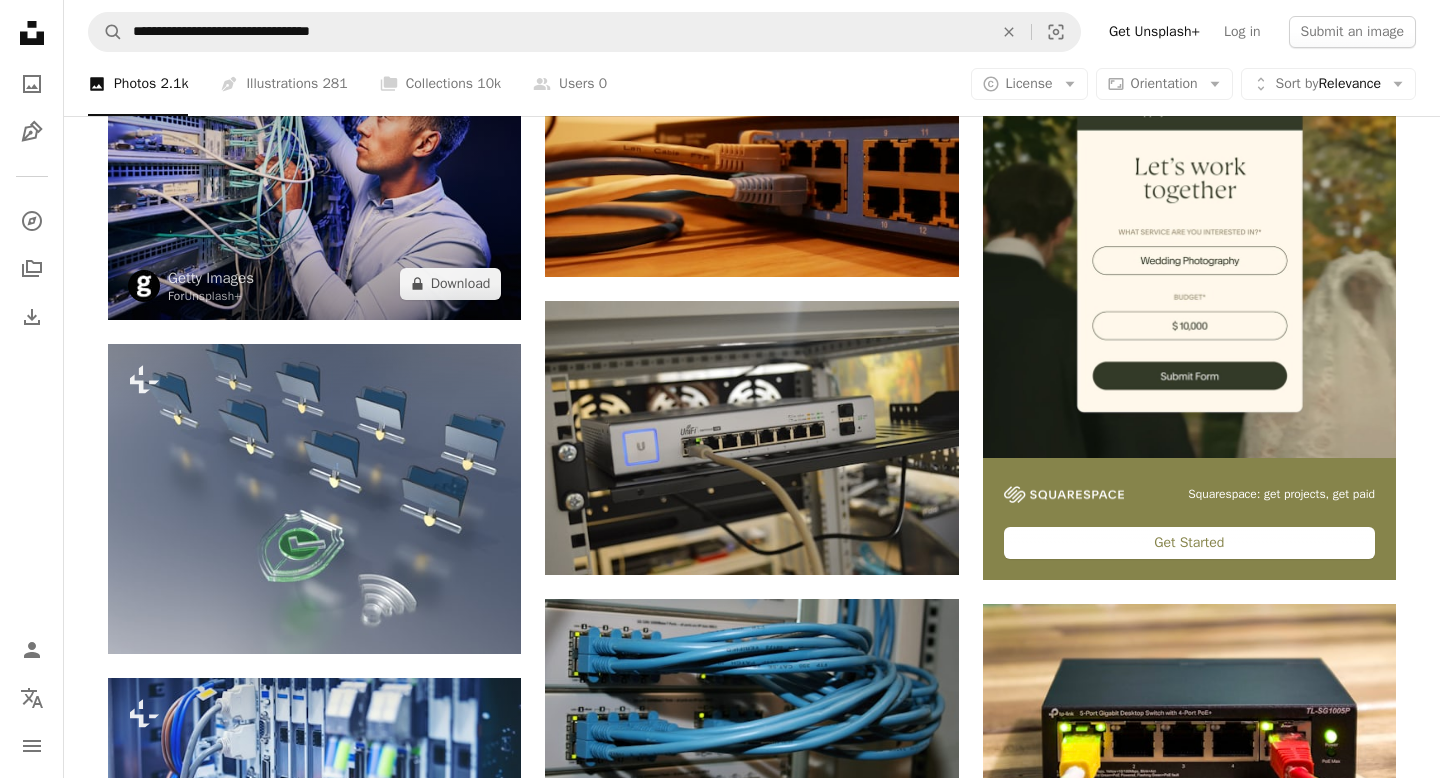 click at bounding box center (314, 181) 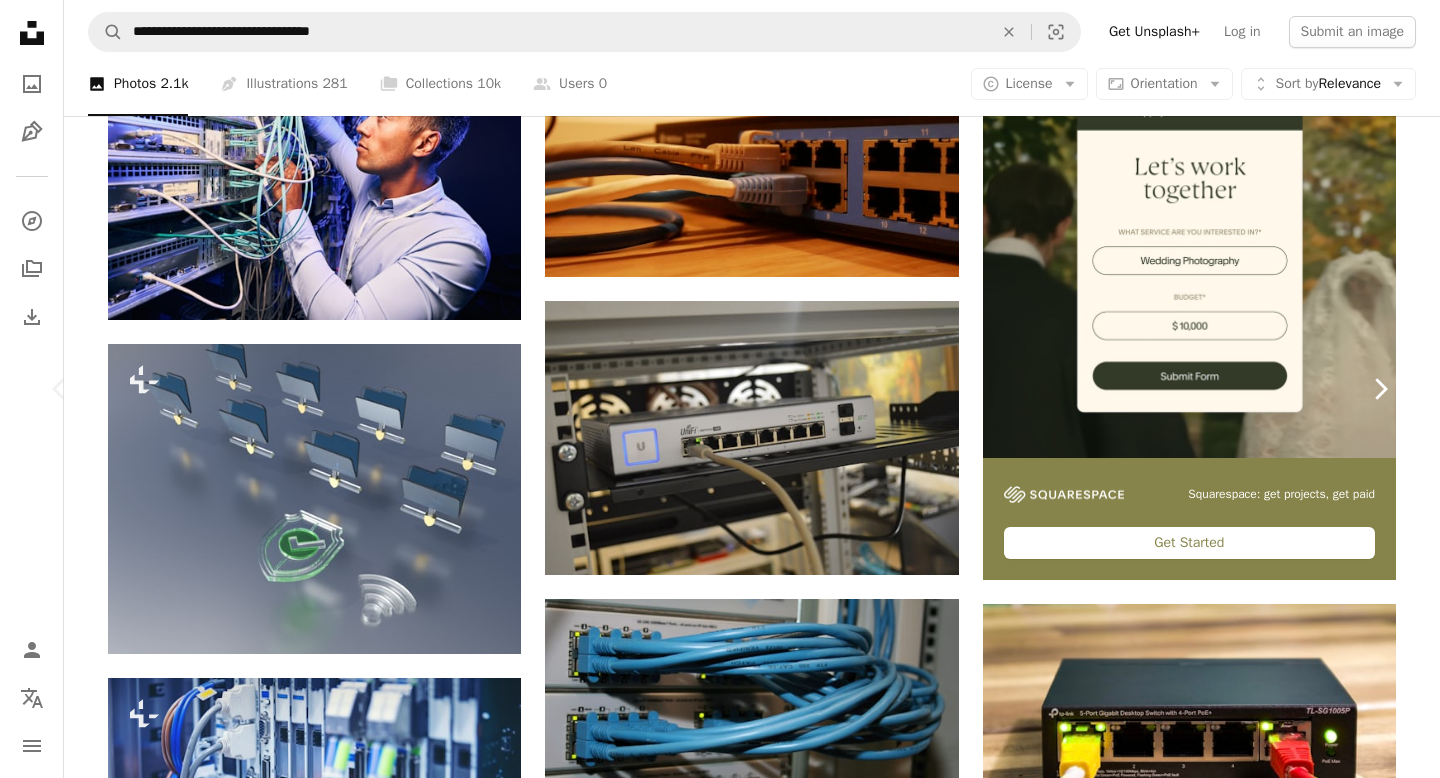 click on "Chevron right" at bounding box center (1380, 389) 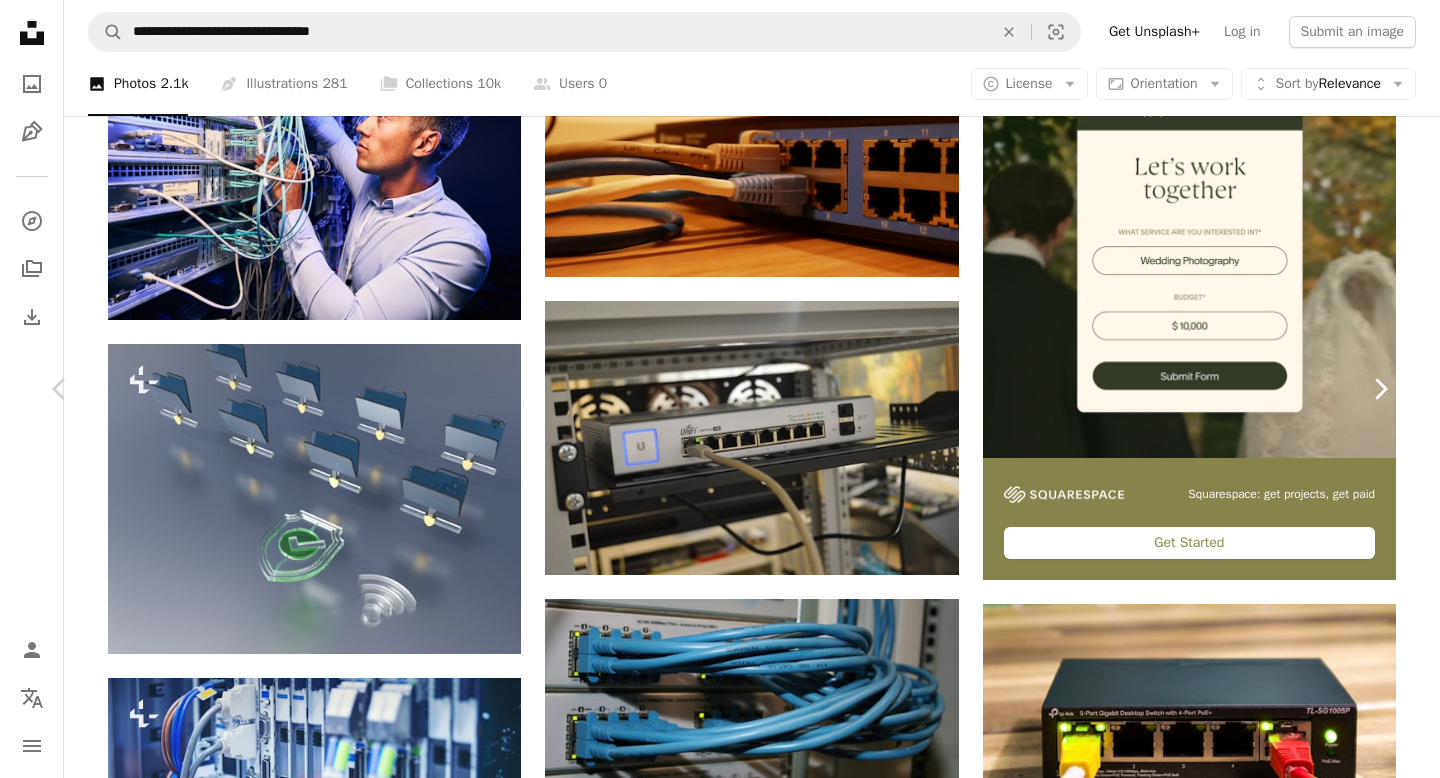 click on "Chevron right" 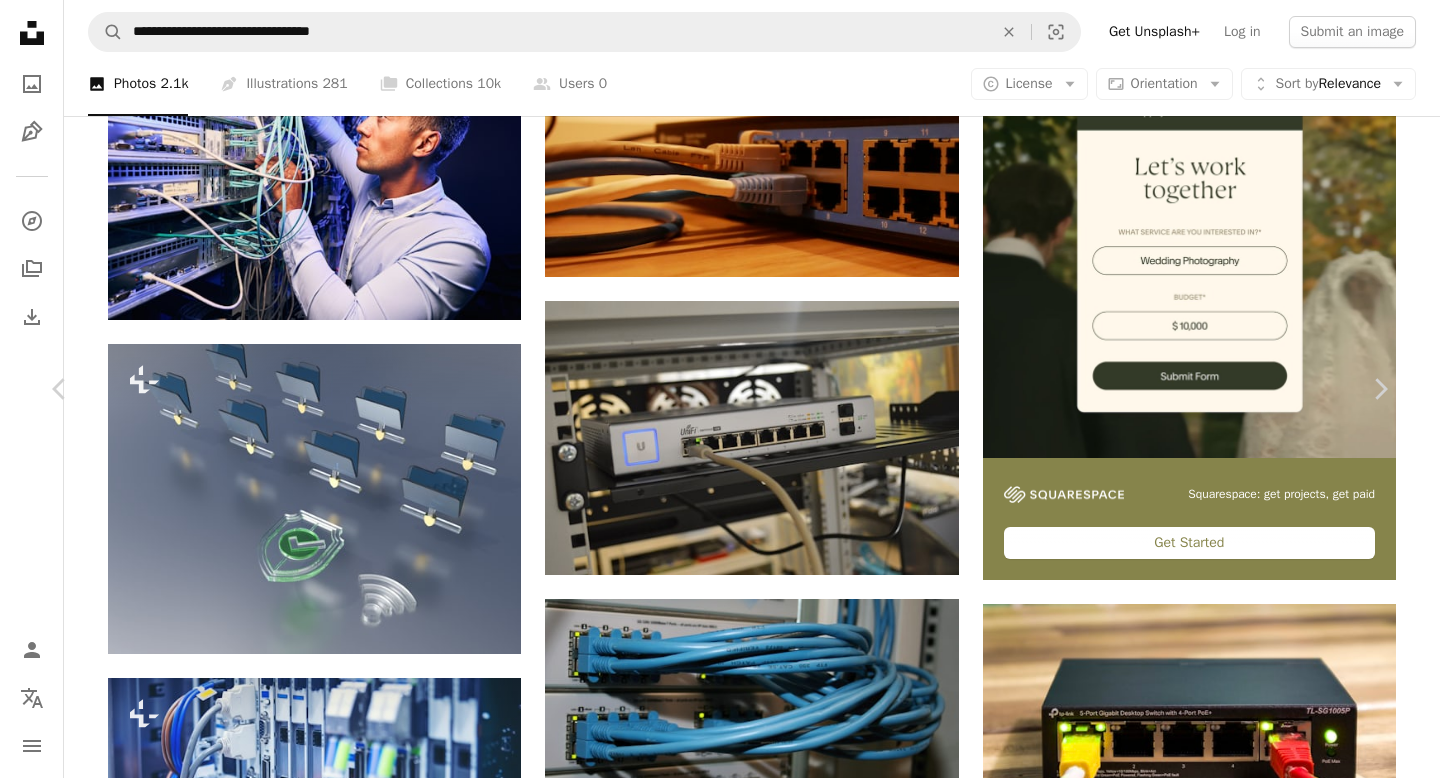 click on "Download free" at bounding box center [1191, 3684] 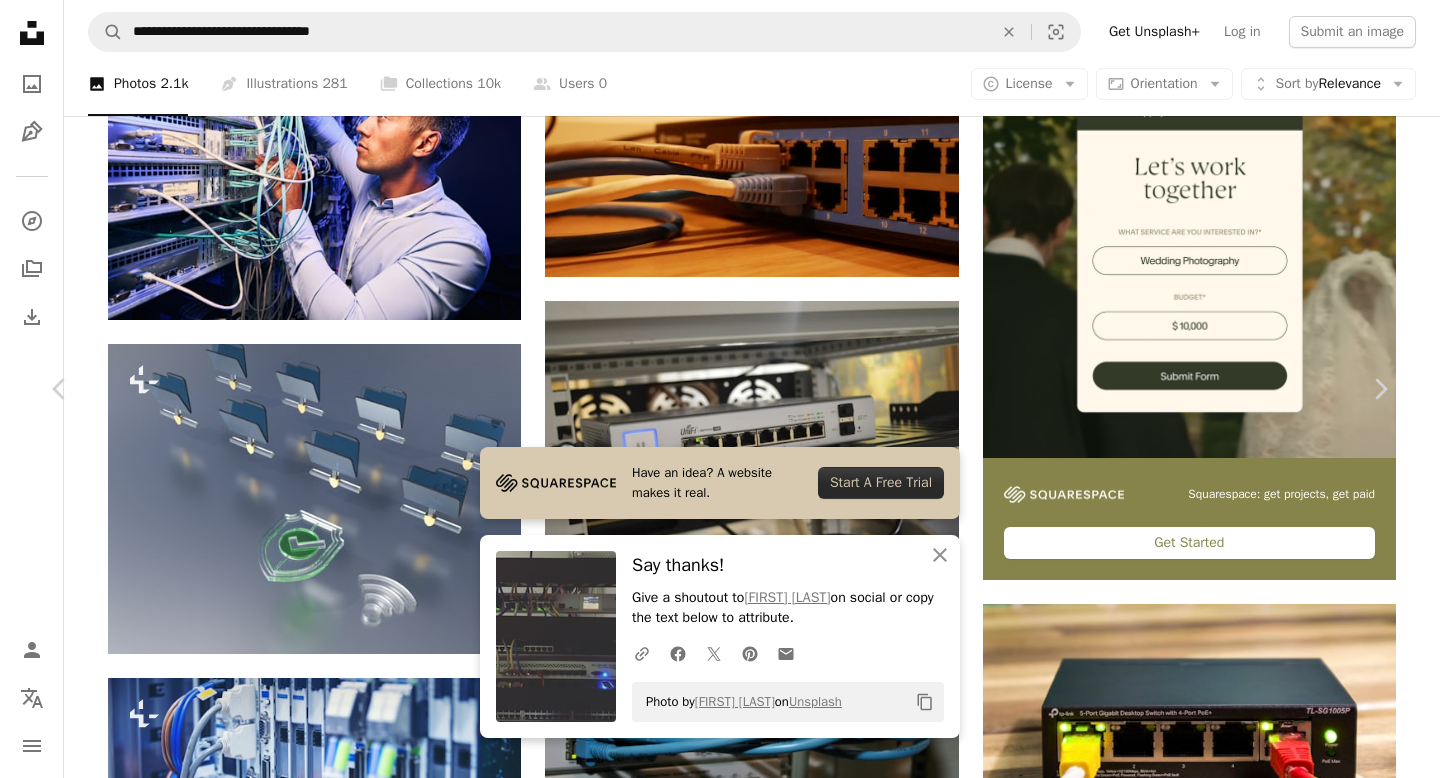 click on "An X shape" at bounding box center [20, 20] 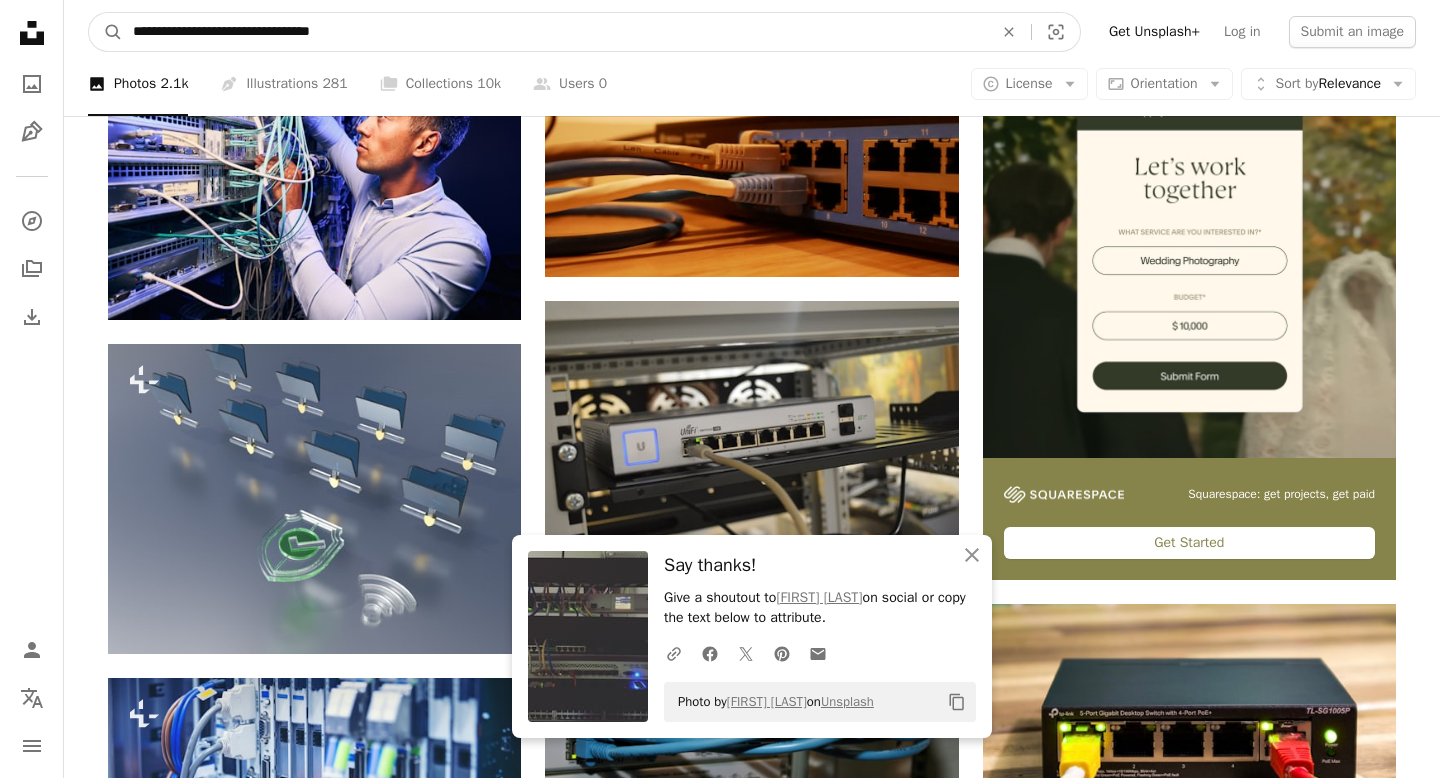 drag, startPoint x: 376, startPoint y: 37, endPoint x: 44, endPoint y: 19, distance: 332.48758 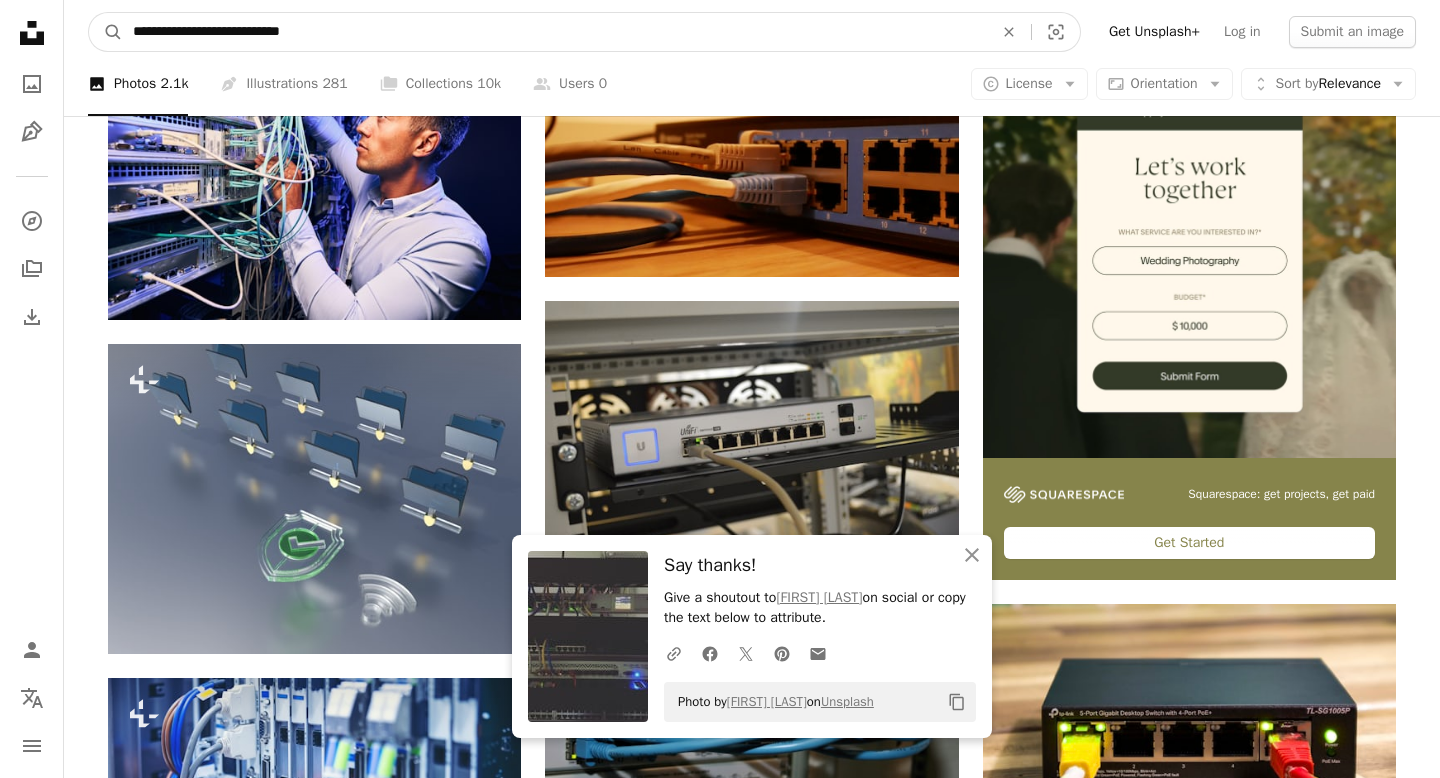 click on "A magnifying glass" at bounding box center (106, 32) 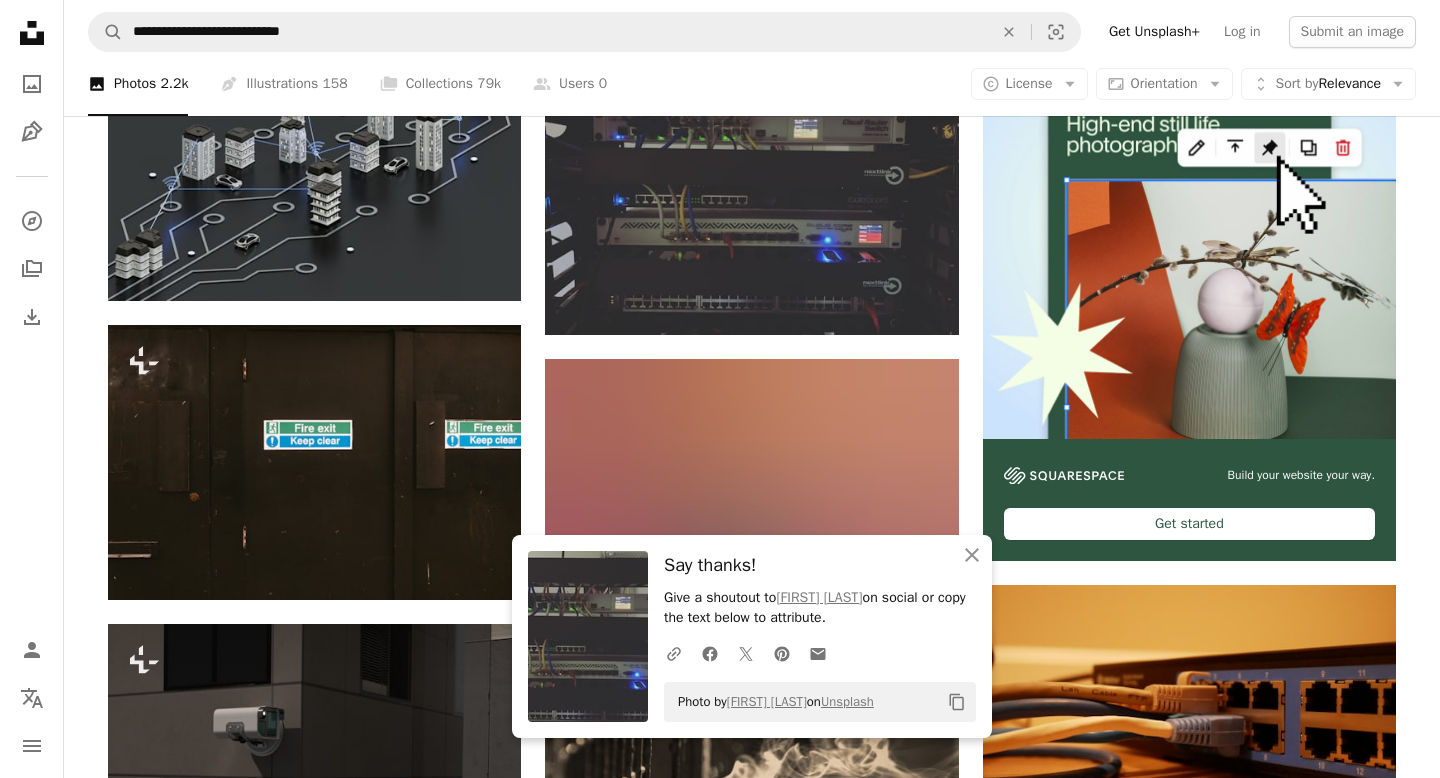 scroll, scrollTop: 484, scrollLeft: 0, axis: vertical 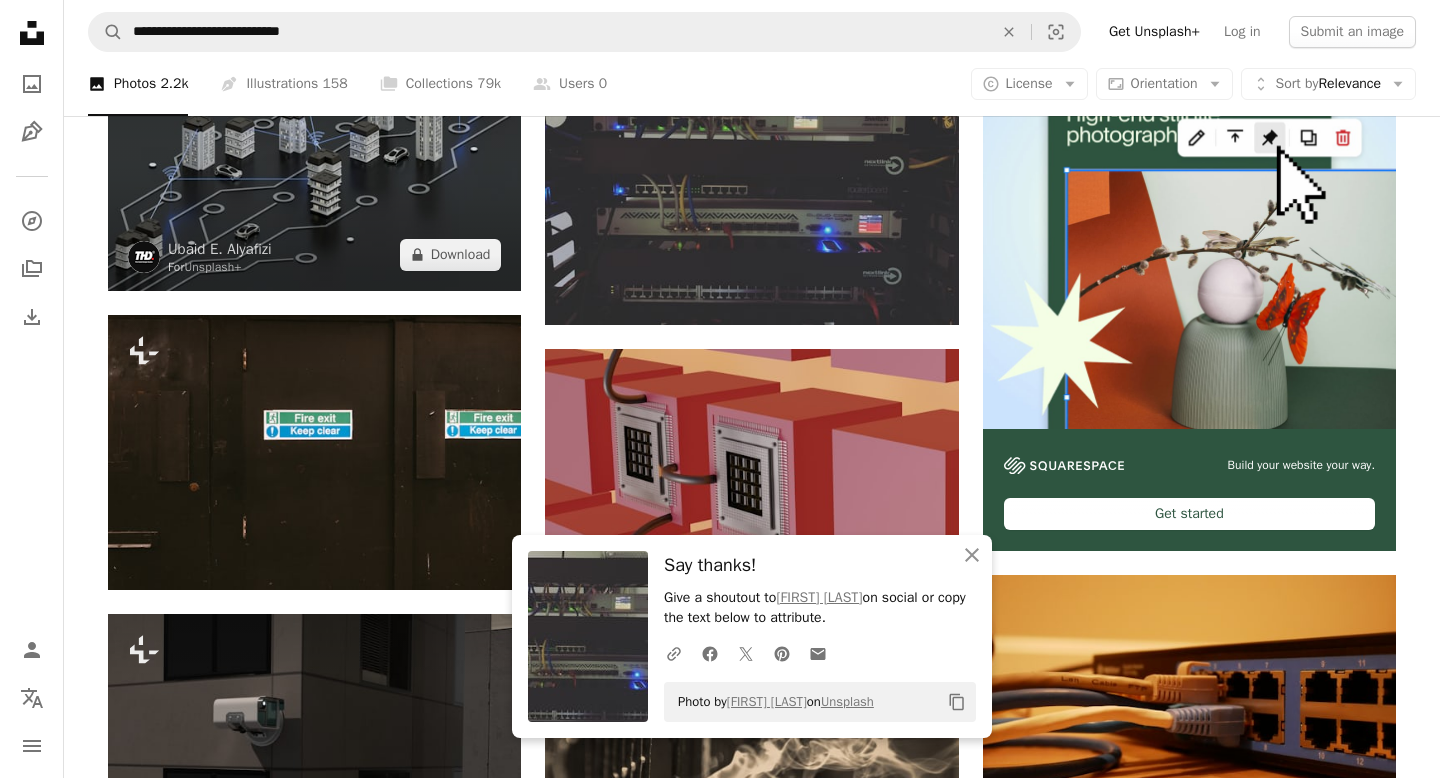 click at bounding box center [314, 152] 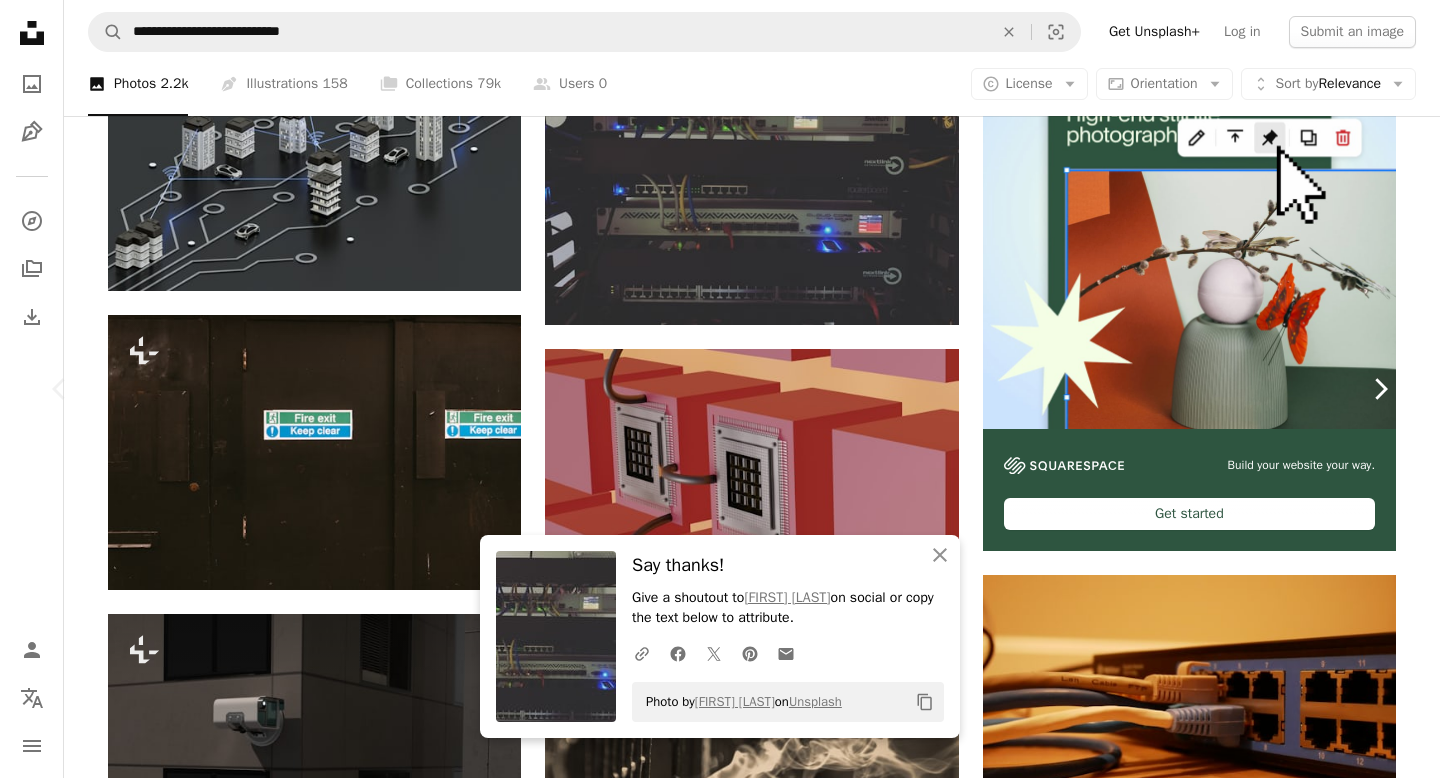 click on "Chevron right" 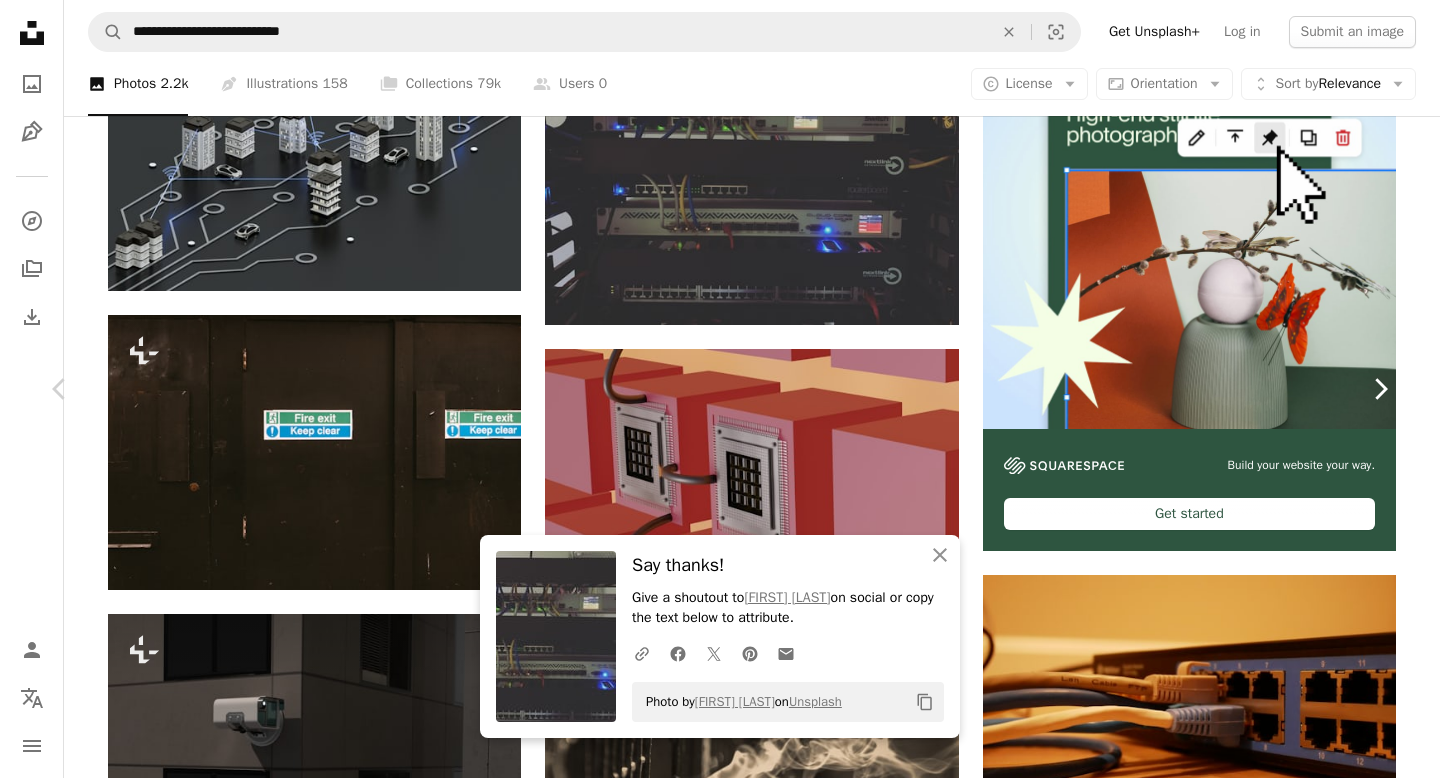 click on "Chevron right" 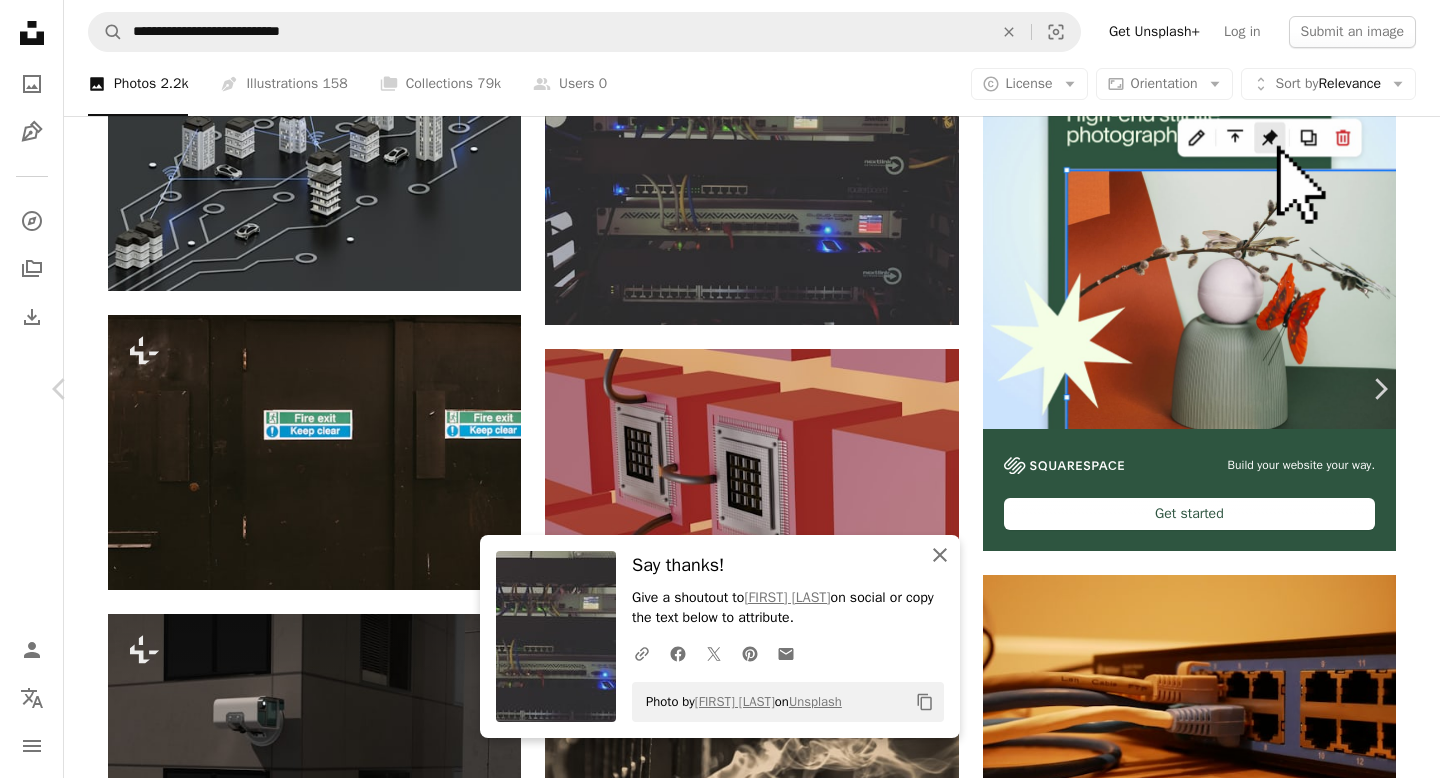 click on "An X shape" 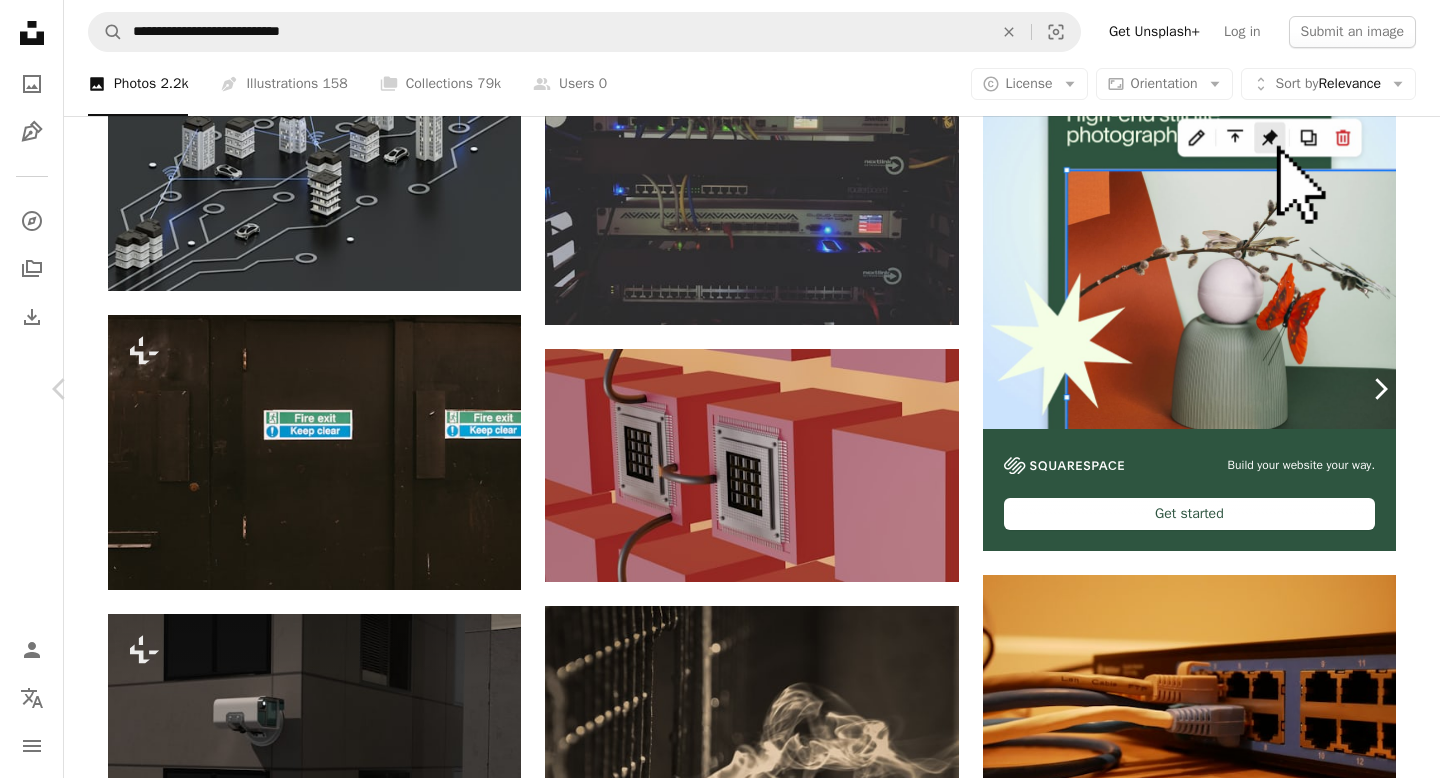 click on "Chevron right" at bounding box center [1380, 389] 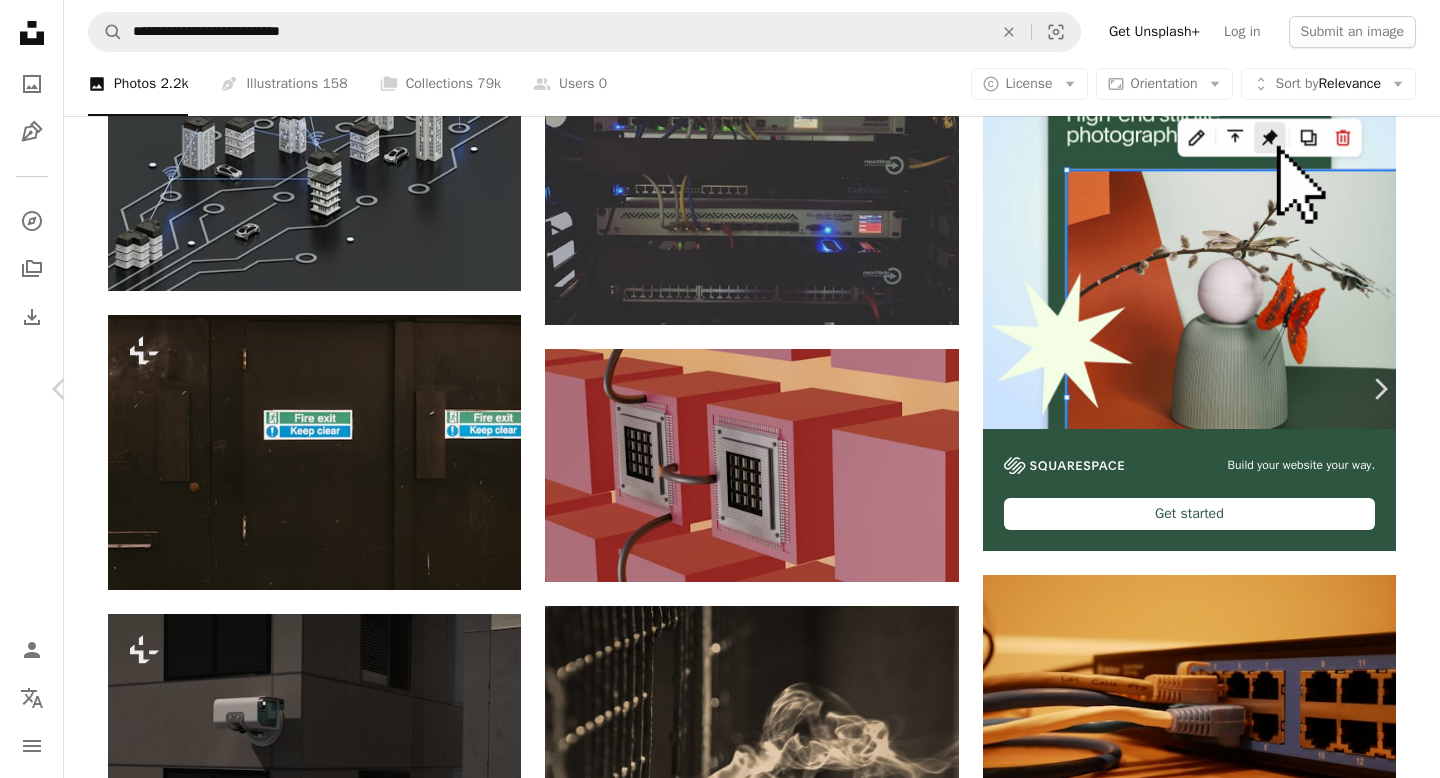 click on "An X shape Chevron left Chevron right [FIRST] [LAST] For Unsplash+ A heart A plus sign A lock Download Zoom in A forward-right arrow Share More Actions Calendar outlined Published on [MONTH] [DAY], [YEAR] Safety Licensed under the Unsplash+ License wallpaper background technology laptop data iphone cyber security internet safety lock privacy tracking folder padlock online security online privacy web surveillance HD Wallpapers From this series Chevron right Plus sign for Unsplash+ Plus sign for Unsplash+ Plus sign for Unsplash+ Plus sign for Unsplash+ Plus sign for Unsplash+ Plus sign for Unsplash+ Plus sign for Unsplash+ Plus sign for Unsplash+ Plus sign for Unsplash+ Plus sign for Unsplash+ Related images Plus sign for Unsplash+ A heart A plus sign [FIRST] [LAST] For Unsplash+ A lock Download Plus sign for Unsplash+ A heart A plus sign 8machine _ For Unsplash+ A lock Download Plus sign for Unsplash+ A heart A plus sign [FIRST] [LAST] For Unsplash+ A lock Download Plus sign for Unsplash+ A heart A plus sign" at bounding box center (720, 4260) 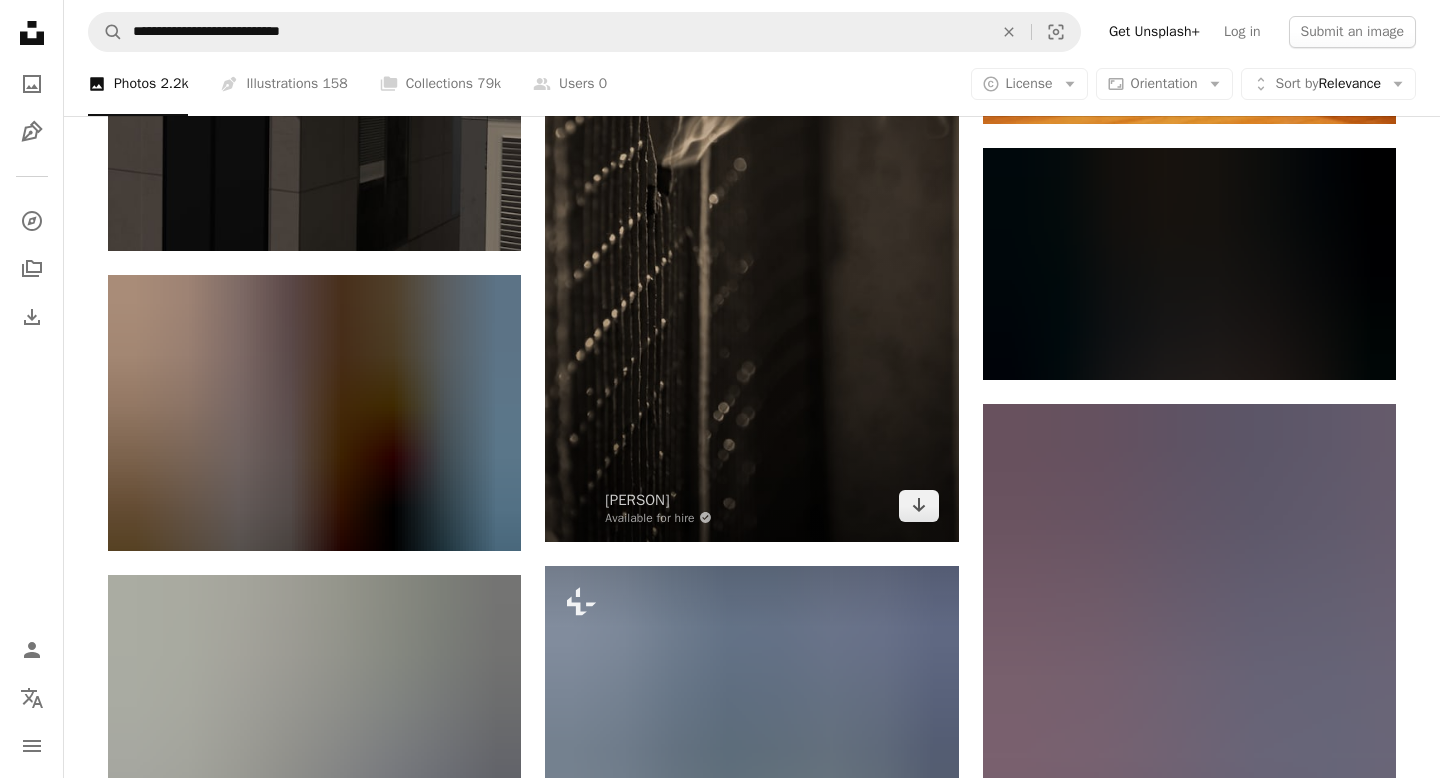 scroll, scrollTop: 1158, scrollLeft: 0, axis: vertical 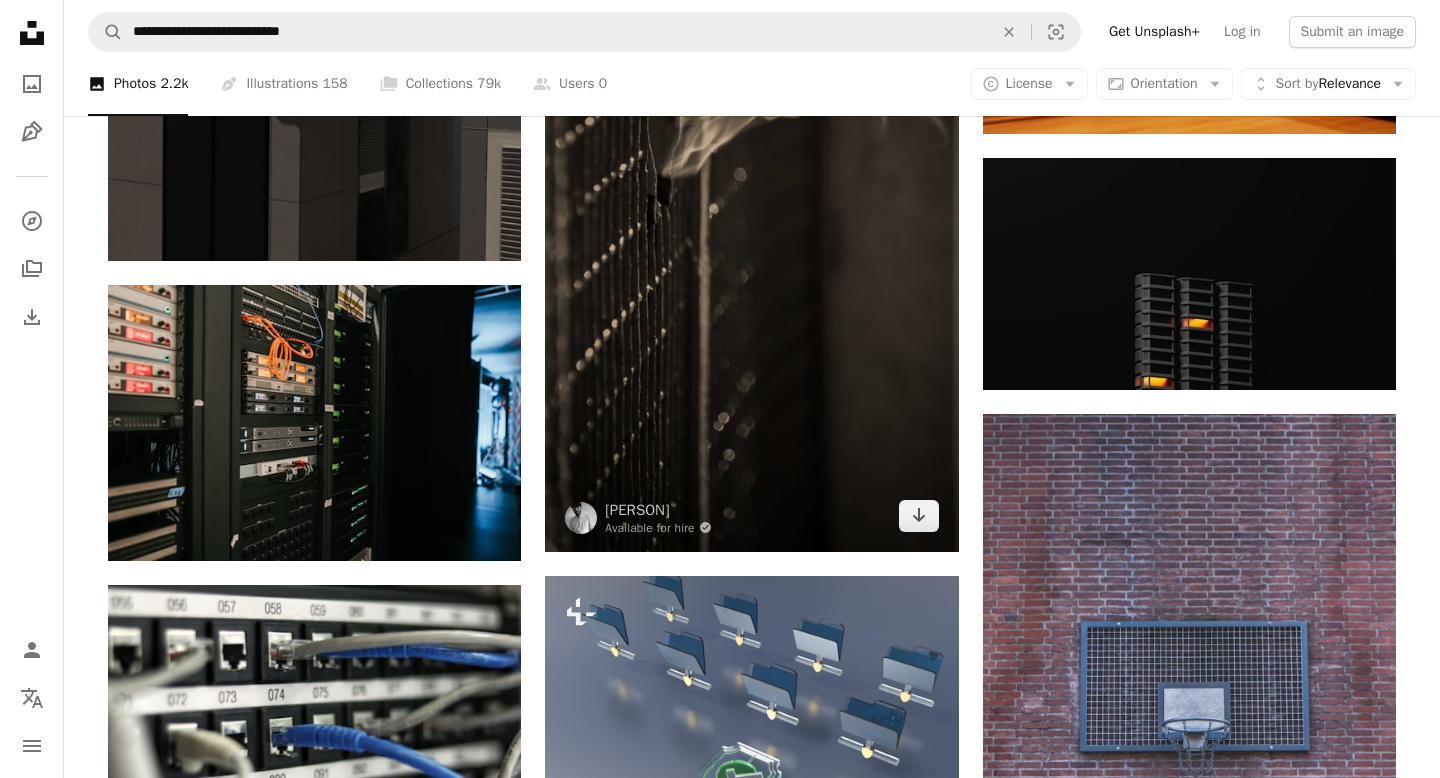 click at bounding box center (751, 242) 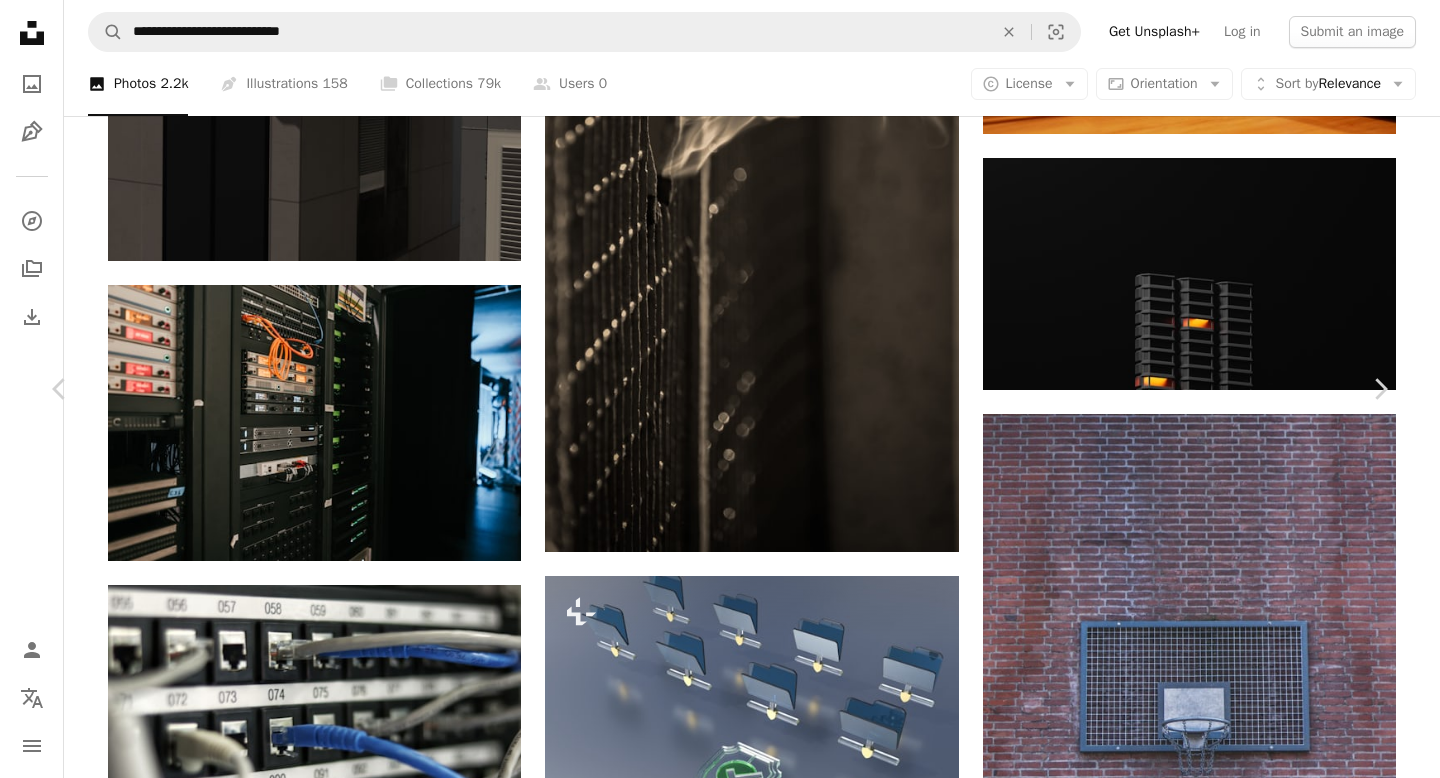 click on "Download free" at bounding box center (1191, 3243) 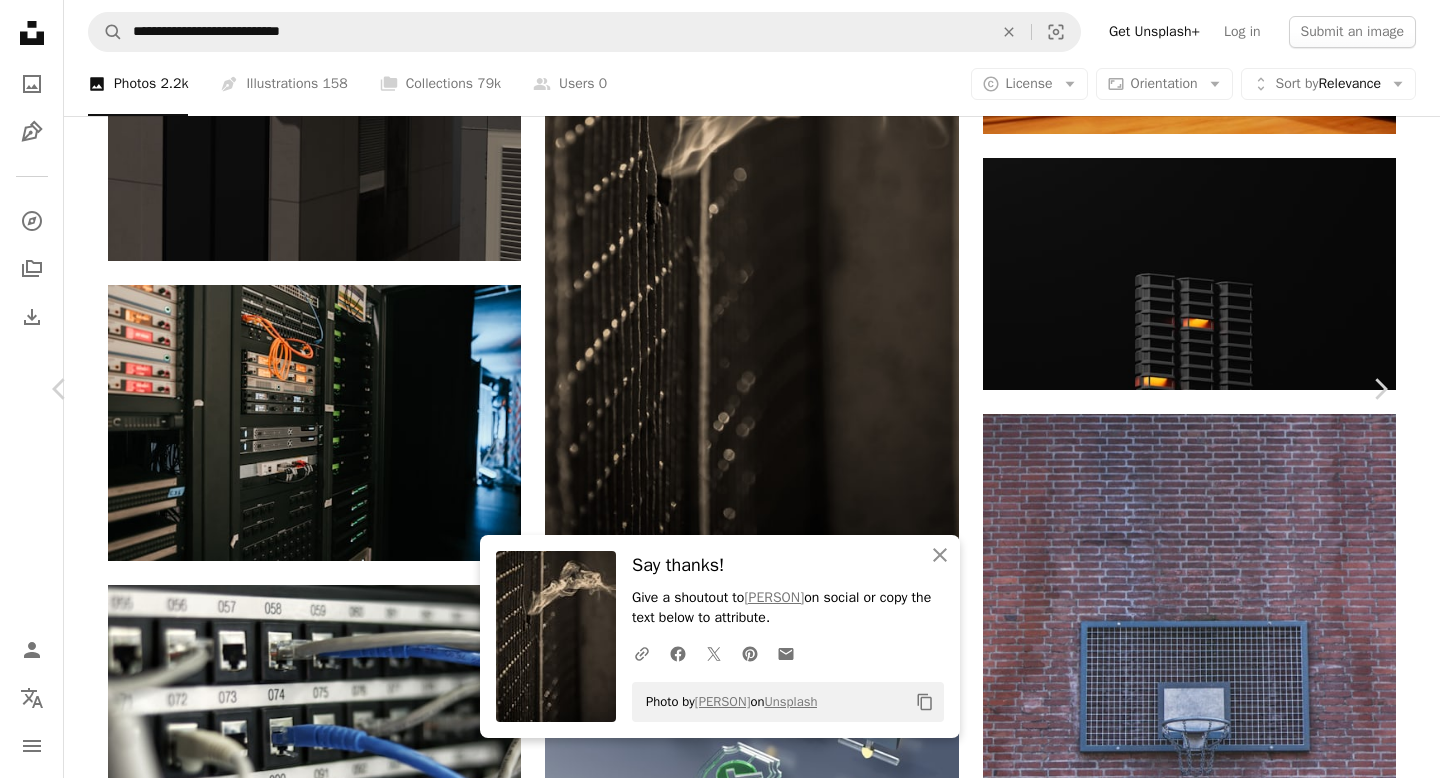 click on "An X shape Chevron left Chevron right An X shape Close Say thanks! Give a shoutout to  [FIRST] [LAST]  on social or copy the text below to attribute. A URL sharing icon (chains) Facebook icon X (formerly Twitter) icon Pinterest icon An envelope Photo by  [FIRST] [LAST]  on  Unsplash
Copy content [FIRST] [LAST] Available for hire A checkmark inside of a circle A heart A plus sign Download free Chevron down Zoom in Views 3,016 Downloads 18 A forward-right arrow Share Info icon Info More Actions In the quiet nook, smoke dances to the silent tune of light. A map marker [LOCATION], [LOCATION], [LOCATION] Calendar outlined Published on  [DATE] Camera NIKON CORPORATION, NIKON D5600 Safety Free to use under the  Unsplash License spiritual woman human india female adult smoke brown bride [LOCATION] [LOCATION] Free stock photos Browse premium related images on iStock  |  Save 20% with code UNSPLASH20 View more on iStock  ↗ Related images A heart A plus sign [FIRST] [LAST] Available for hire Arrow pointing down A heart" at bounding box center (720, 3585) 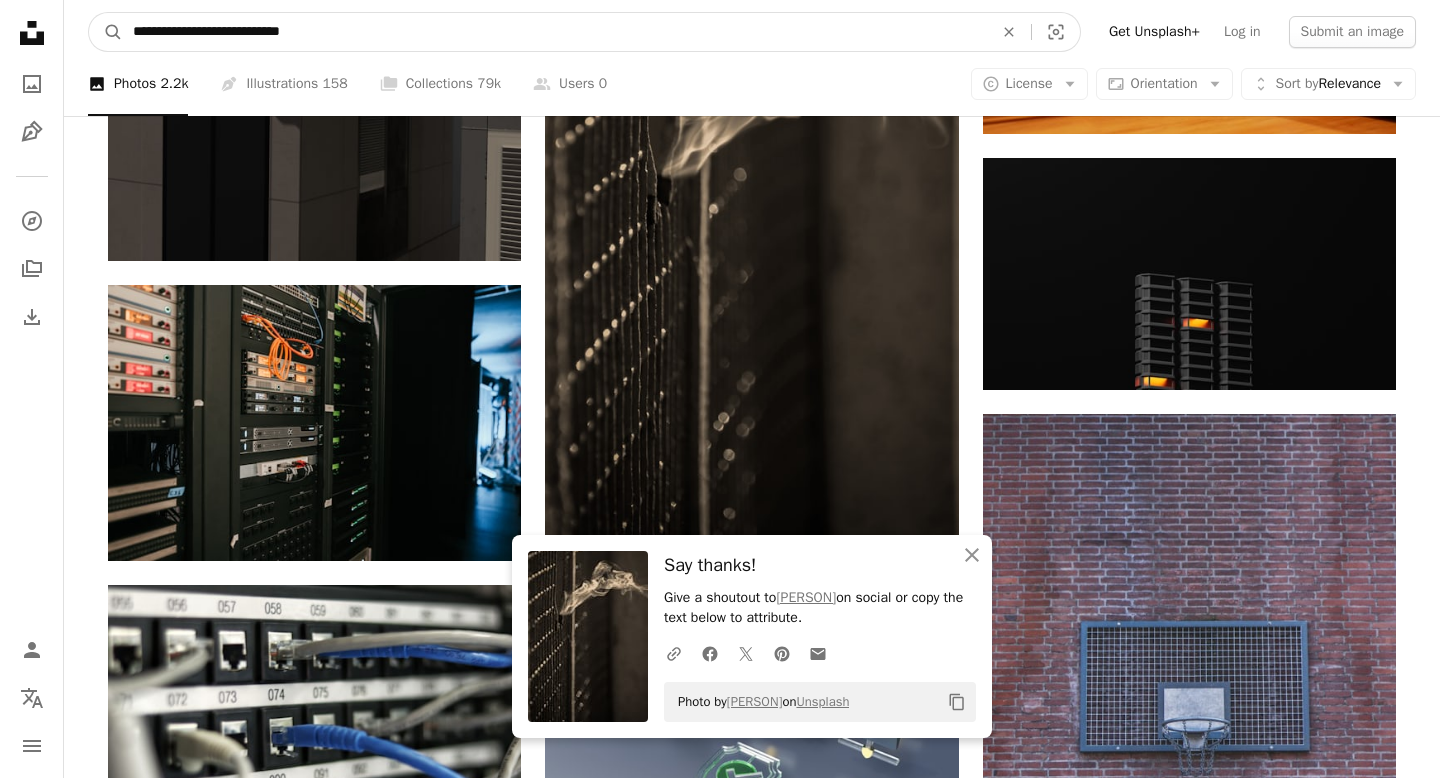 drag, startPoint x: 352, startPoint y: 29, endPoint x: 52, endPoint y: 27, distance: 300.00665 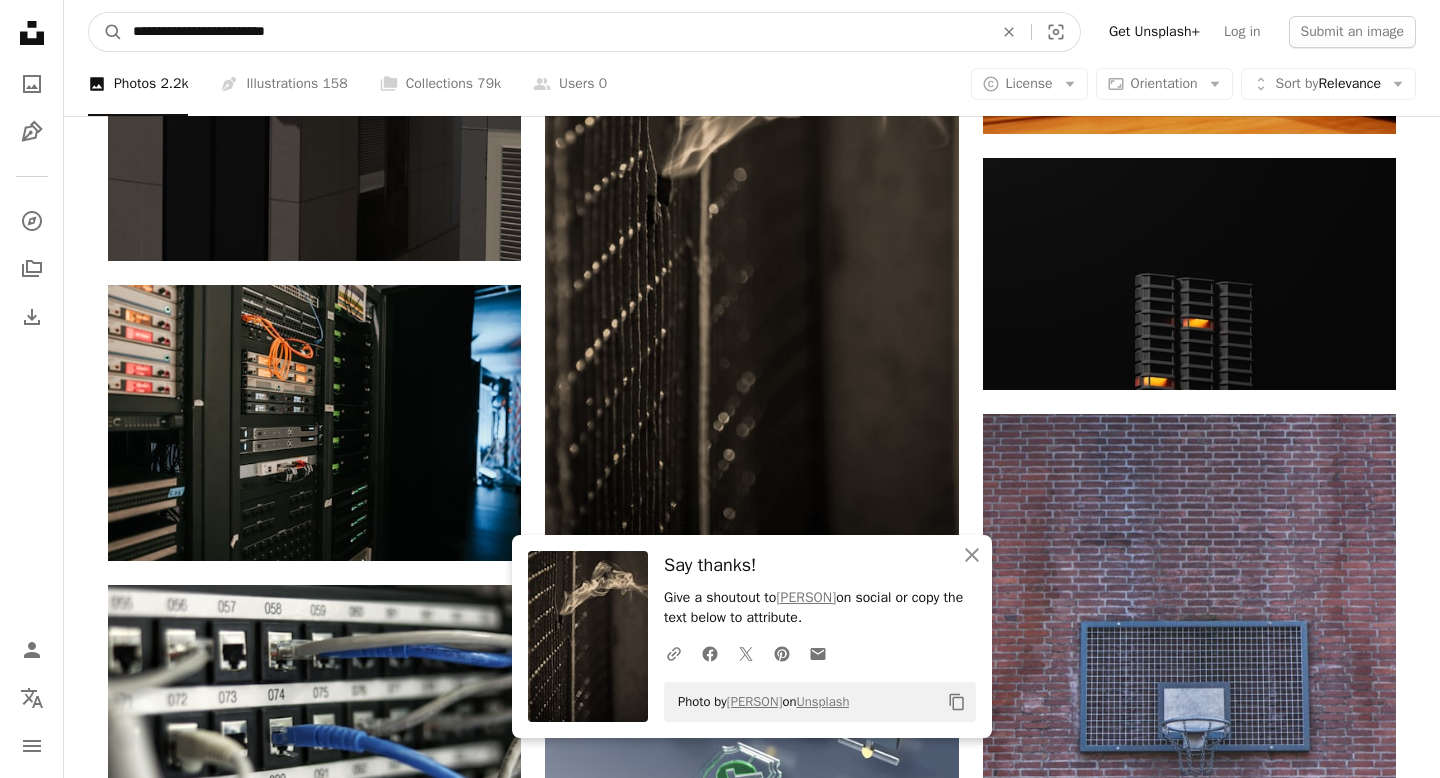 click on "A magnifying glass" at bounding box center [106, 32] 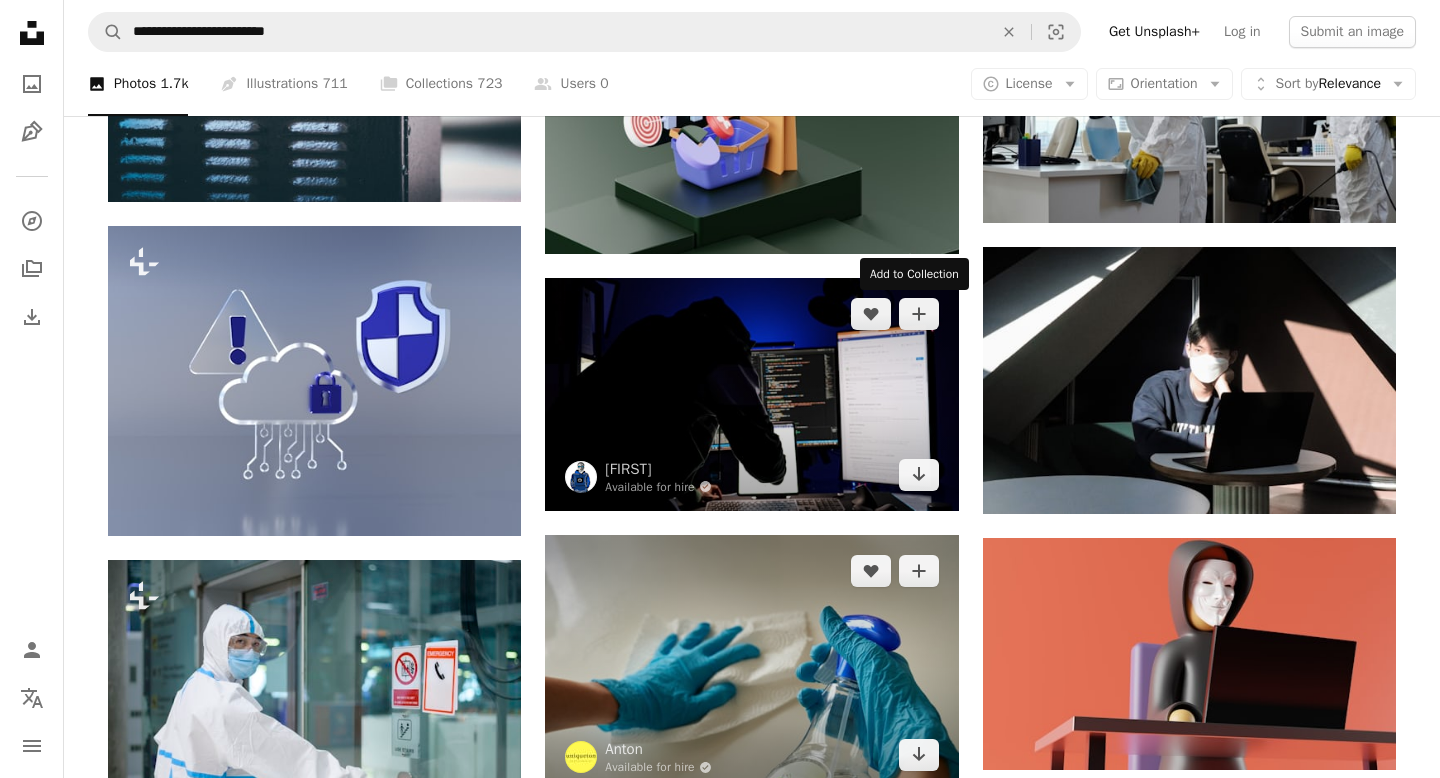 scroll, scrollTop: 1399, scrollLeft: 0, axis: vertical 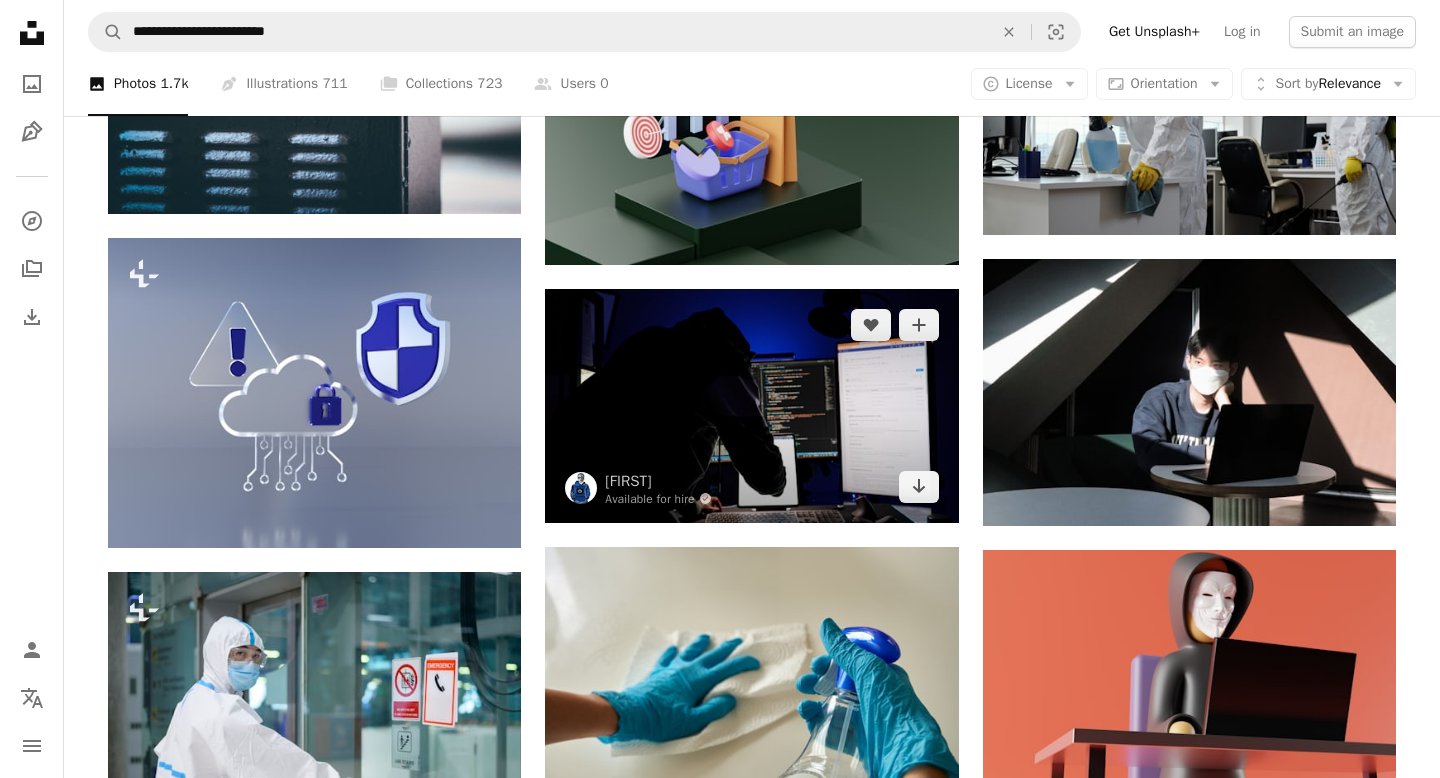 click at bounding box center (751, 405) 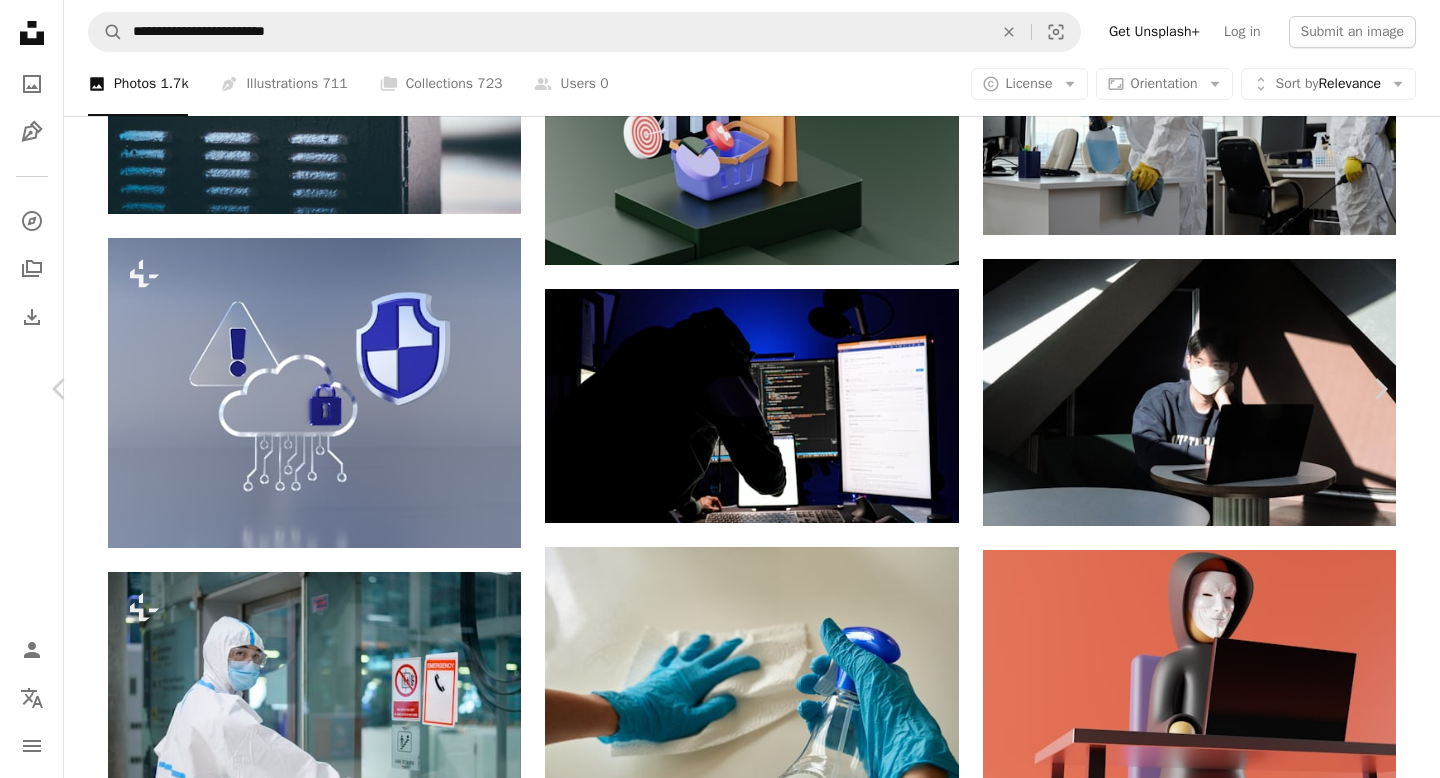 click on "Download free" at bounding box center [1191, 5125] 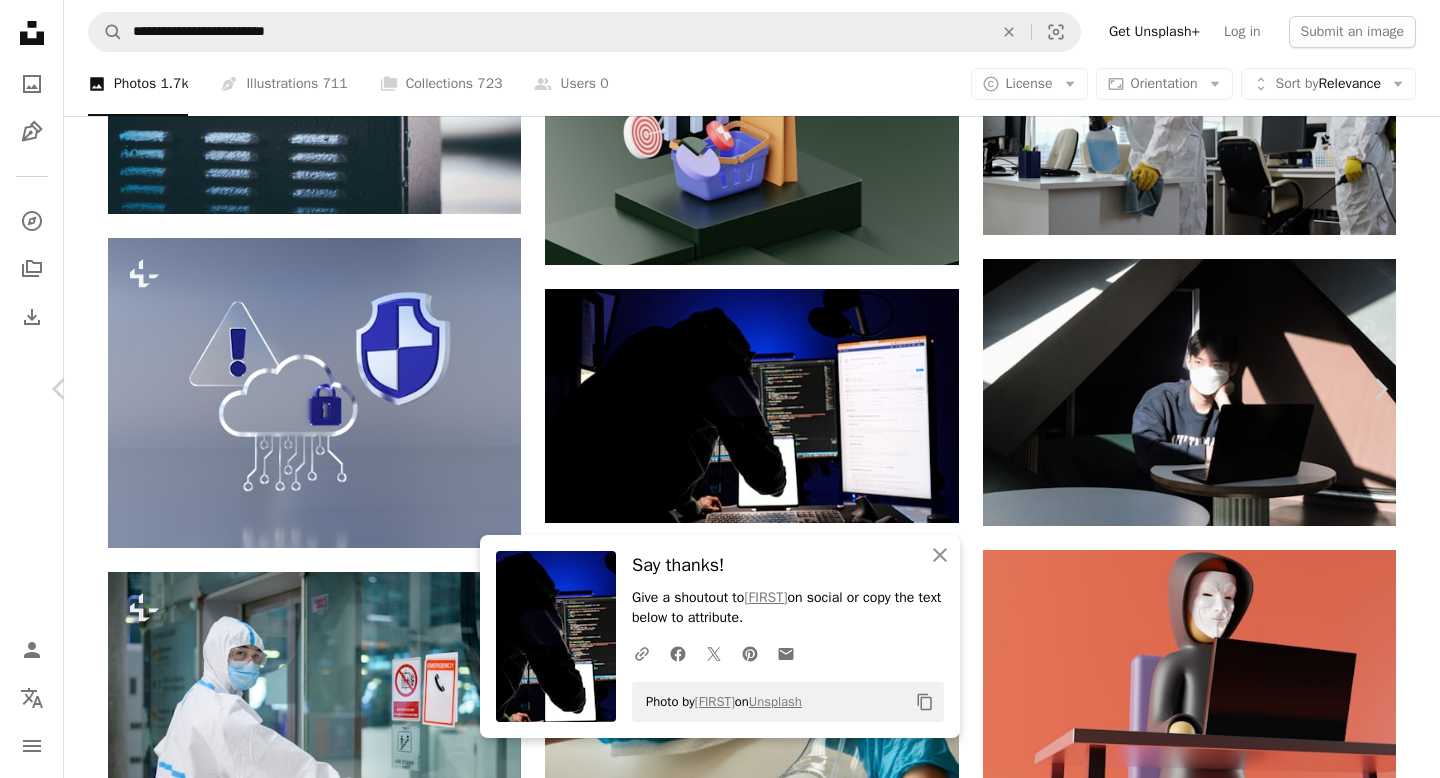 click on "An X shape" at bounding box center (20, 20) 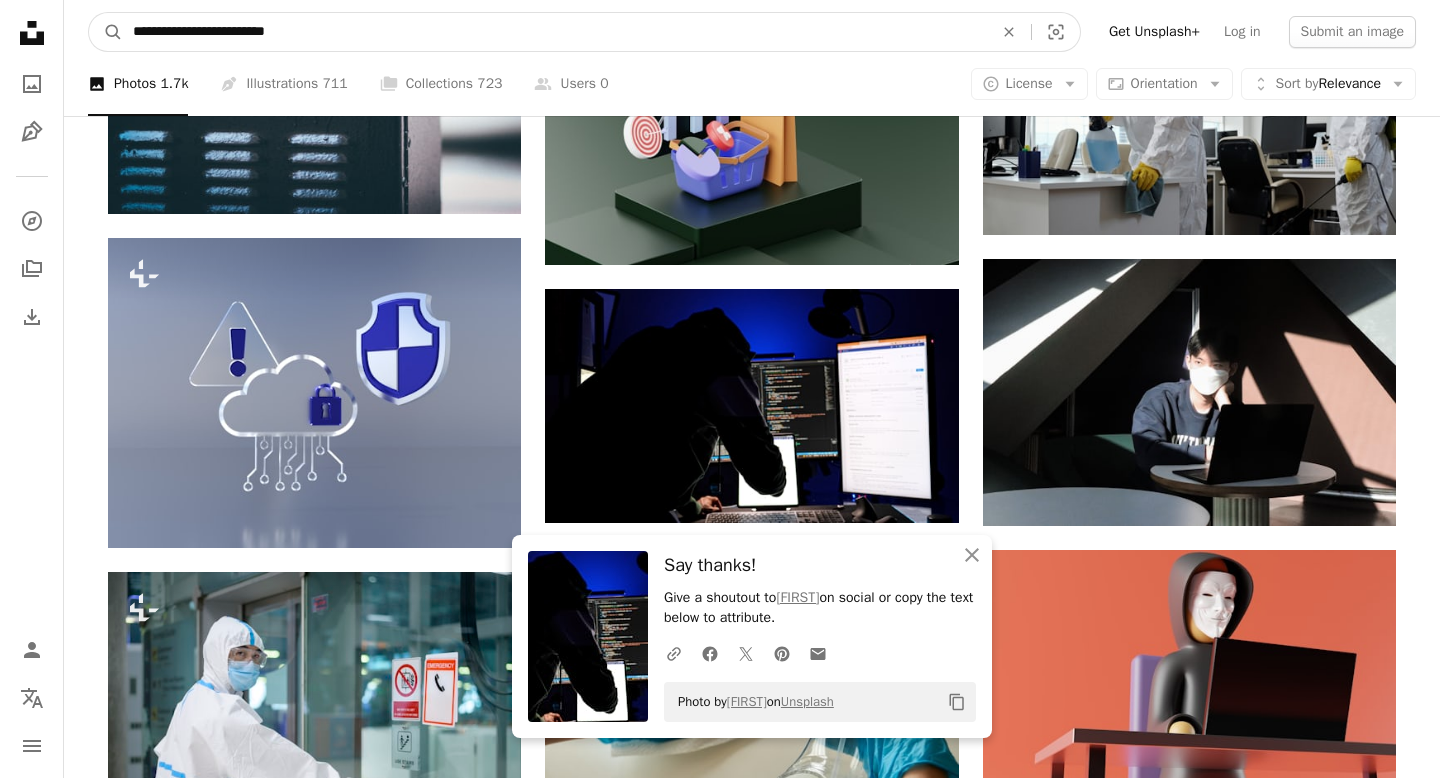 drag, startPoint x: 380, startPoint y: 38, endPoint x: 29, endPoint y: 38, distance: 351 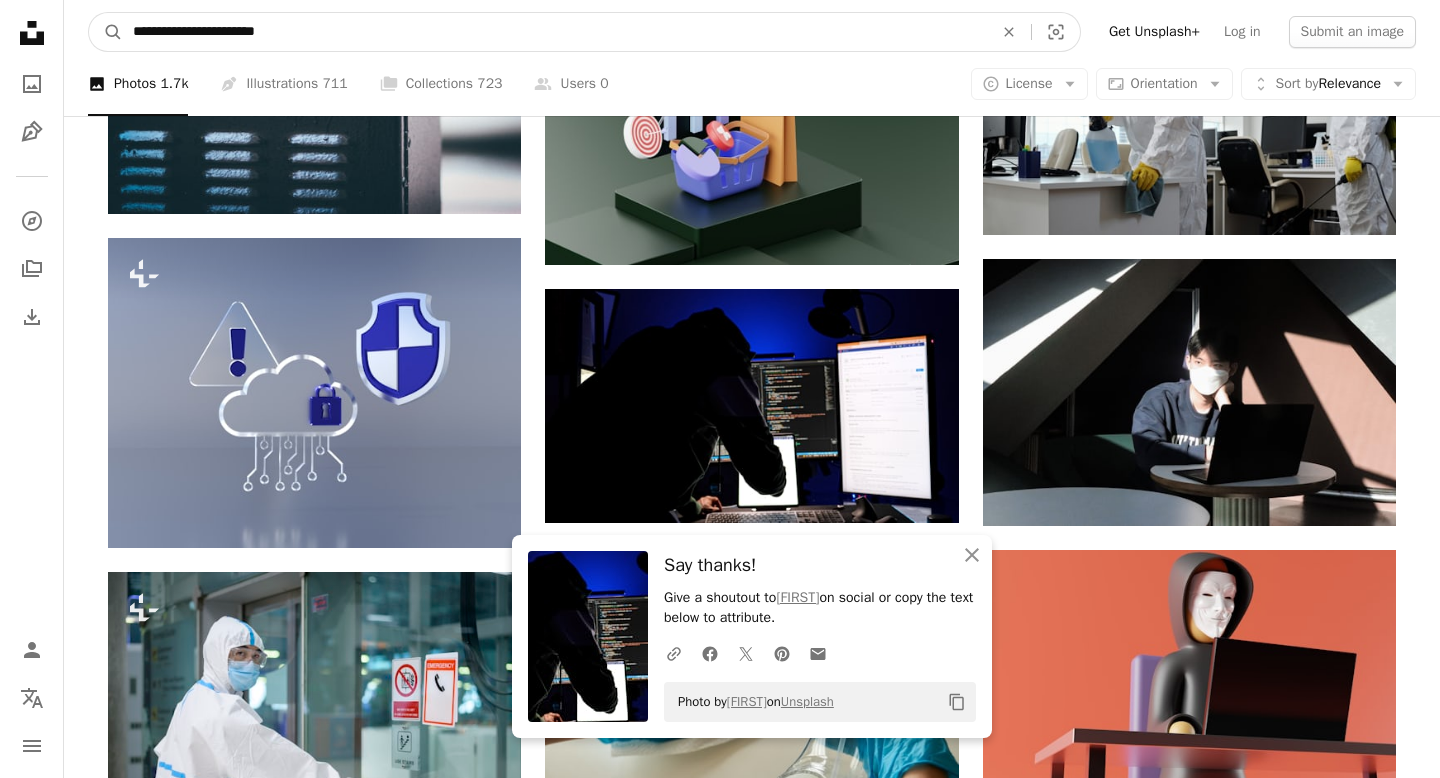click on "A magnifying glass" at bounding box center [106, 32] 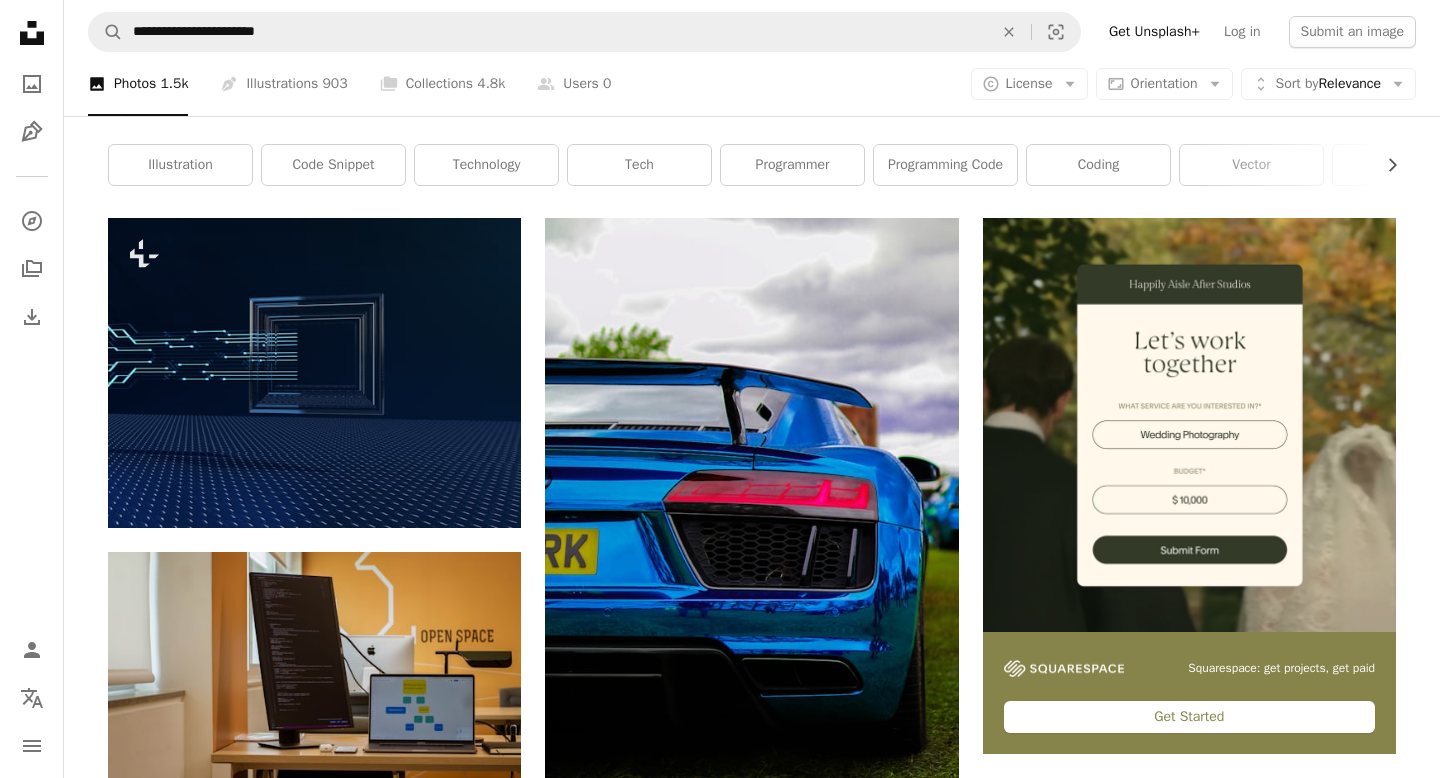 scroll, scrollTop: 280, scrollLeft: 0, axis: vertical 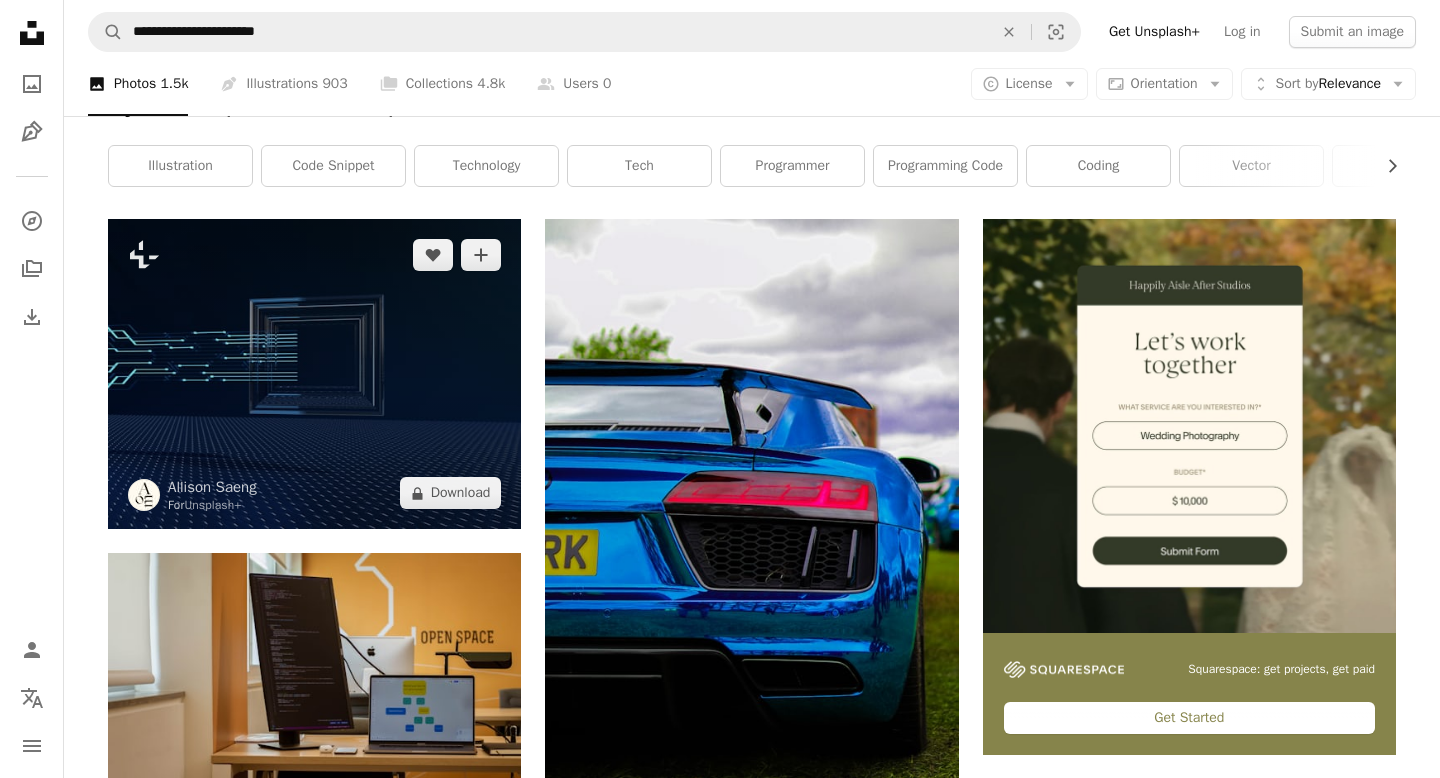 click at bounding box center [314, 374] 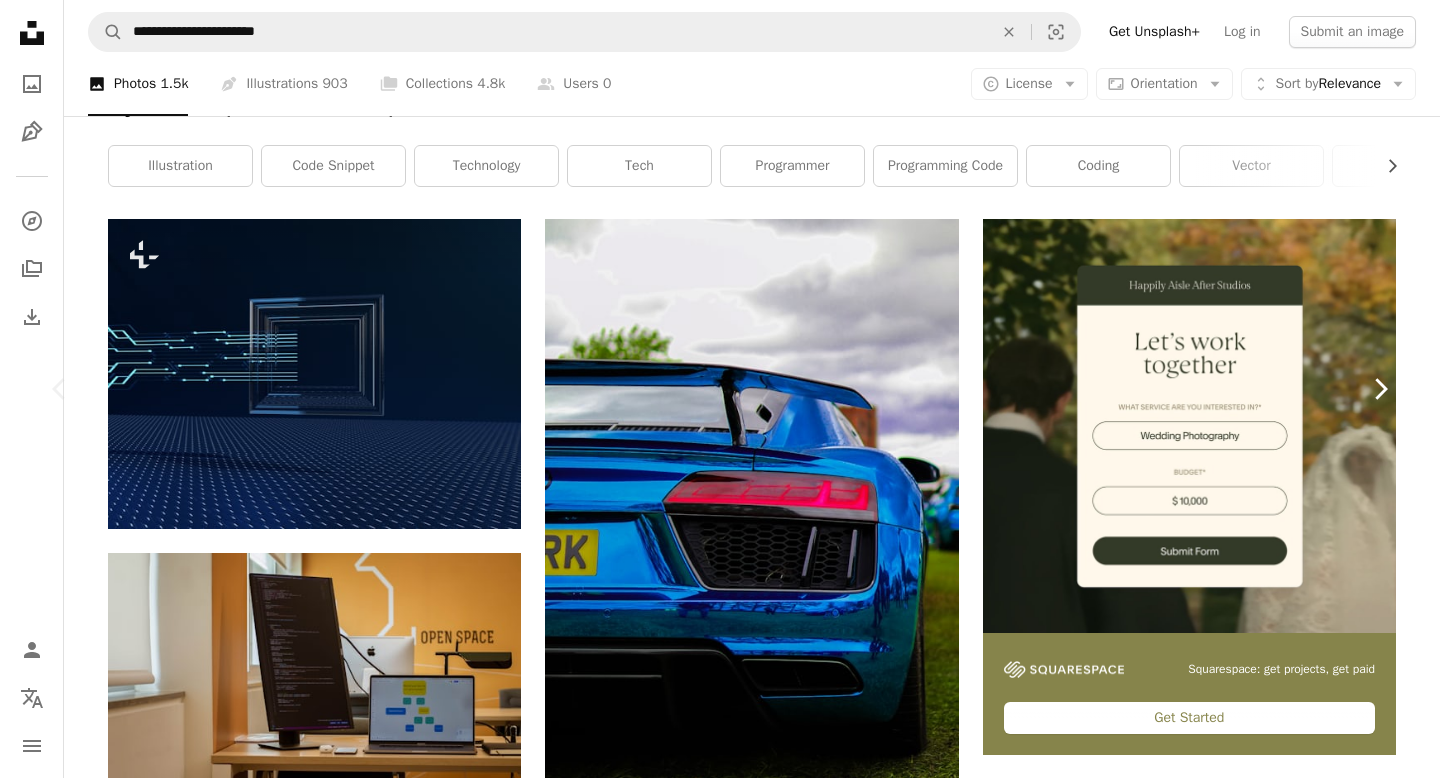 click on "Chevron right" 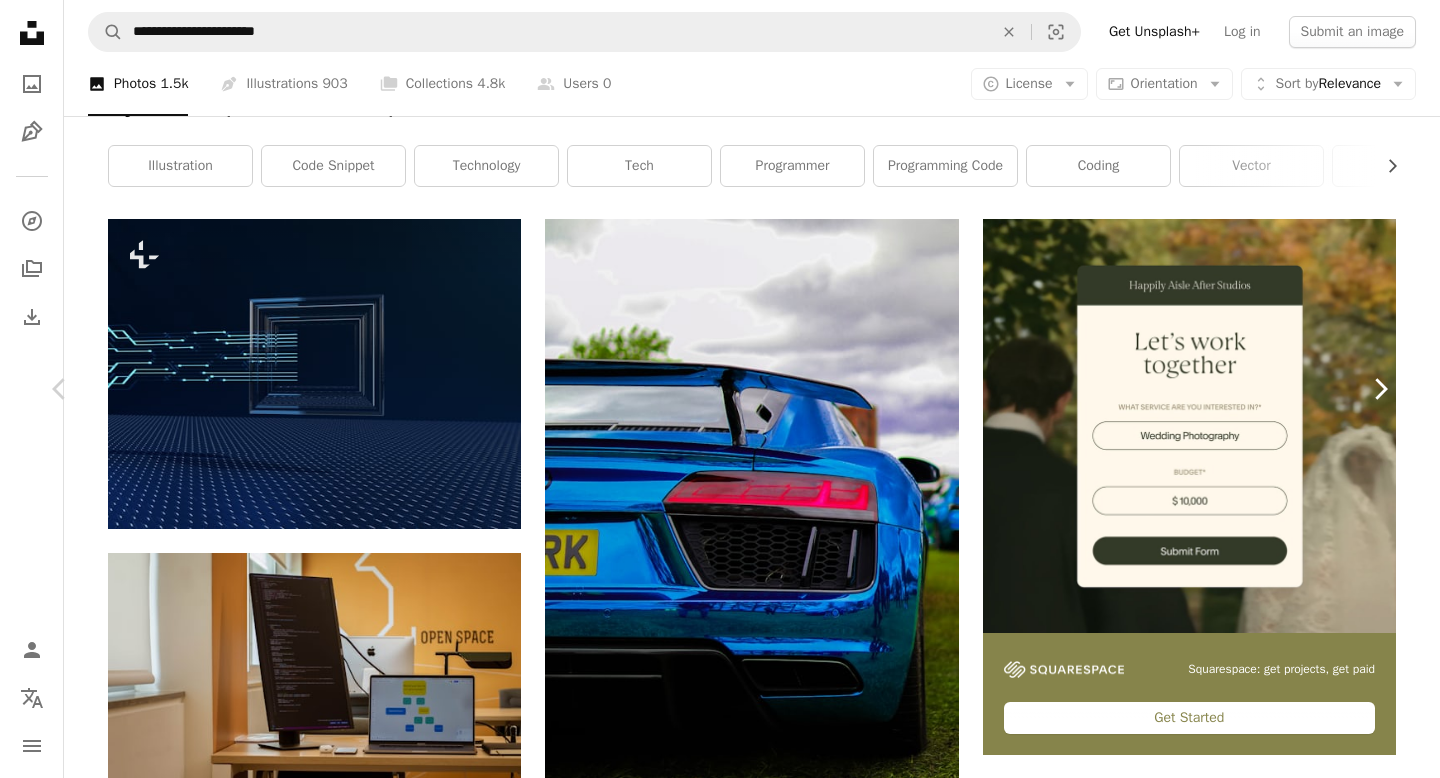 click on "Chevron right" 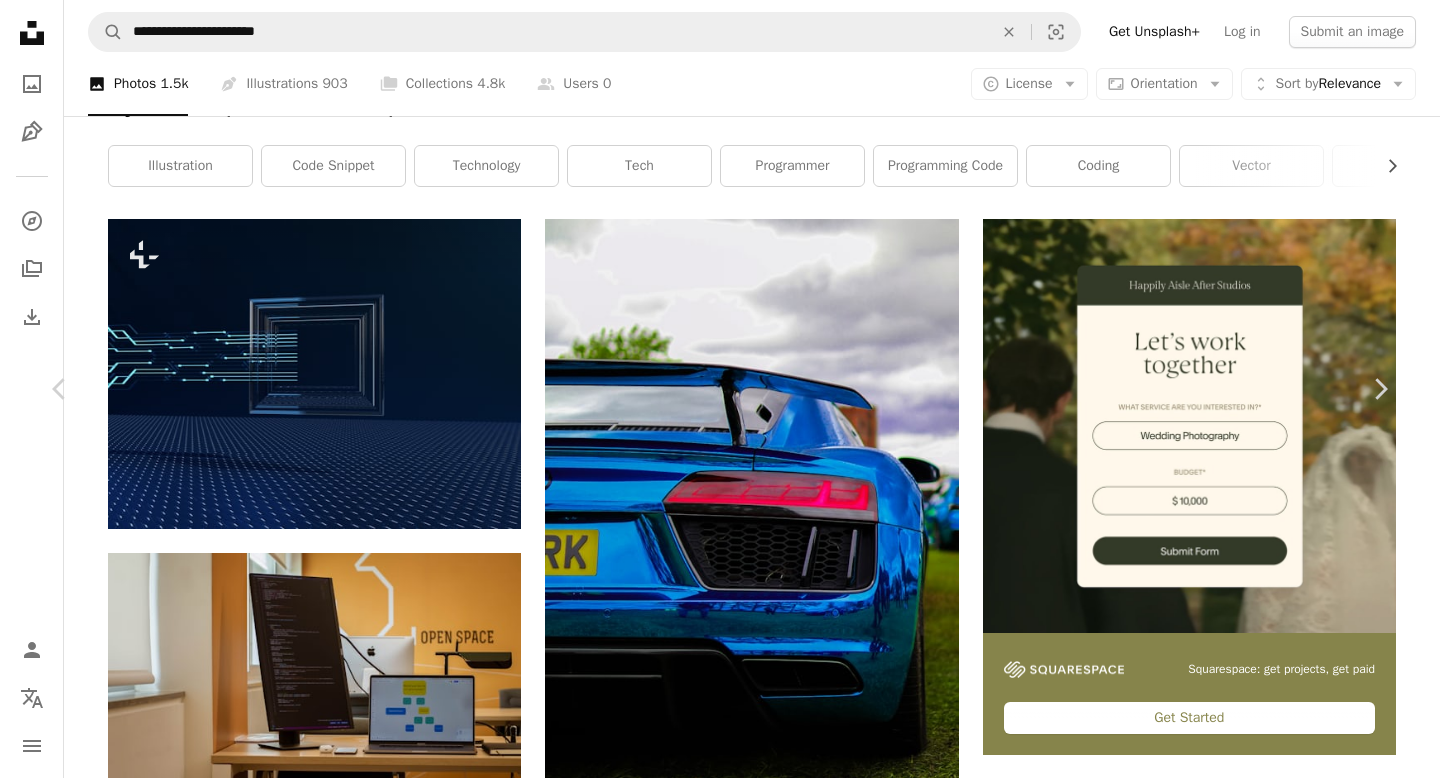 click on "Download free" at bounding box center (1191, 4513) 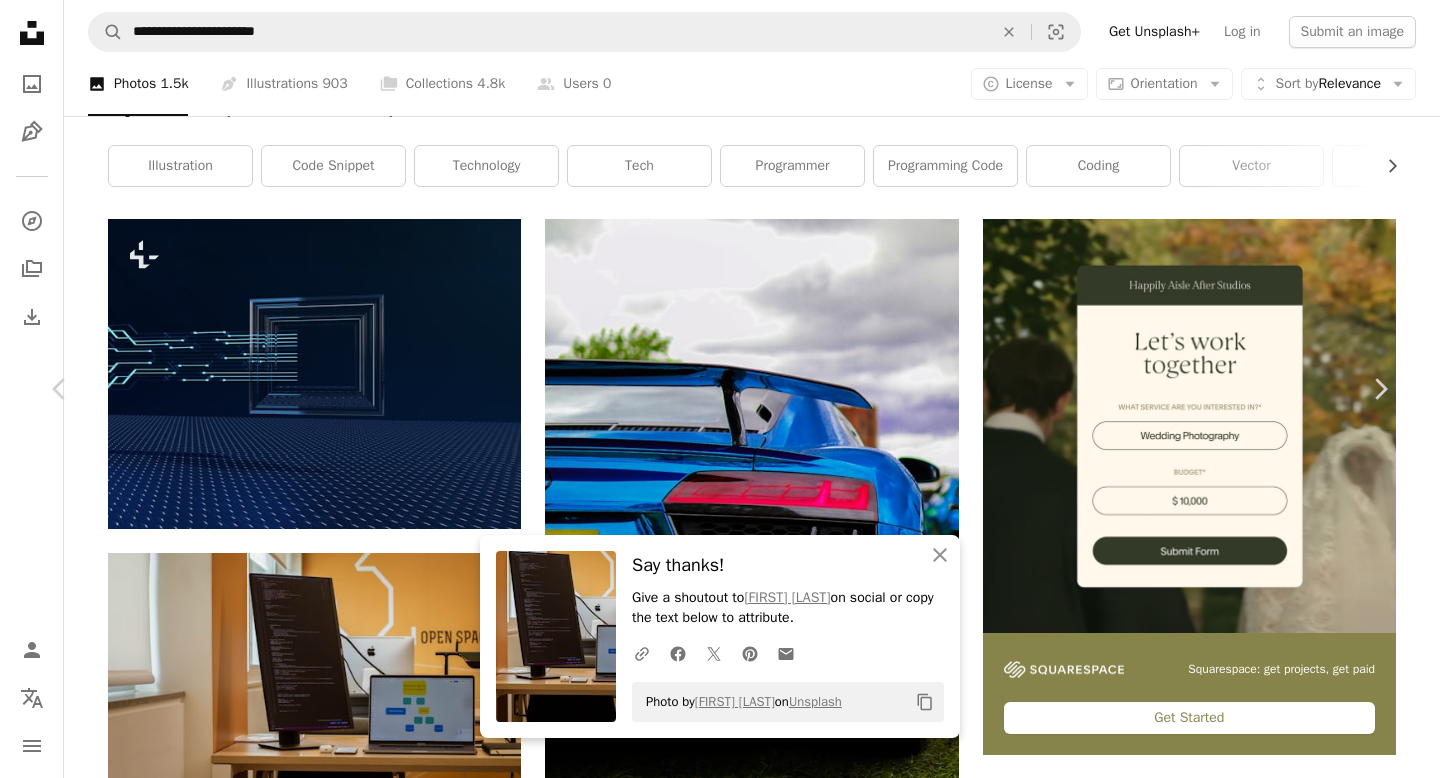 click on "An X shape Chevron left Chevron right An X shape Close Say thanks! Give a shoutout to  [FIRST] [LAST]  on social or copy the text below to attribute. A URL sharing icon (chains) Facebook icon X (formerly Twitter) icon Pinterest icon An envelope Photo by  [FIRST] [LAST]  on  Unsplash
Copy content [FIRST] [LAST] [FIRST][LAST] A heart A plus sign Download free Chevron down Zoom in Views 257,897 Downloads 2,775 Featured in Business & Work A forward-right arrow Share Info icon Info More Actions A map marker [LOCATION], [LOCATION] Calendar outlined Published on  [DATE] Camera NIKON CORPORATION, NIKON D3200 Safety Free to use under the  Unsplash License business coding macbook office space office desk python coworking space coding setup miro computer furniture table desk electronics screen monitor display tabletop lcd screen [LOCATION] Backgrounds Browse premium related images on iStock  |  Save 20% with code UNSPLASH20 View more on iStock  ↗ Related images A heart A plus sign [FIRST] [LAST]" at bounding box center (720, 4855) 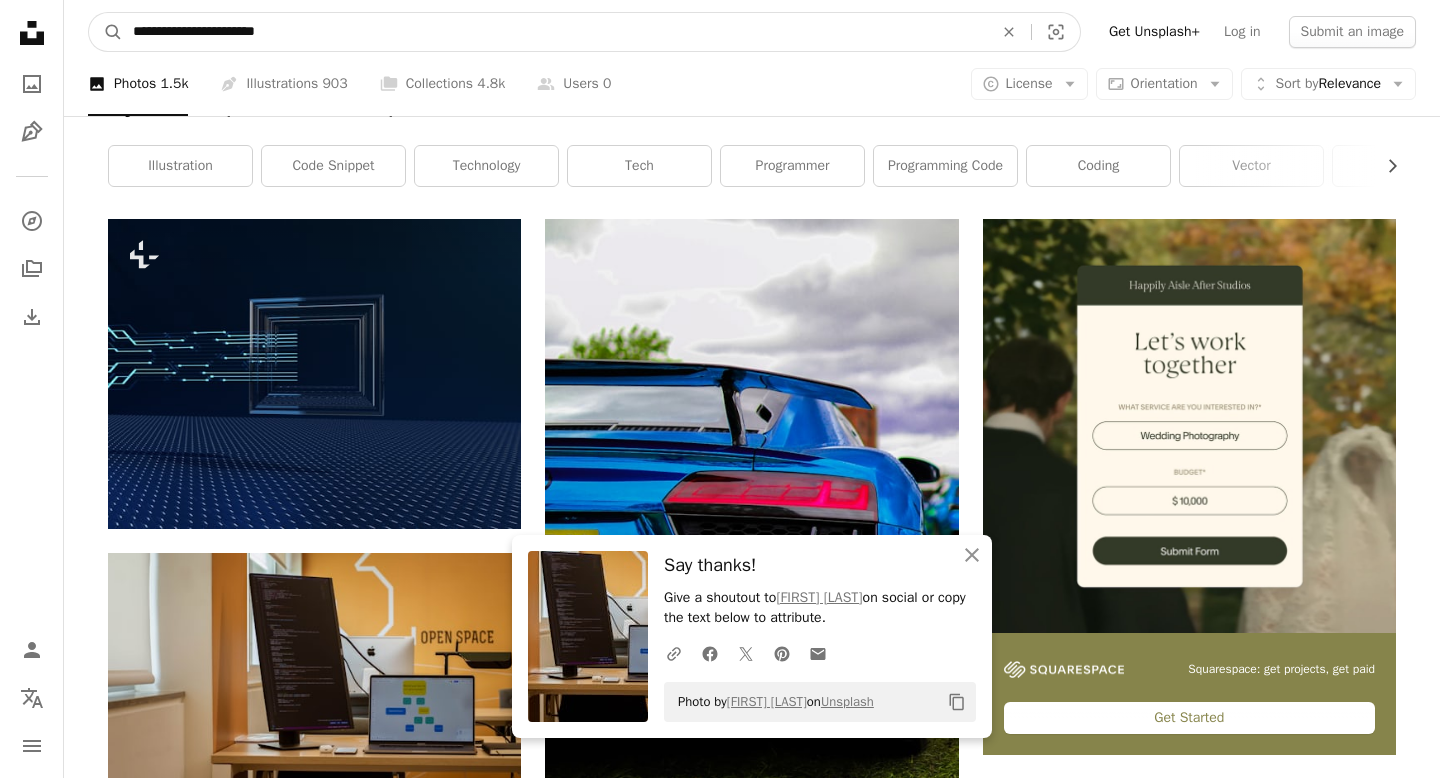 click on "**********" at bounding box center (555, 32) 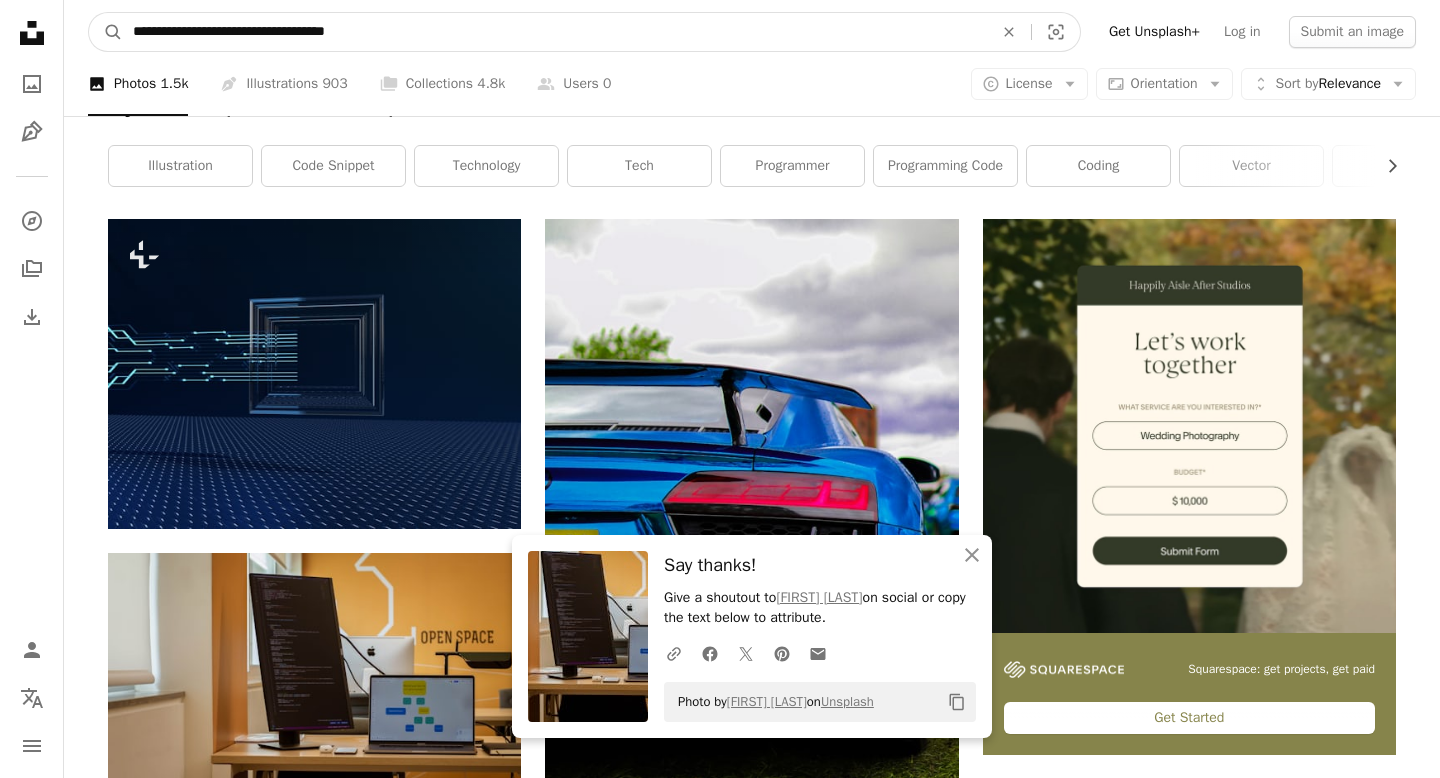 click on "A magnifying glass" at bounding box center (106, 32) 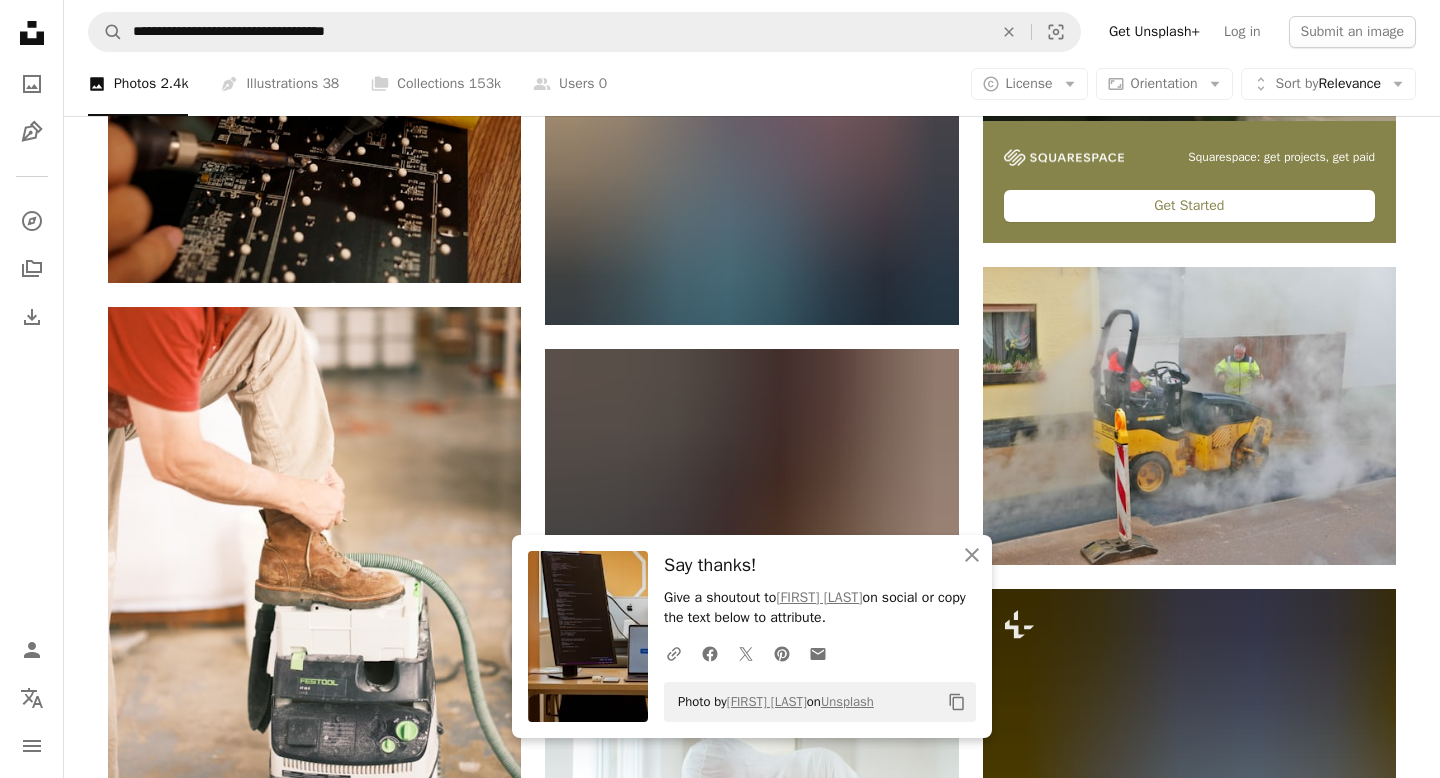 scroll, scrollTop: 801, scrollLeft: 0, axis: vertical 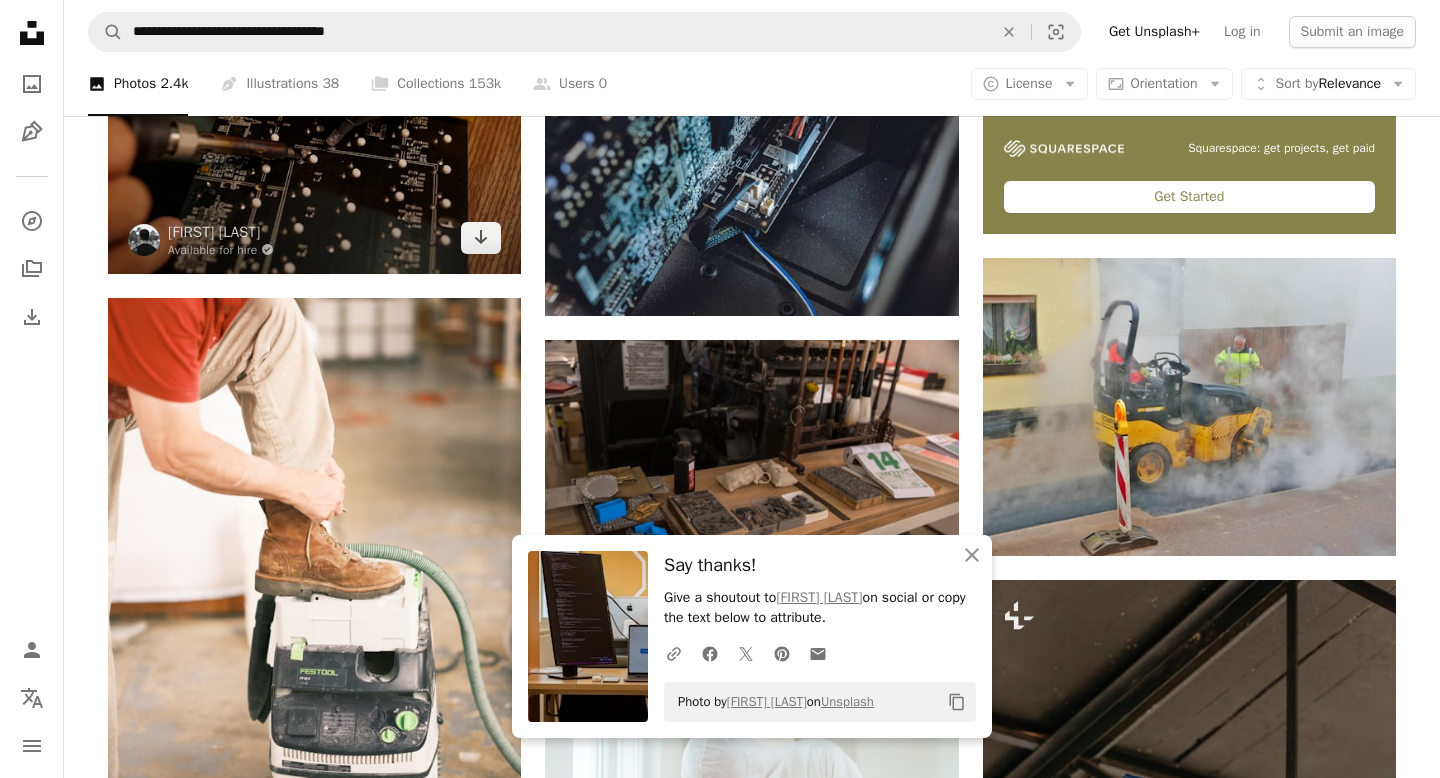 click at bounding box center [314, 136] 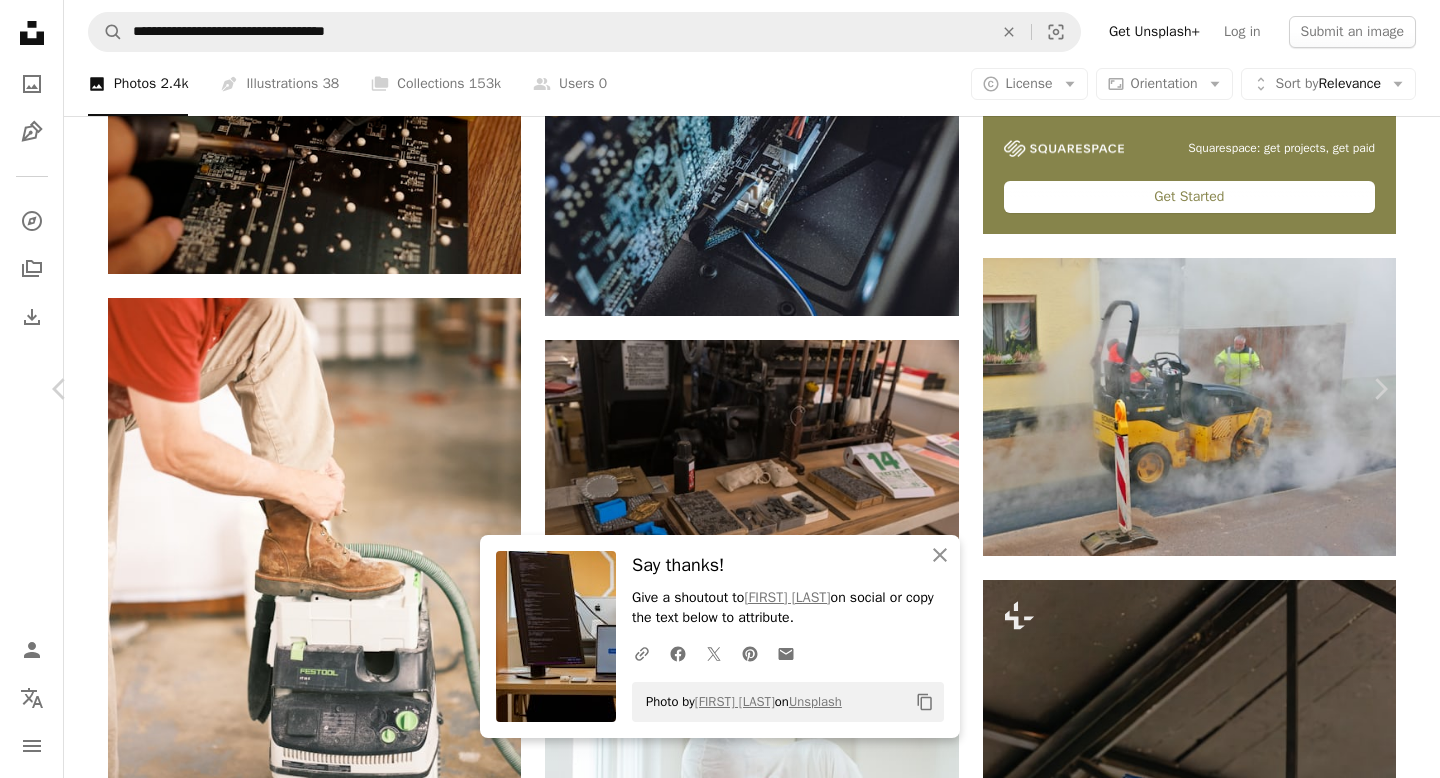 click on "Download free" at bounding box center (1191, 4255) 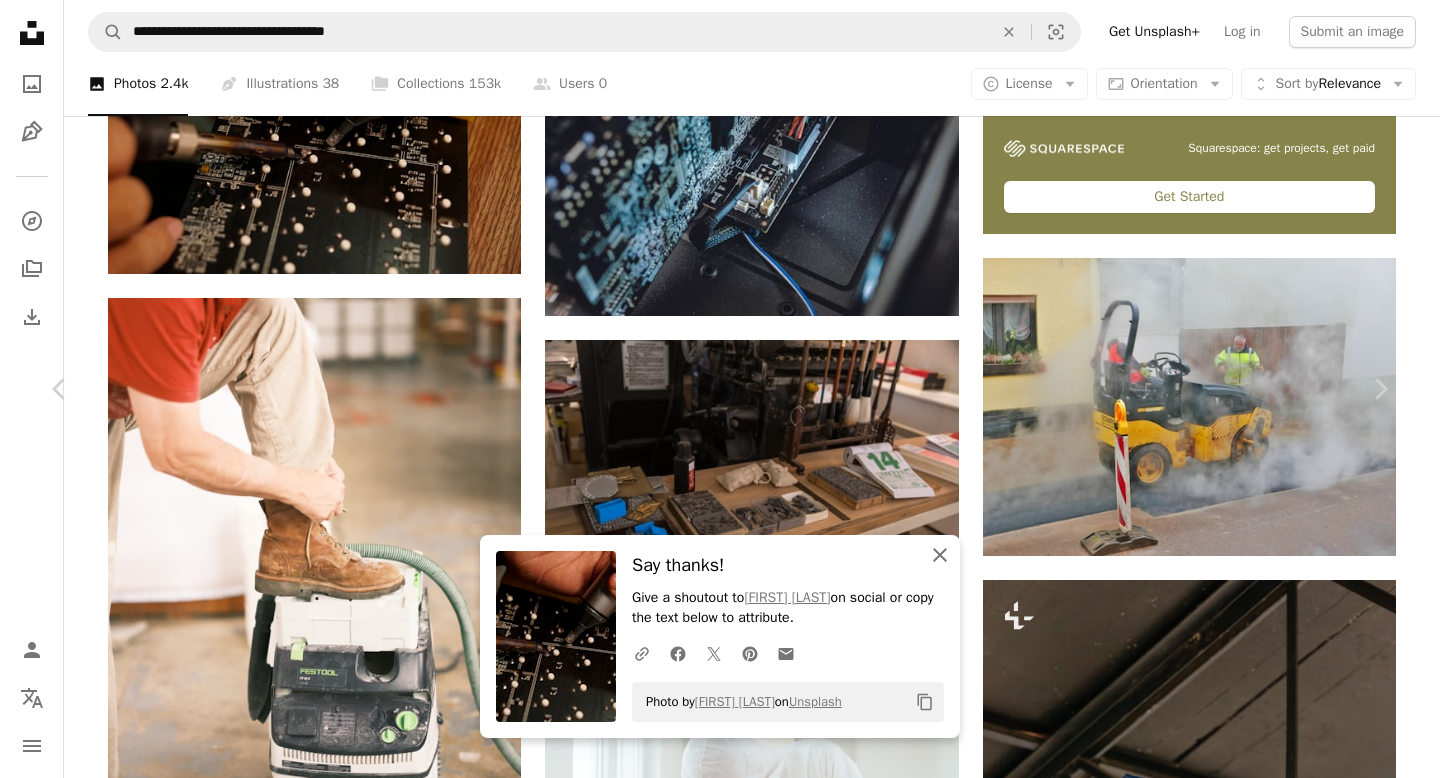 click on "An X shape" 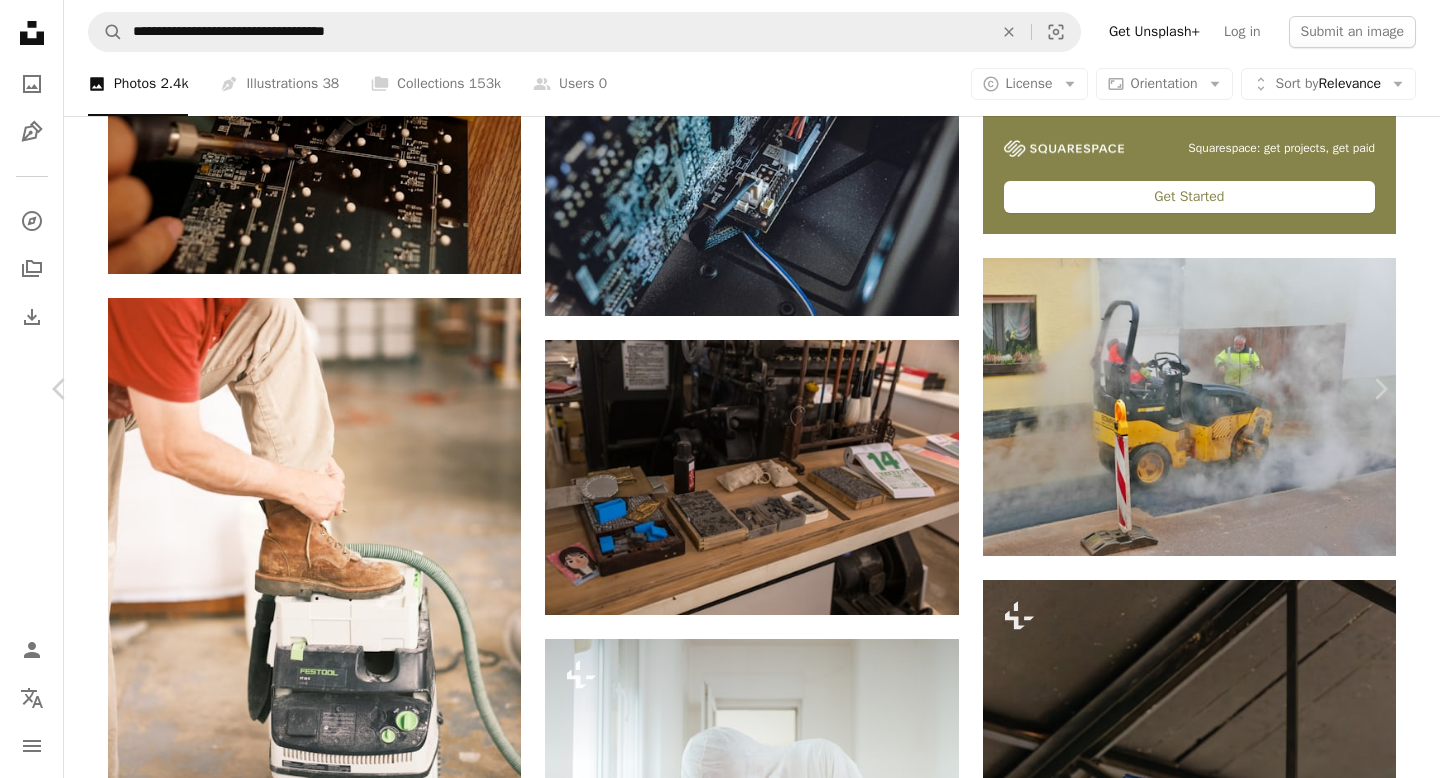 click on "An X shape Chevron left Chevron right [FIRST] [LAST] Available for hire A checkmark inside of a circle A heart A plus sign Download free Chevron down Zoom in Views 4,591 Downloads 55 A forward-right arrow Share Info icon Info More Actions Calendar outlined Published on [MONTH] [DAY], [YEAR] Camera SONY, ILCE-7RM2 Safety Free to use under the Unsplash License electronics hardware device screwdriver printed circuit board Free stock photos Browse premium related images on iStock | Save 20% with code UNSPLASH20 View more on iStock ↗ Related images A heart A plus sign [FIRST] [LAST] Available for hire A checkmark inside of a circle Arrow pointing down A heart A plus sign Community Archives of Belleville and Hastings County Arrow pointing down Plus sign for Unsplash+ A heart A plus sign Curated Lifestyle For Unsplash+ A lock Download A heart A plus sign [FIRST] [LAST] Arrow pointing down A heart A plus sign [FIRST] [LAST] Available for hire A checkmark inside of a circle Arrow pointing down A heart A plus sign" at bounding box center (720, 4597) 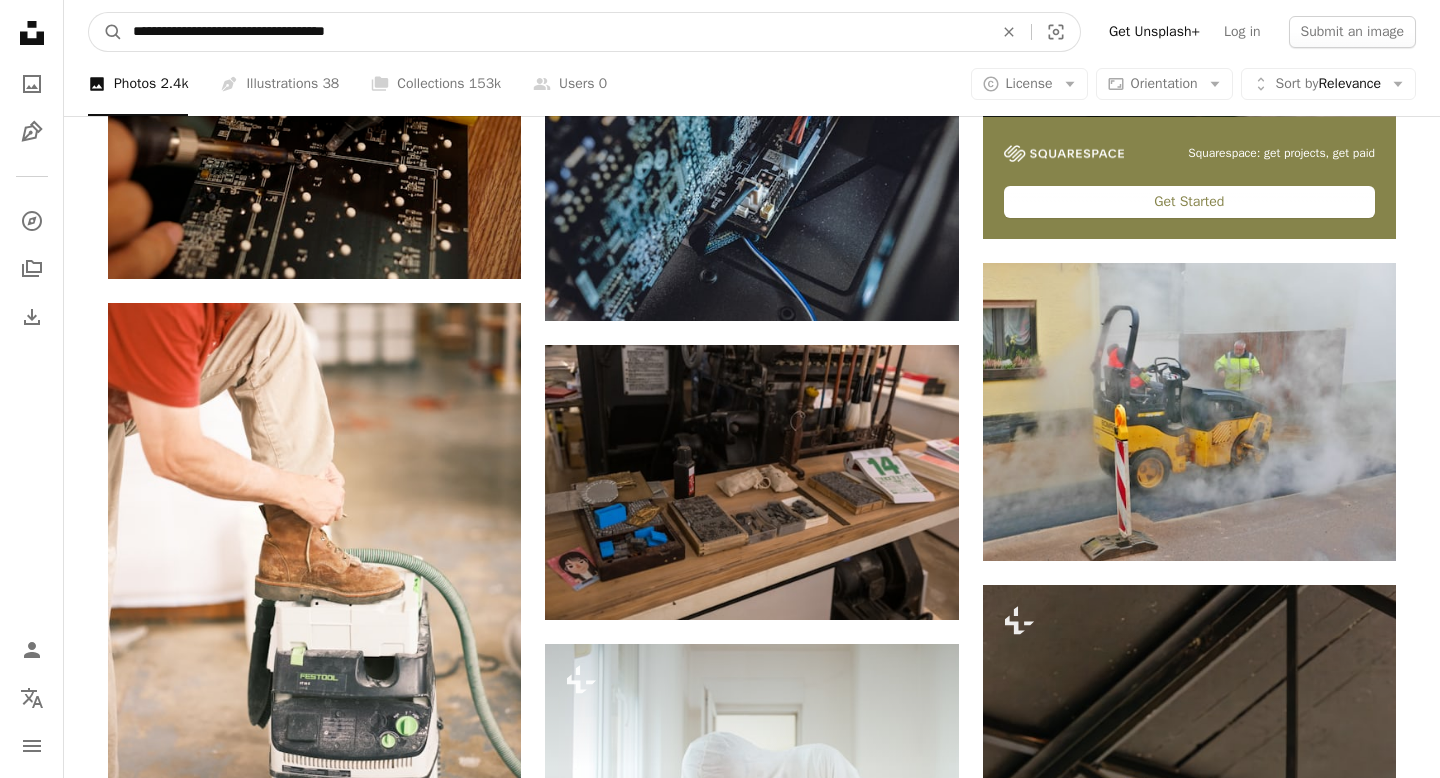 scroll, scrollTop: 744, scrollLeft: 0, axis: vertical 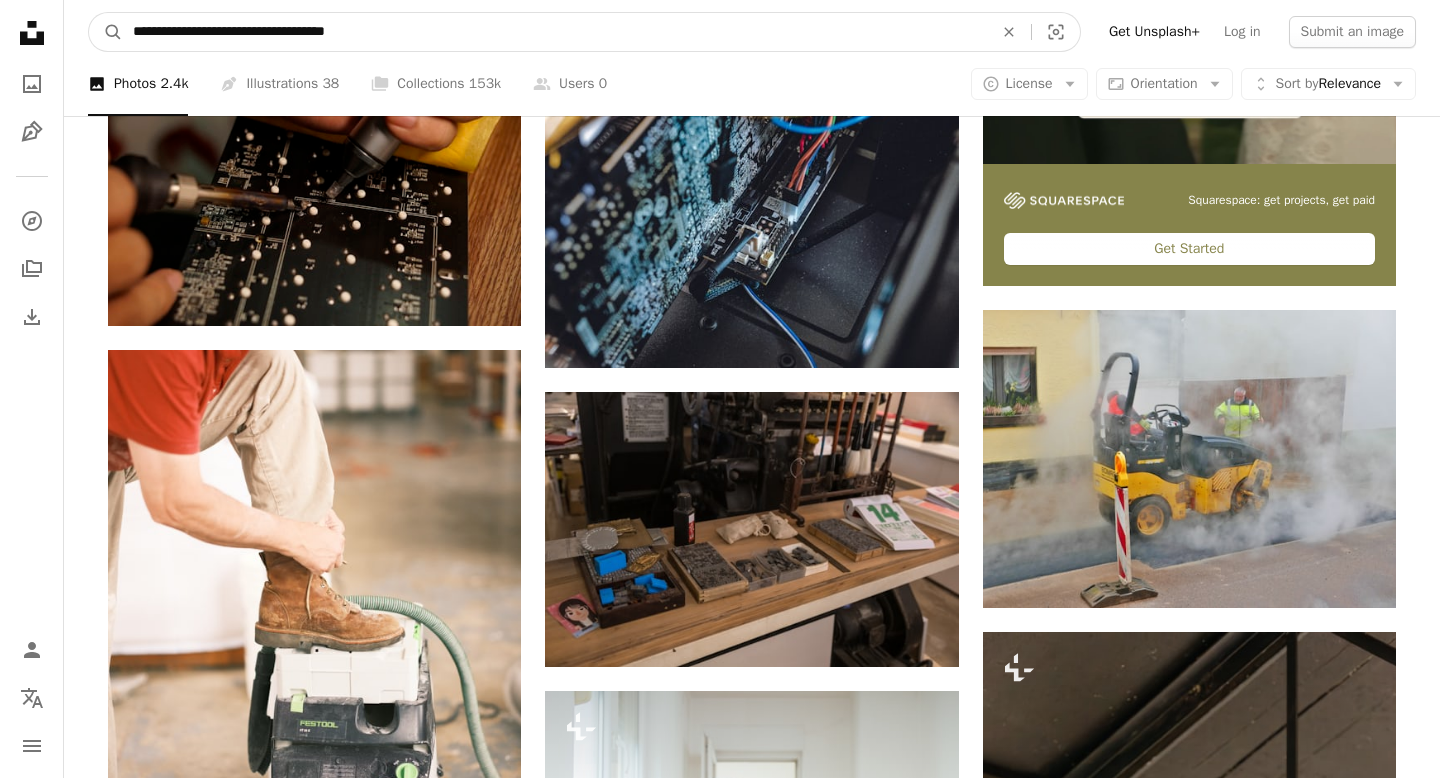 drag, startPoint x: 427, startPoint y: 34, endPoint x: 0, endPoint y: 3, distance: 428.1238 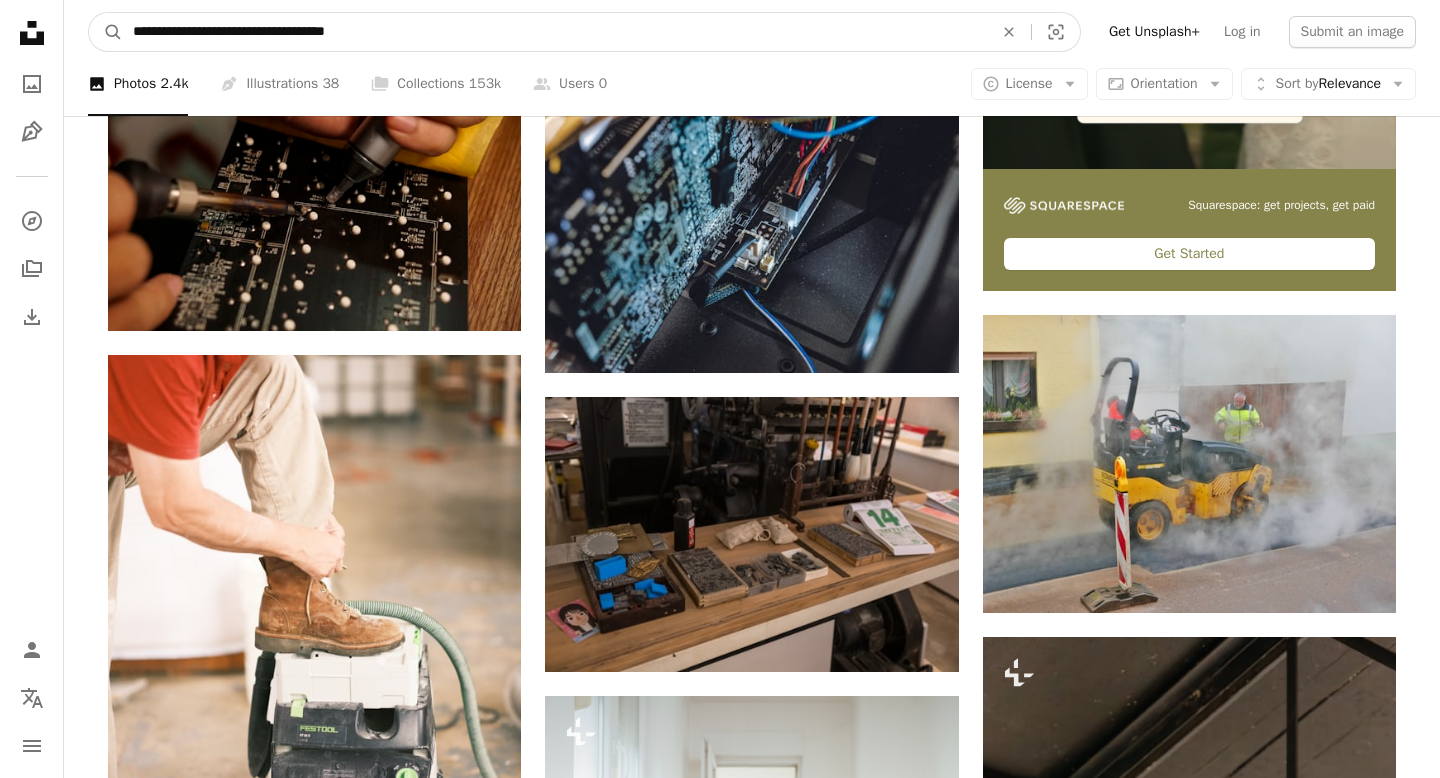 paste 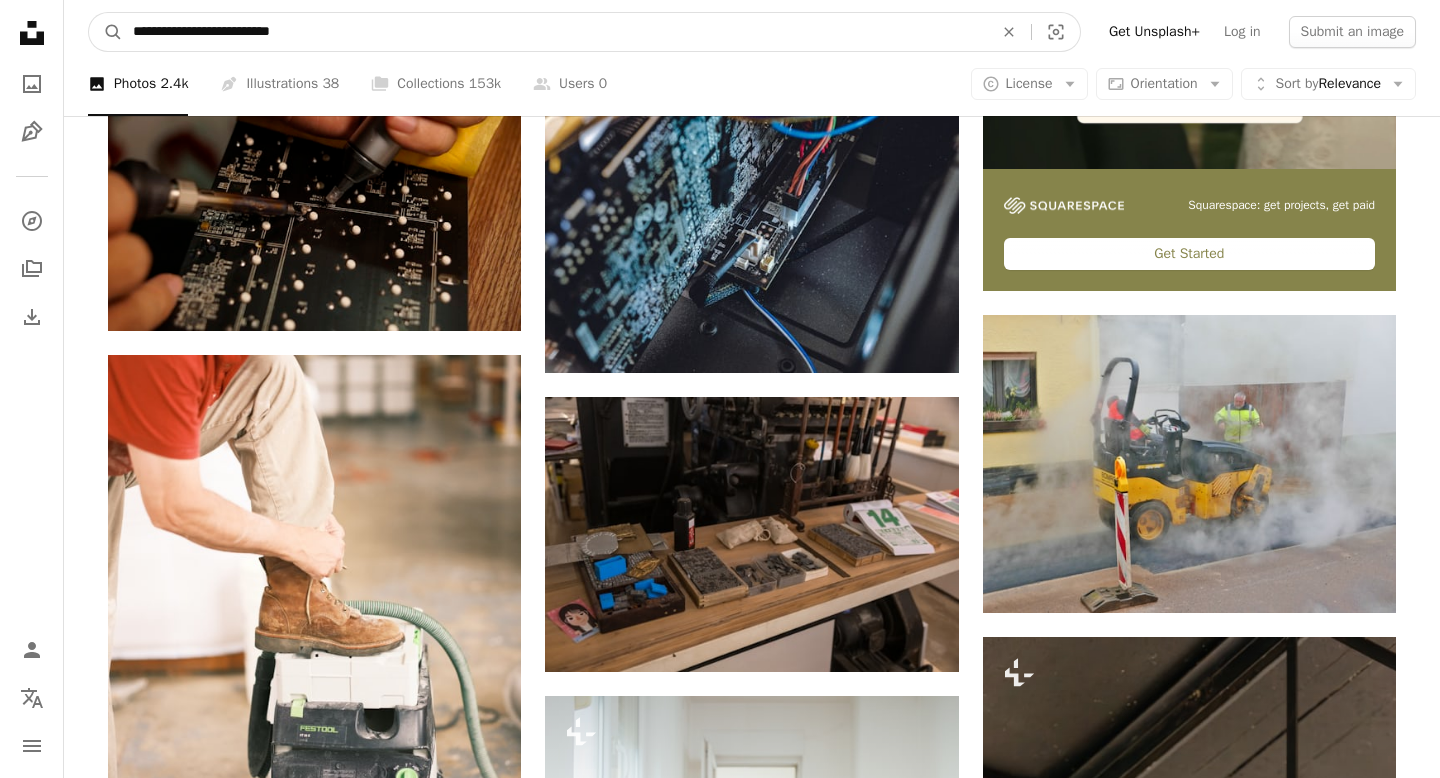 click on "A magnifying glass" at bounding box center (106, 32) 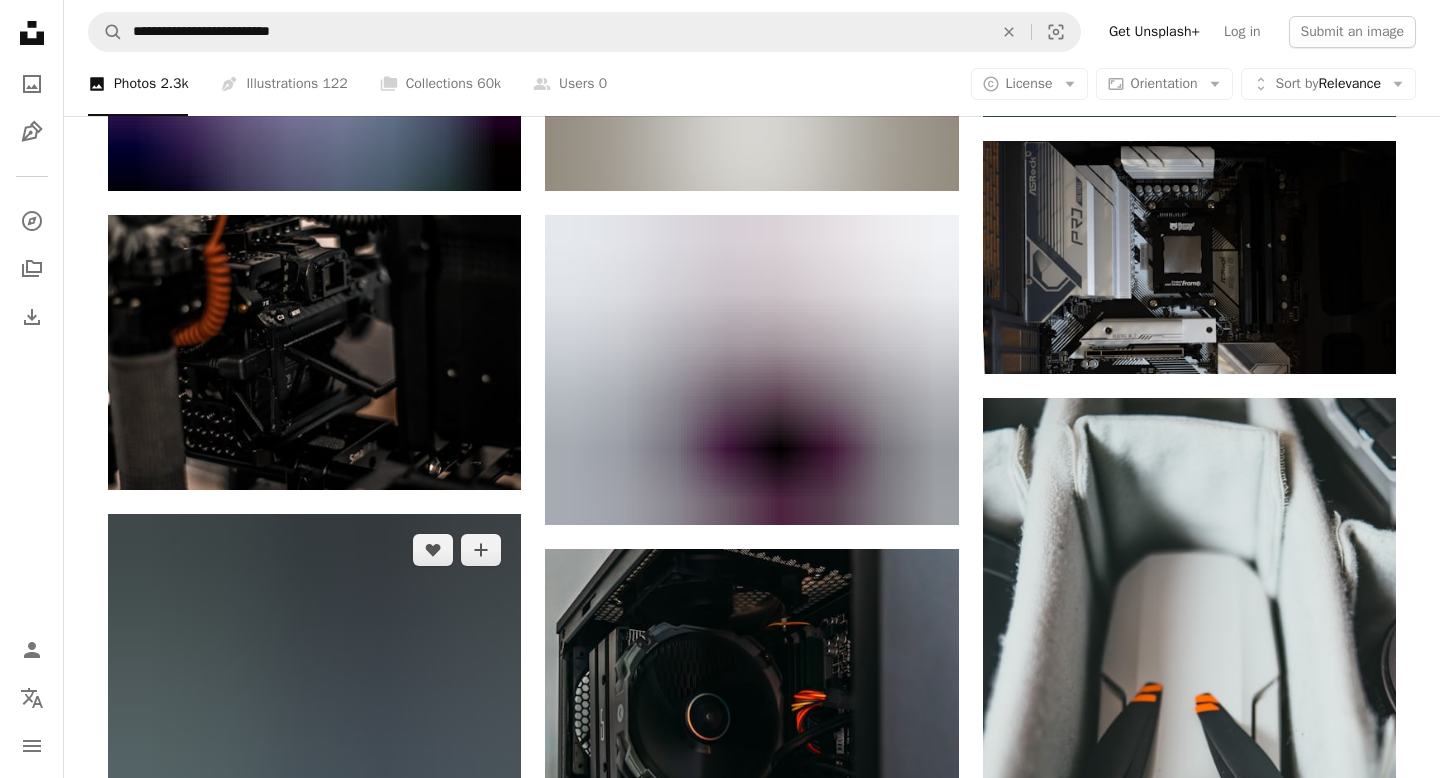 scroll, scrollTop: 939, scrollLeft: 0, axis: vertical 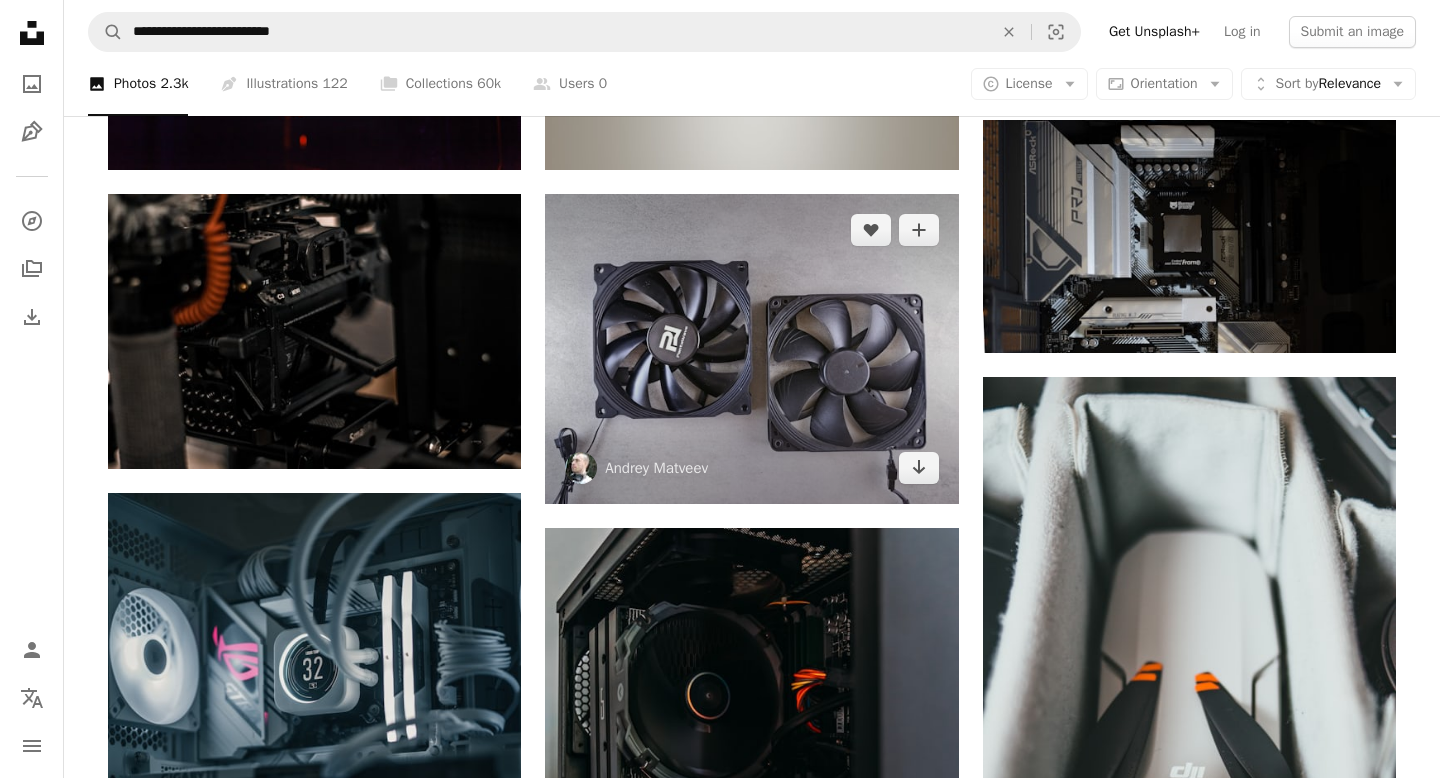 click at bounding box center (751, 349) 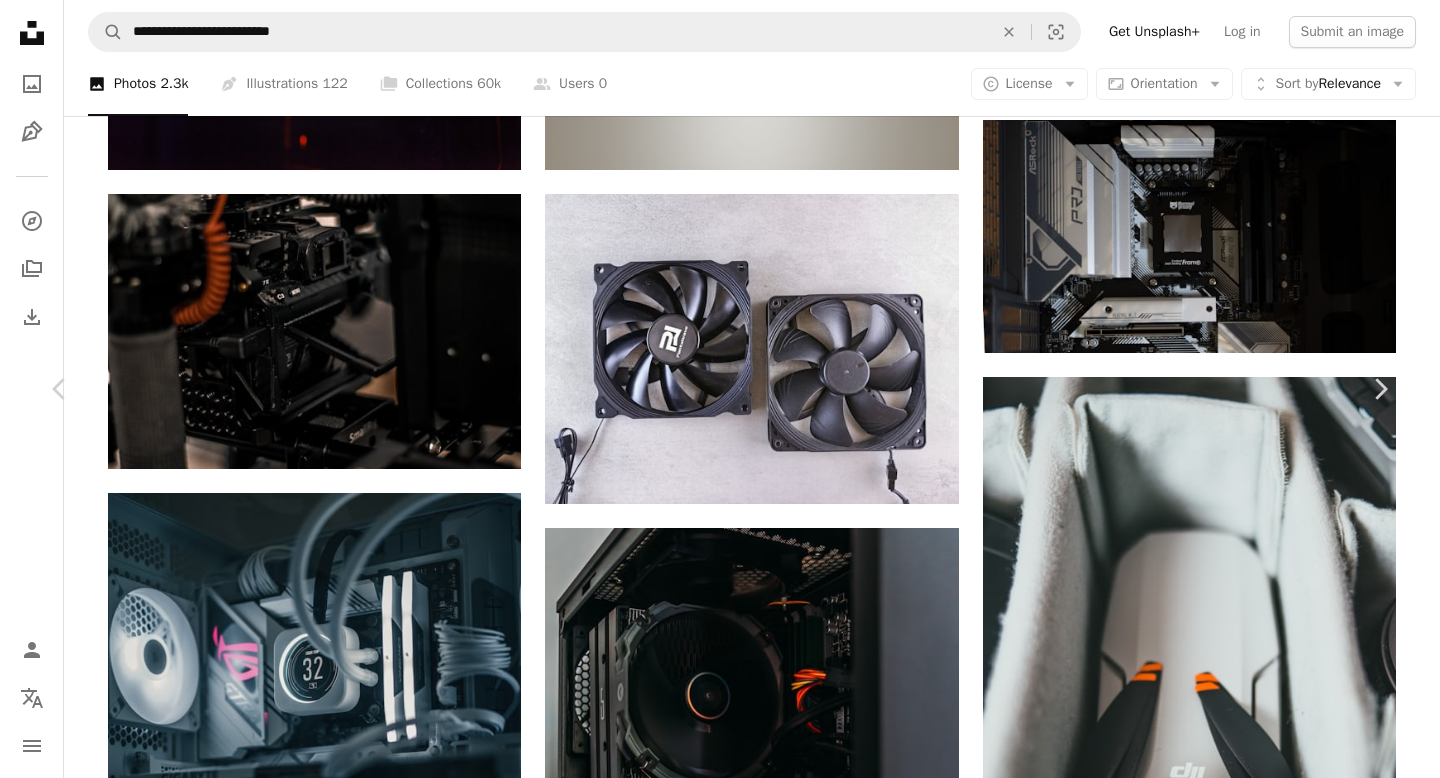 click on "Download free" at bounding box center (1191, 3766) 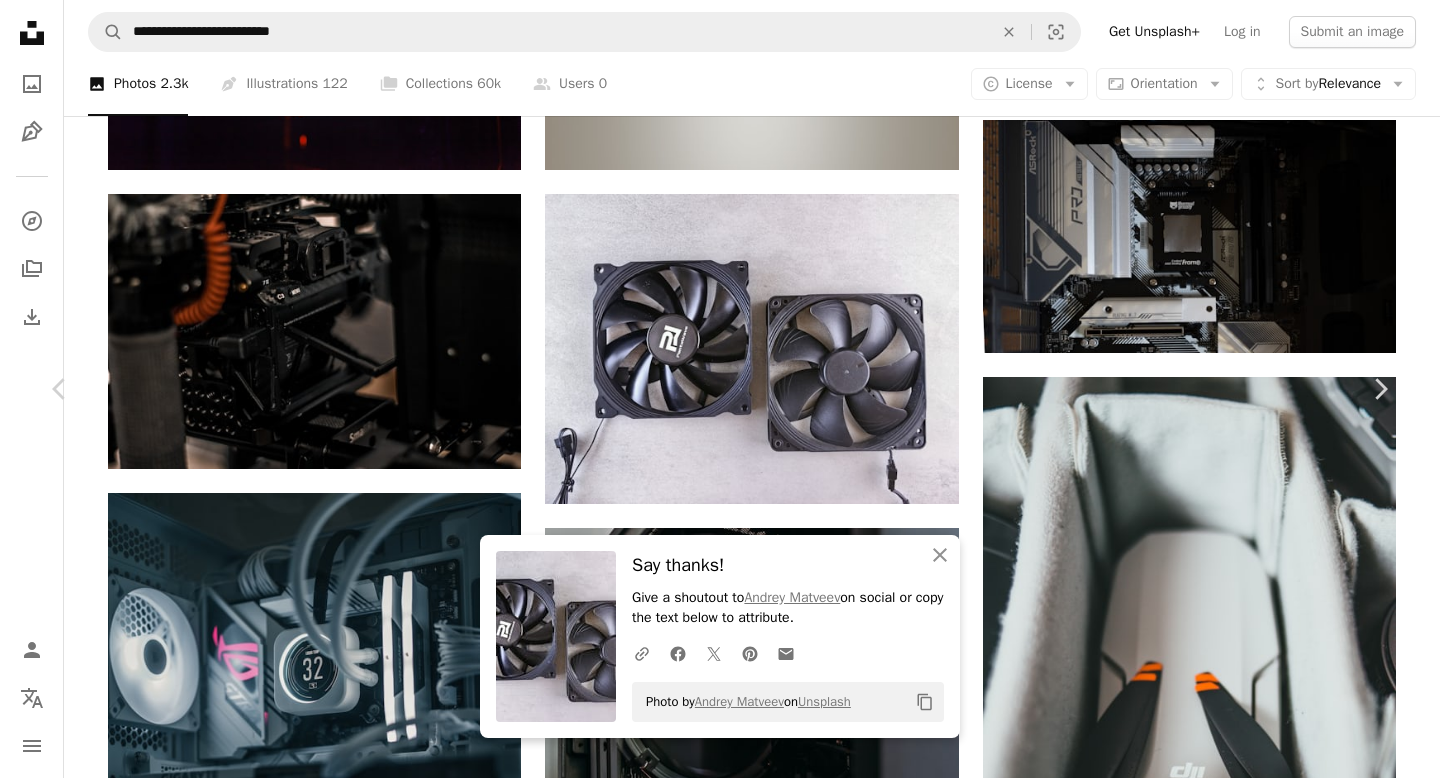 click on "Choose download size" at bounding box center [1274, 3806] 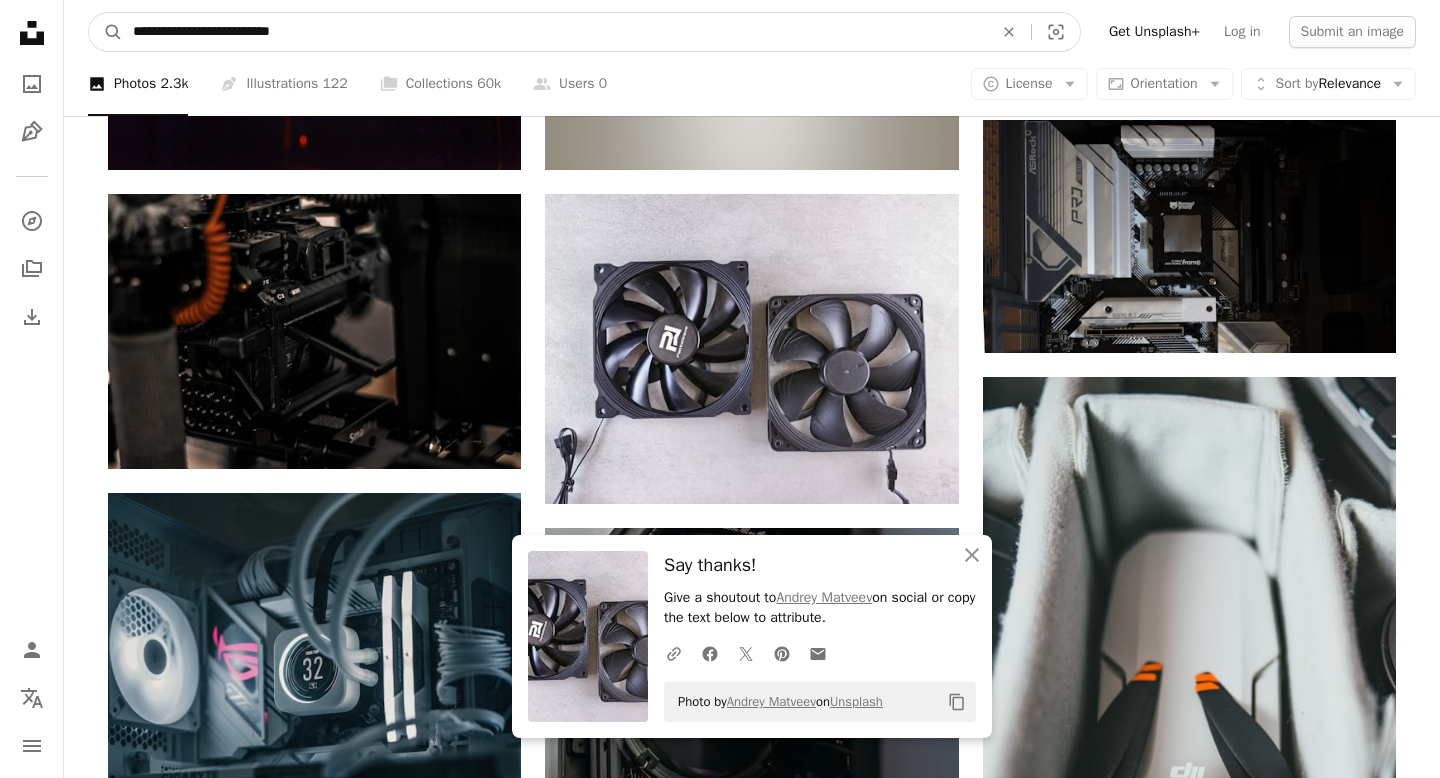 drag, startPoint x: 367, startPoint y: 30, endPoint x: 42, endPoint y: 30, distance: 325 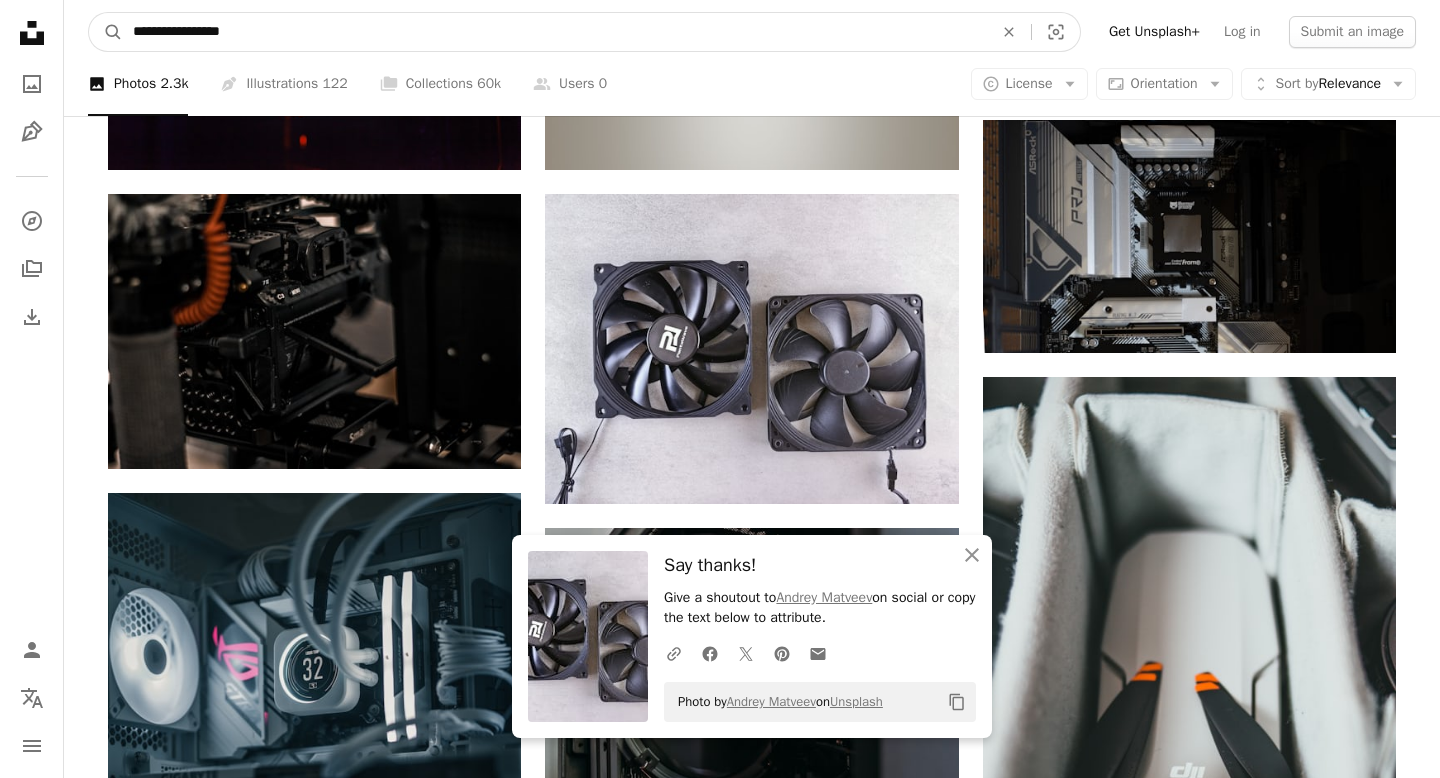click on "A magnifying glass" at bounding box center [106, 32] 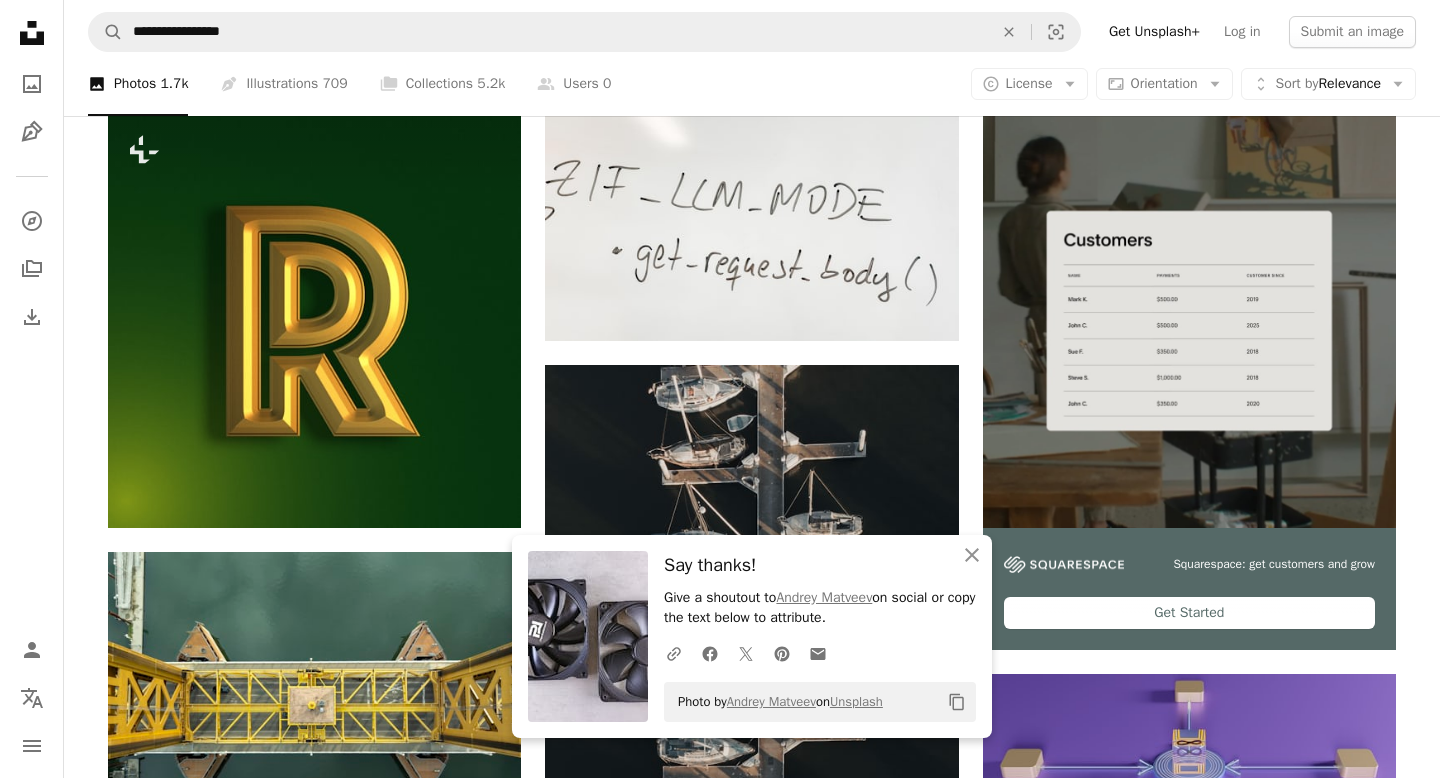 scroll, scrollTop: 423, scrollLeft: 0, axis: vertical 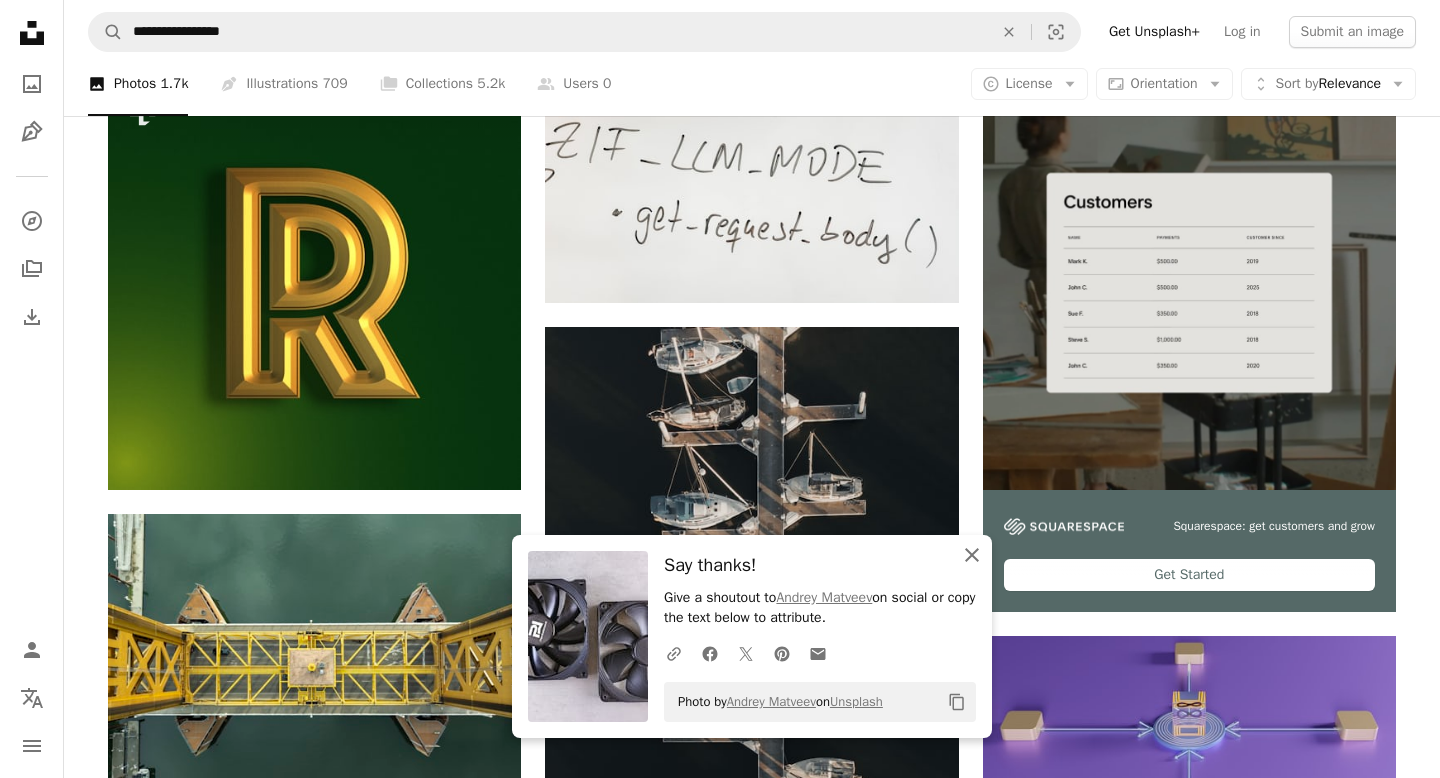 click 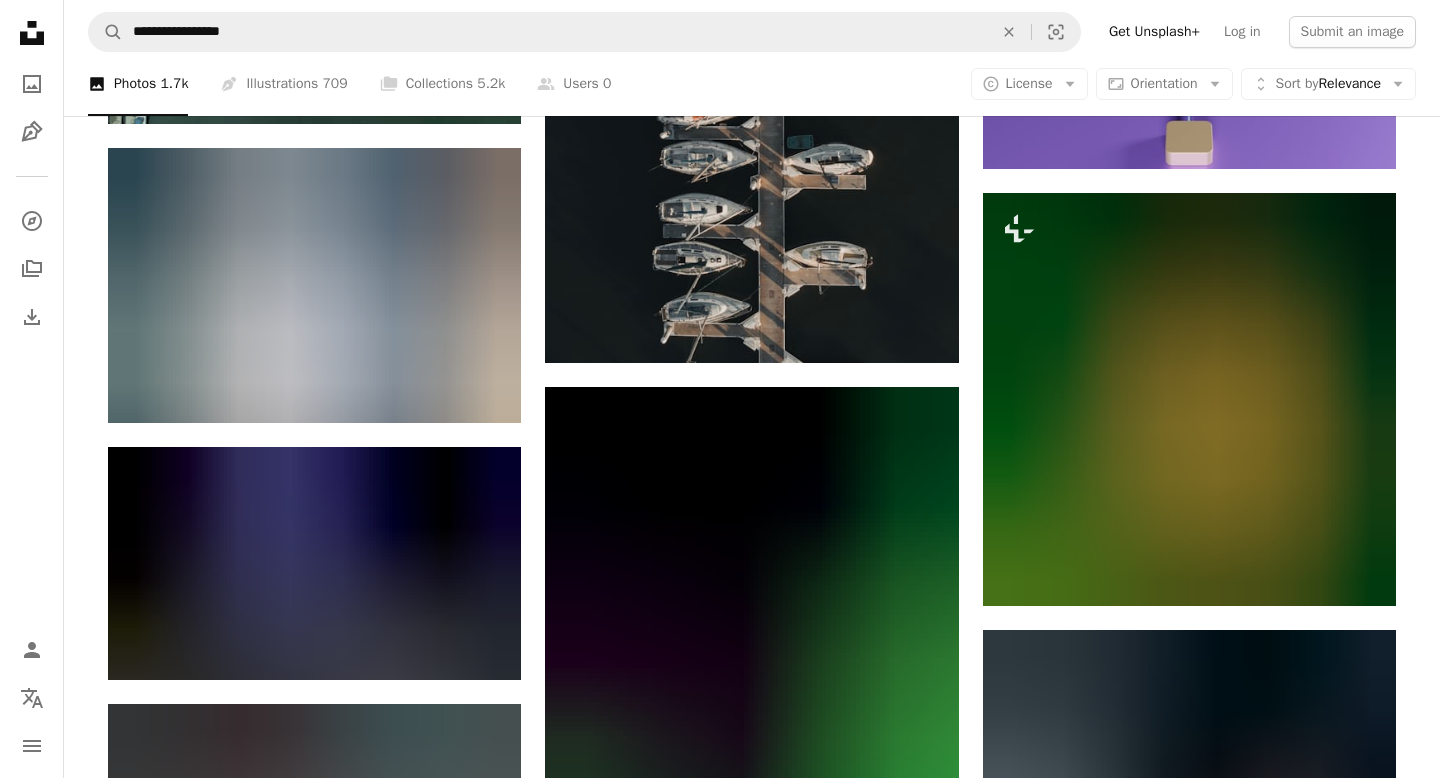 scroll, scrollTop: 0, scrollLeft: 0, axis: both 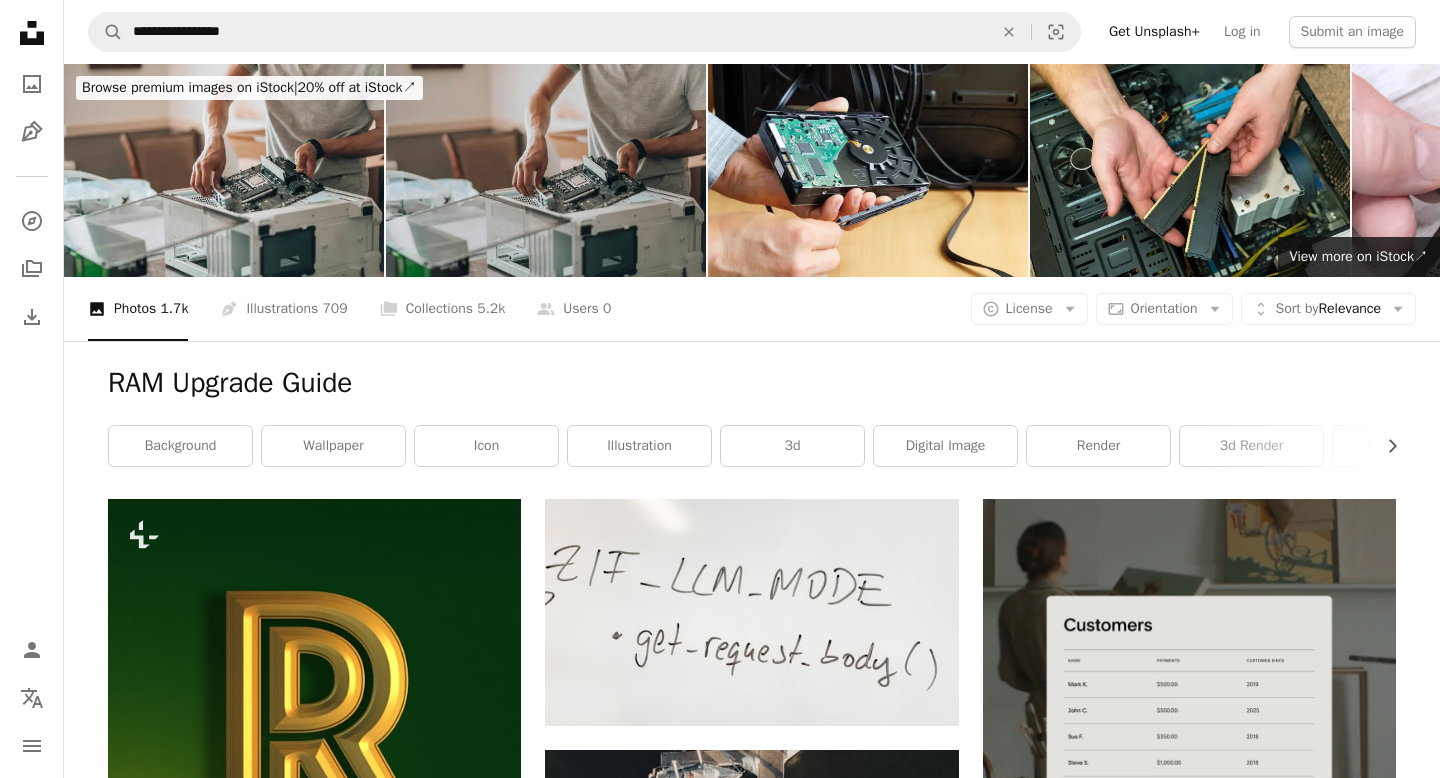 click at bounding box center (546, 170) 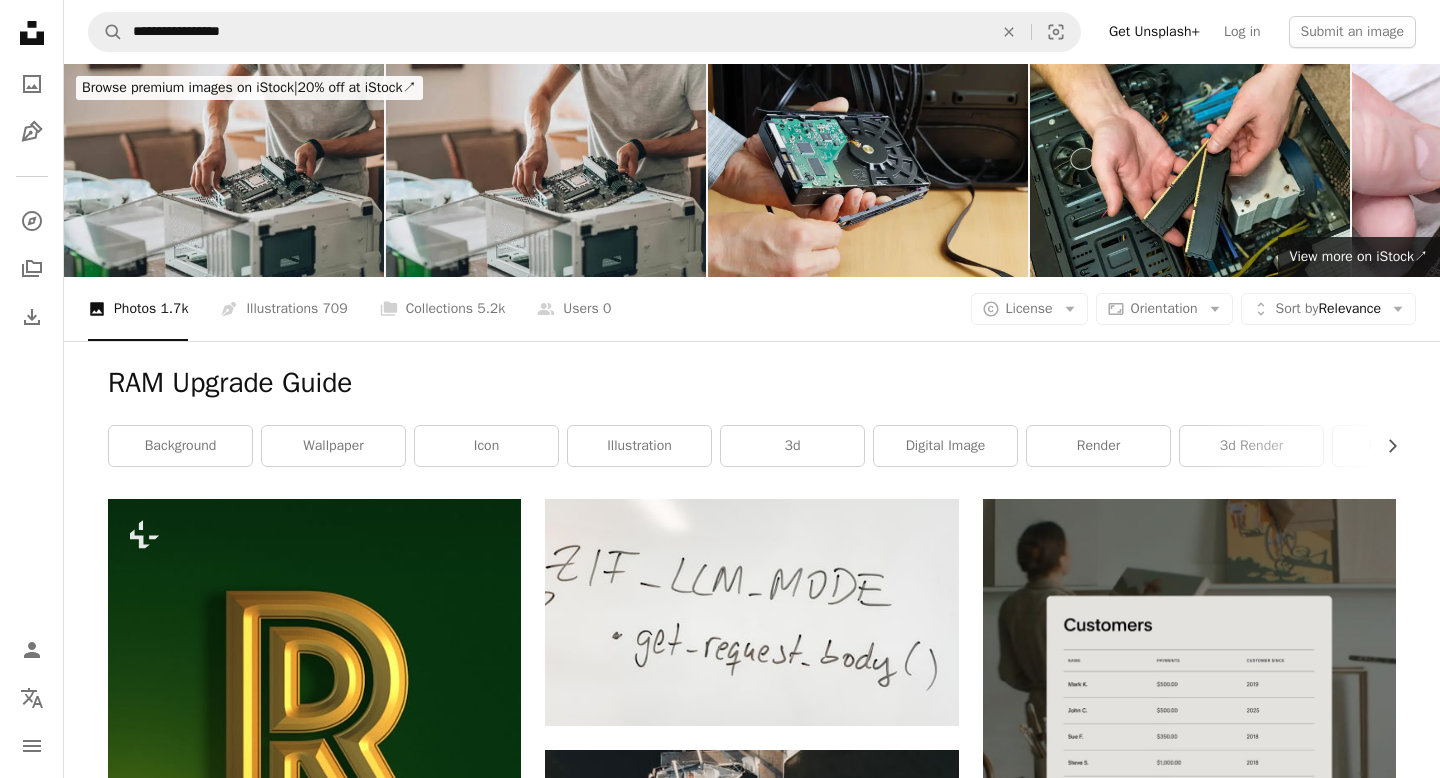click at bounding box center (868, 170) 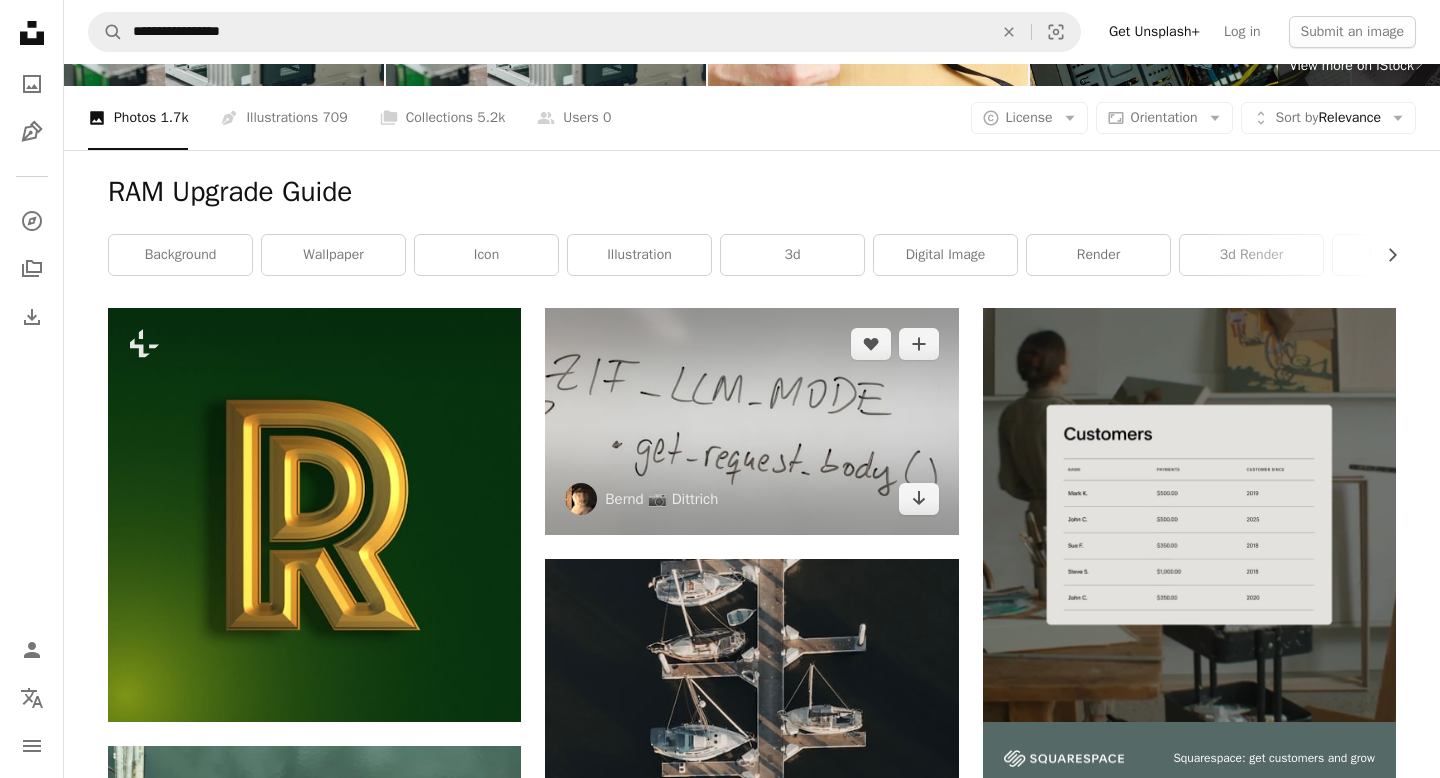 scroll, scrollTop: 110, scrollLeft: 0, axis: vertical 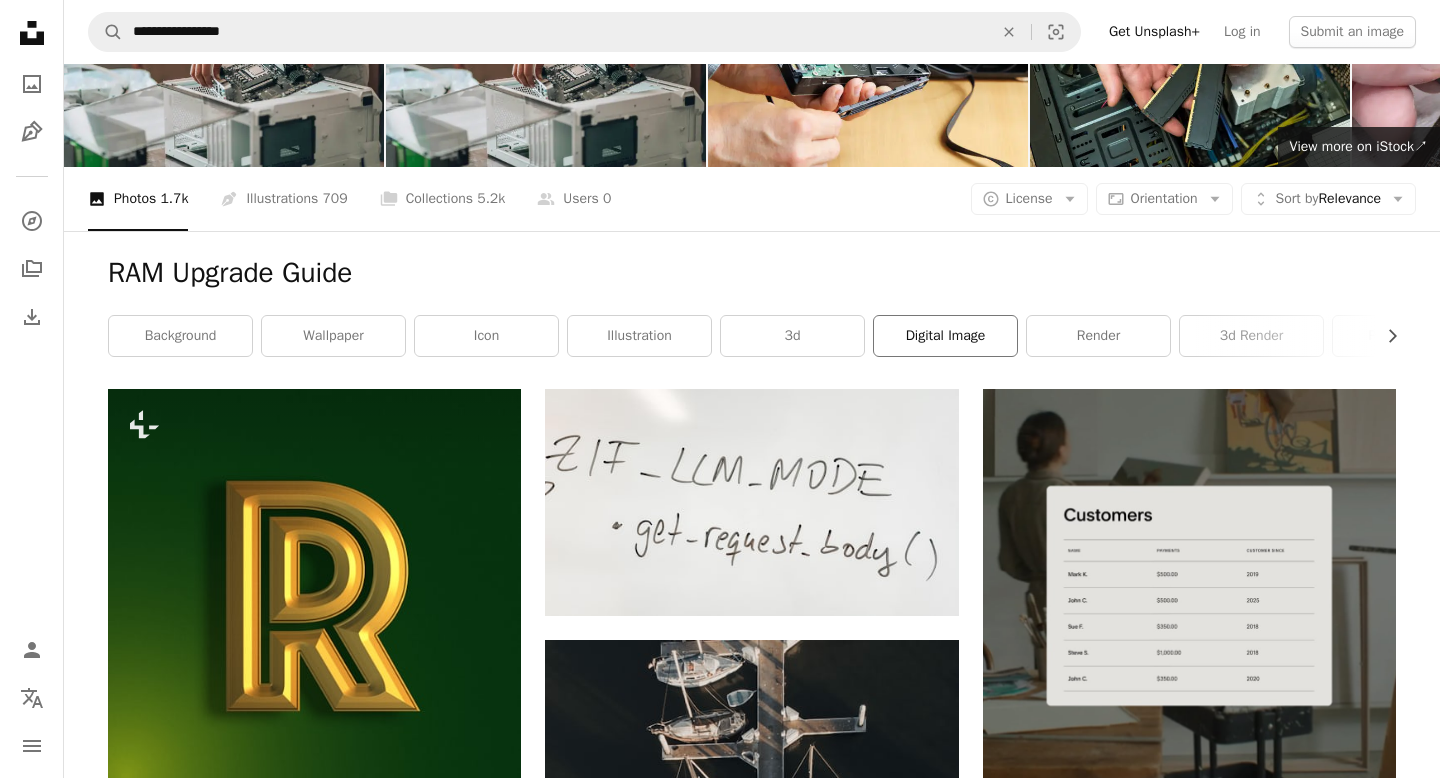 click on "digital image" at bounding box center [945, 336] 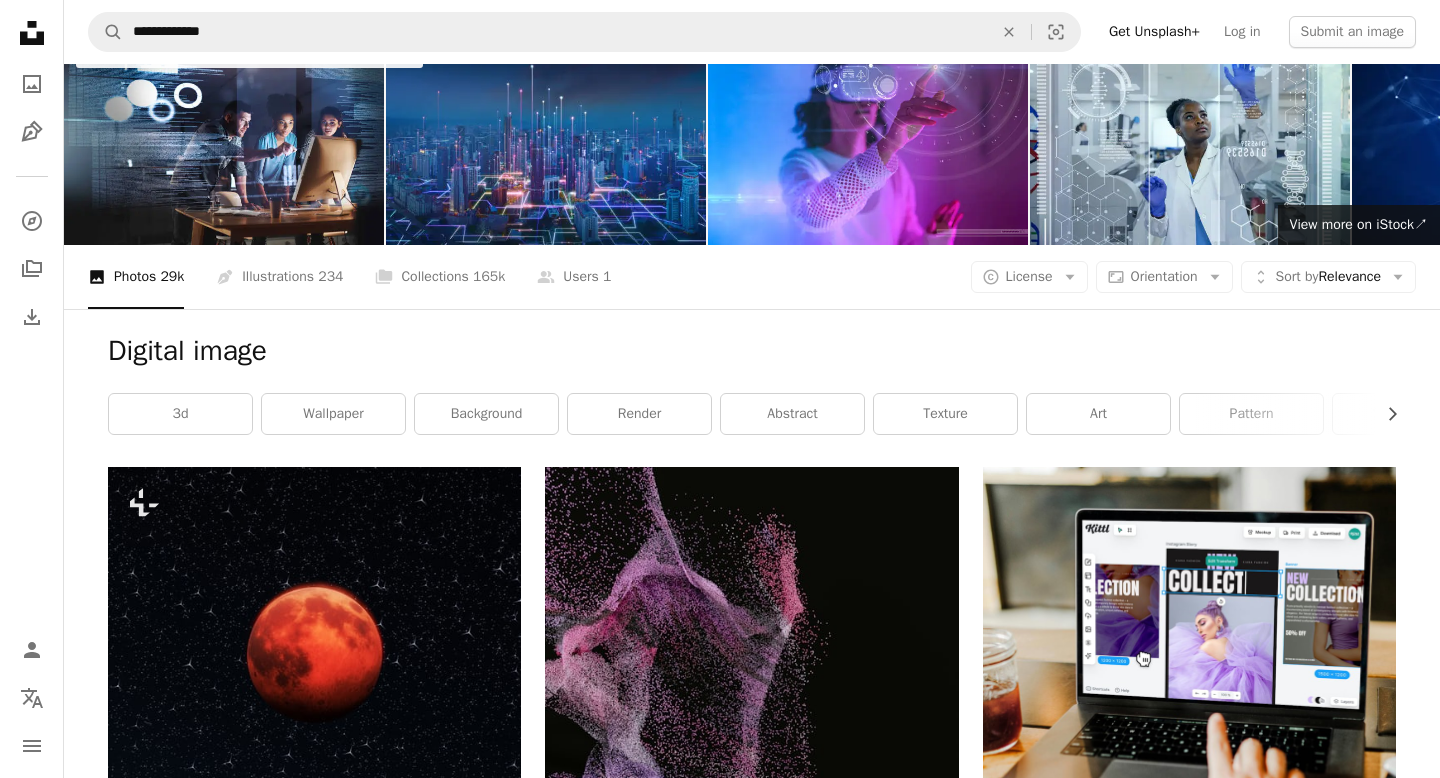scroll, scrollTop: 0, scrollLeft: 0, axis: both 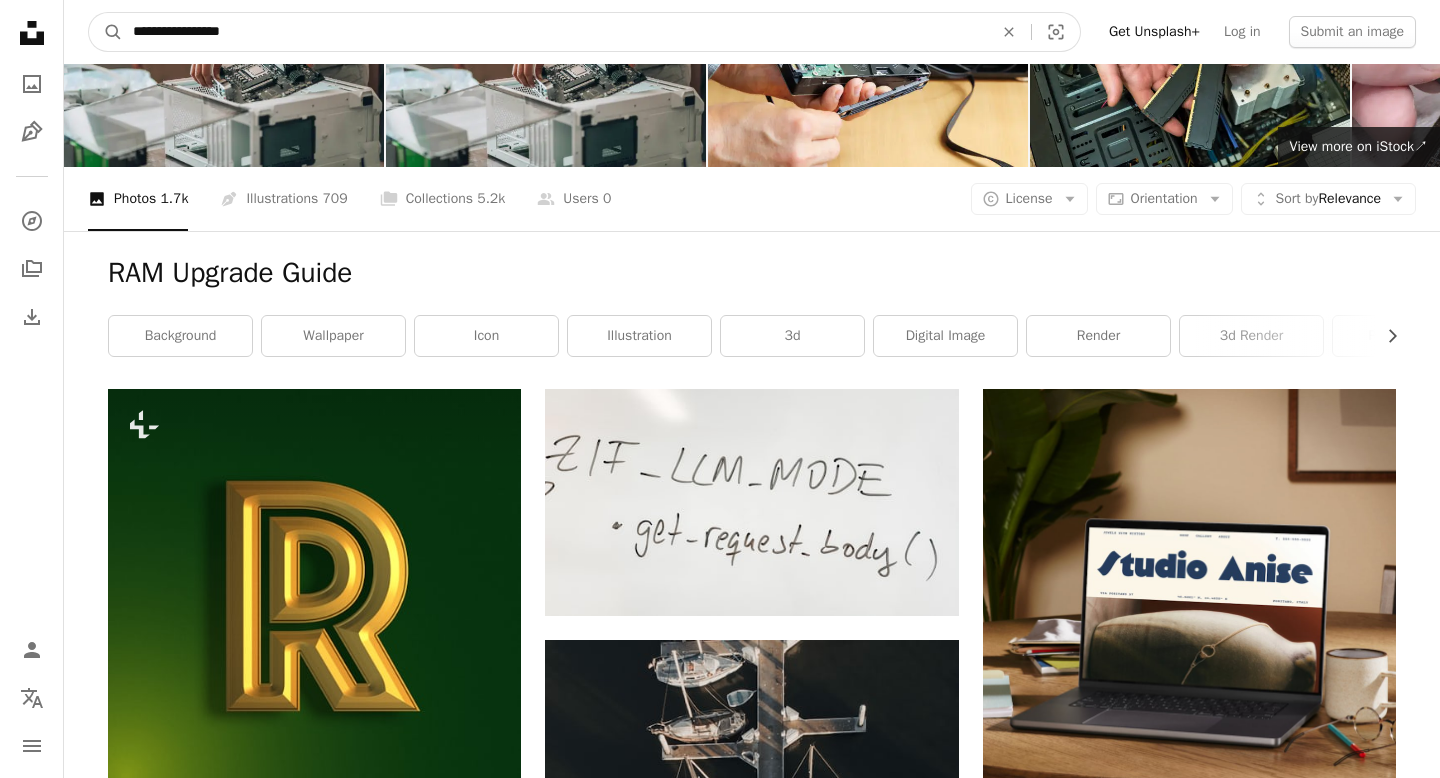 click on "**********" at bounding box center [555, 32] 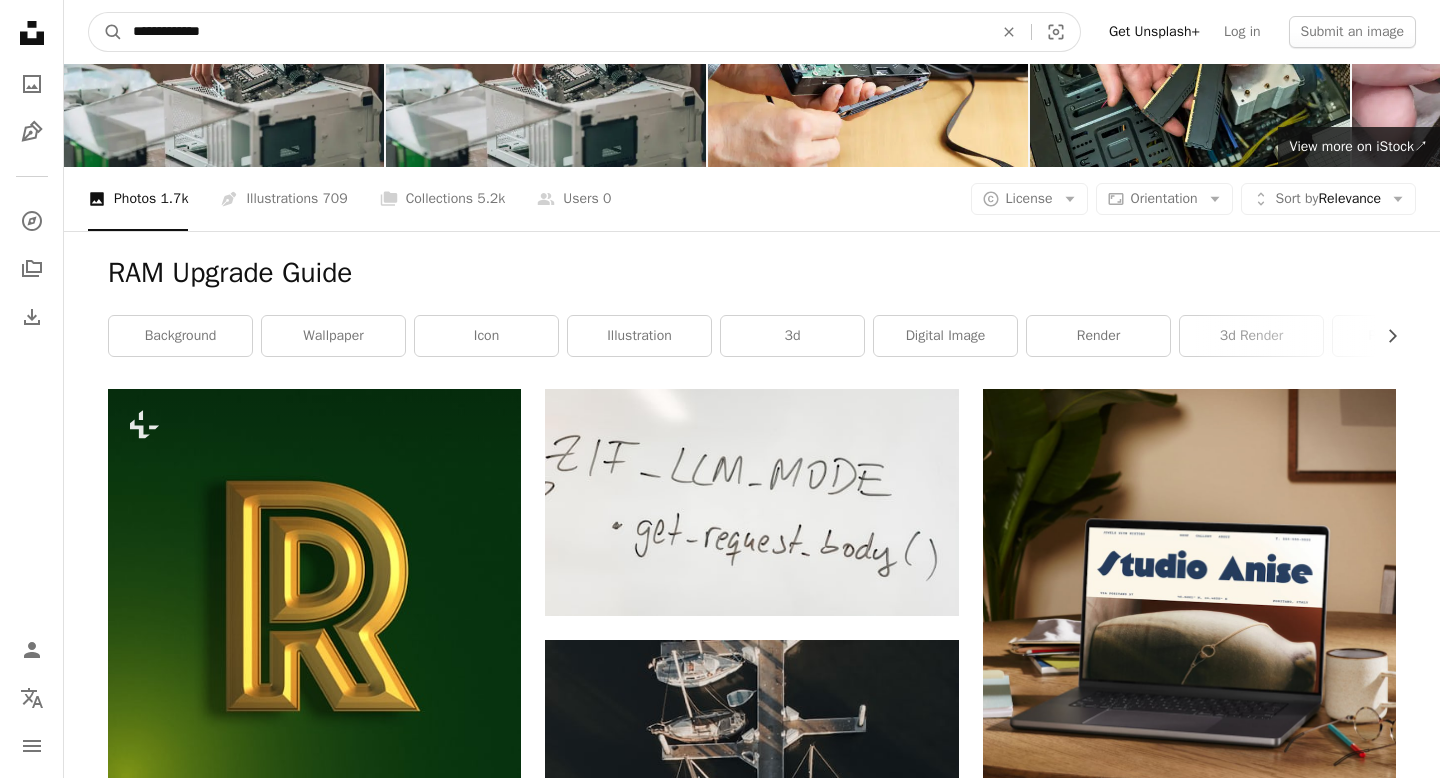 type on "**********" 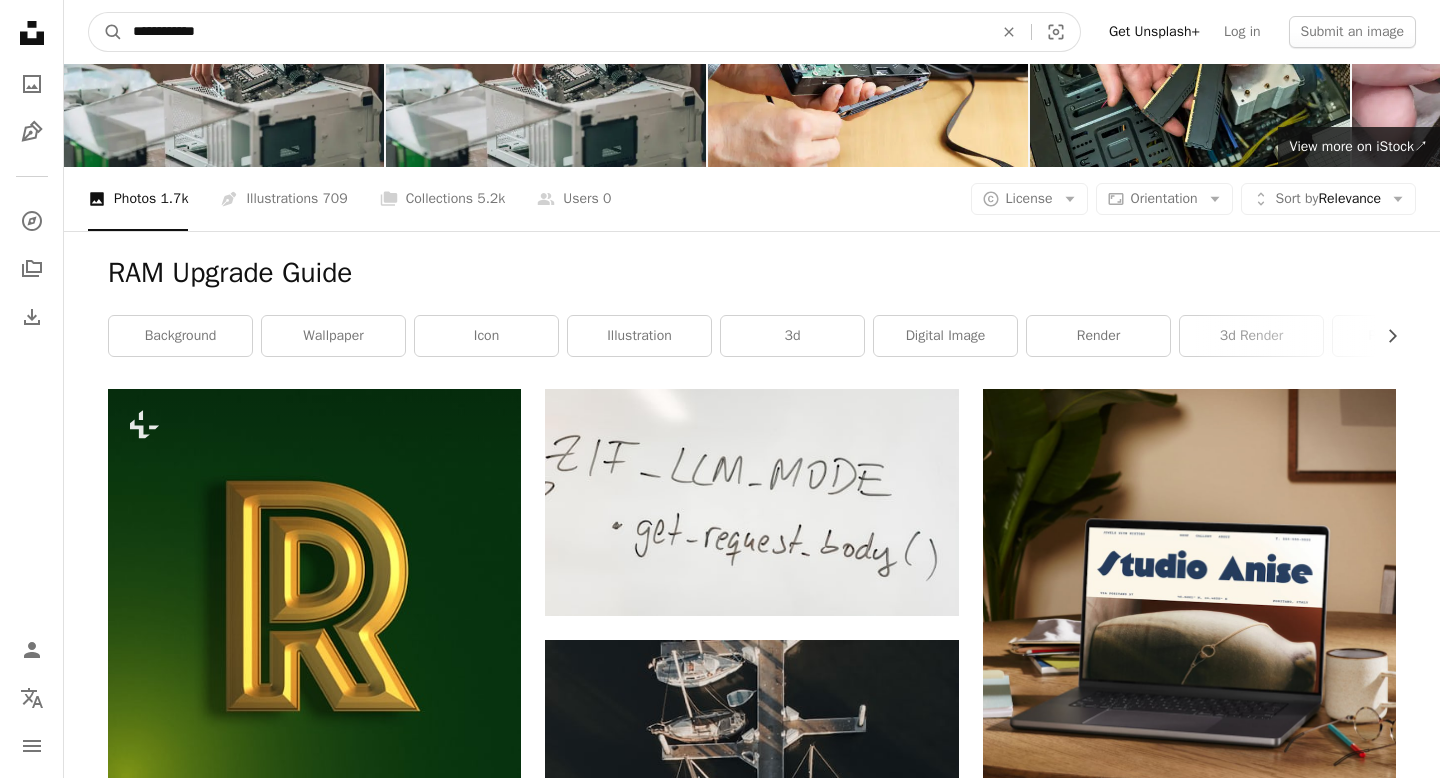 click on "A magnifying glass" at bounding box center [106, 32] 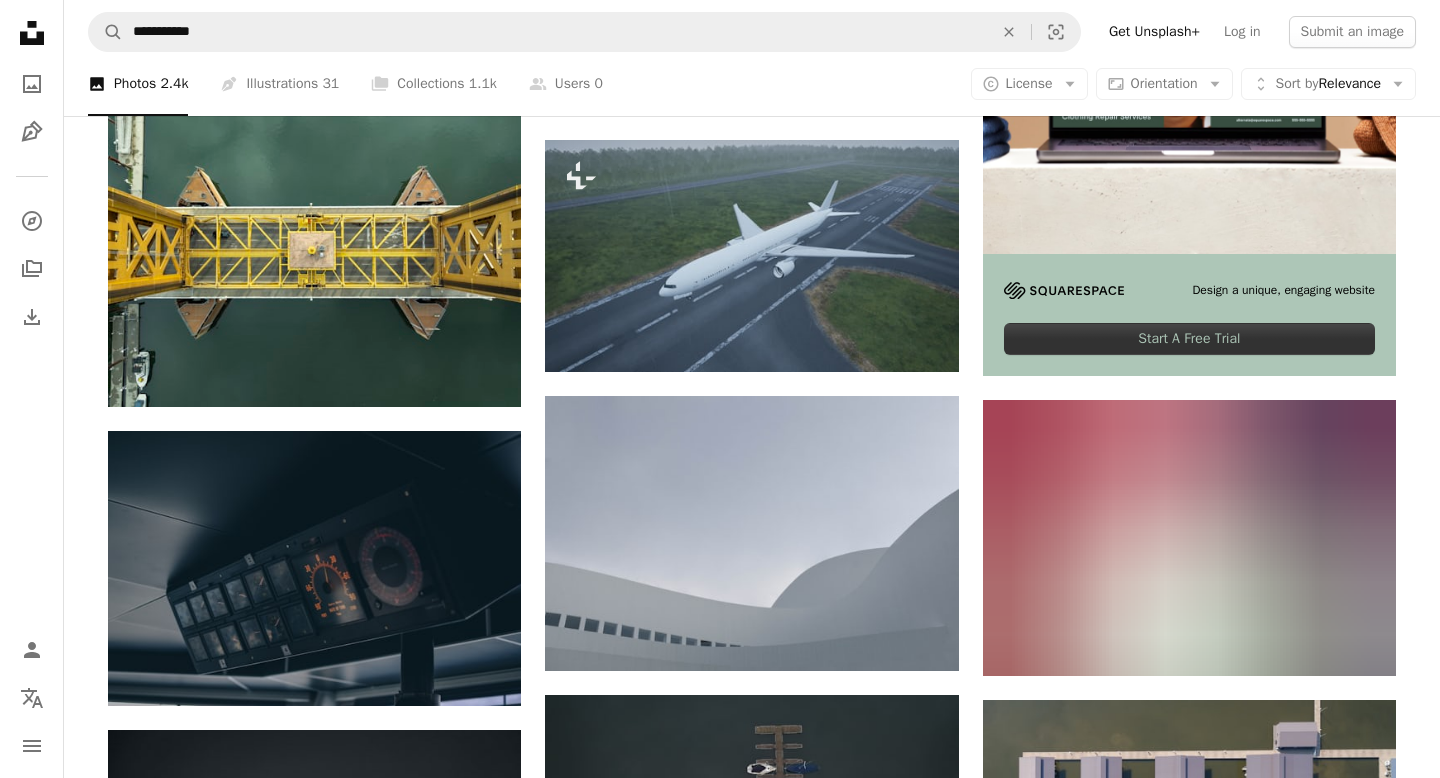 scroll, scrollTop: 699, scrollLeft: 0, axis: vertical 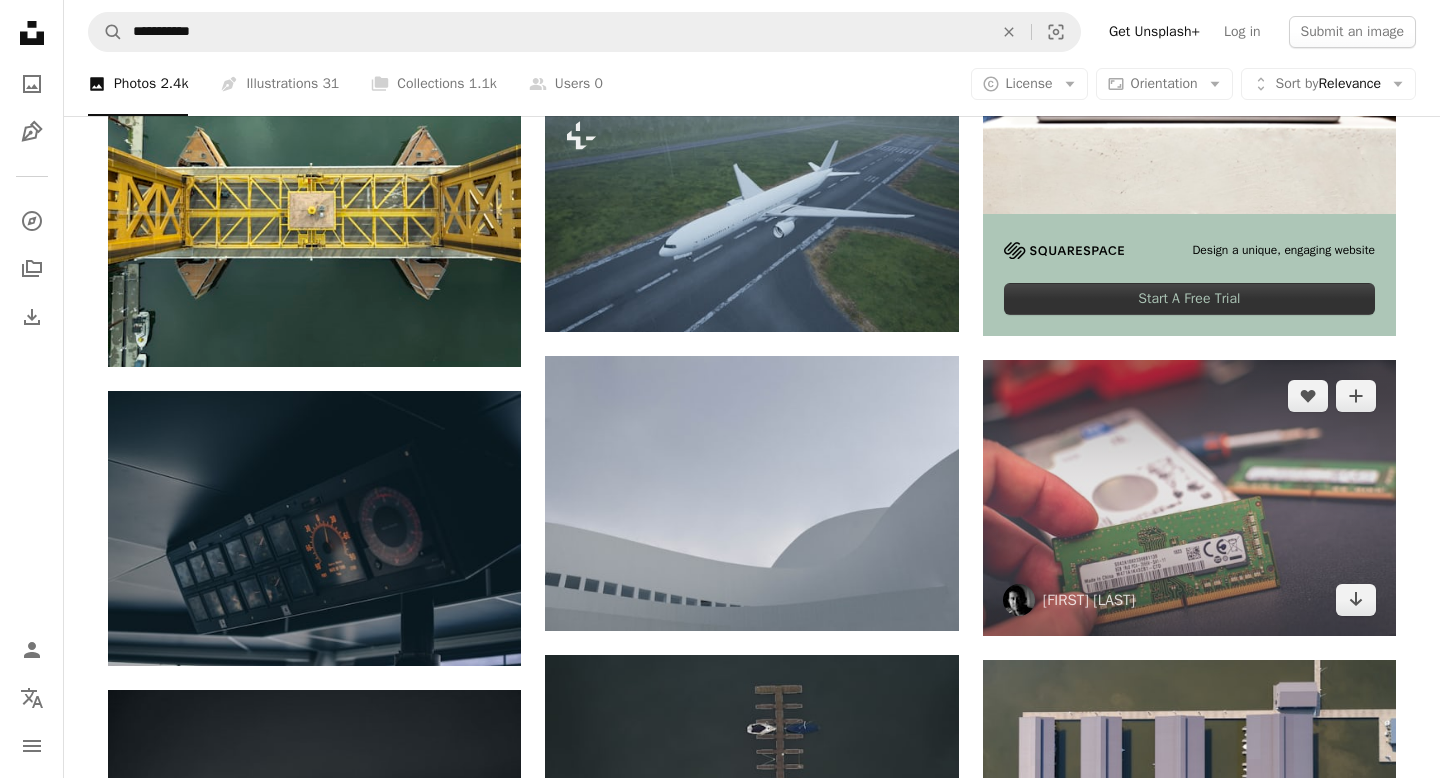 click at bounding box center (1189, 497) 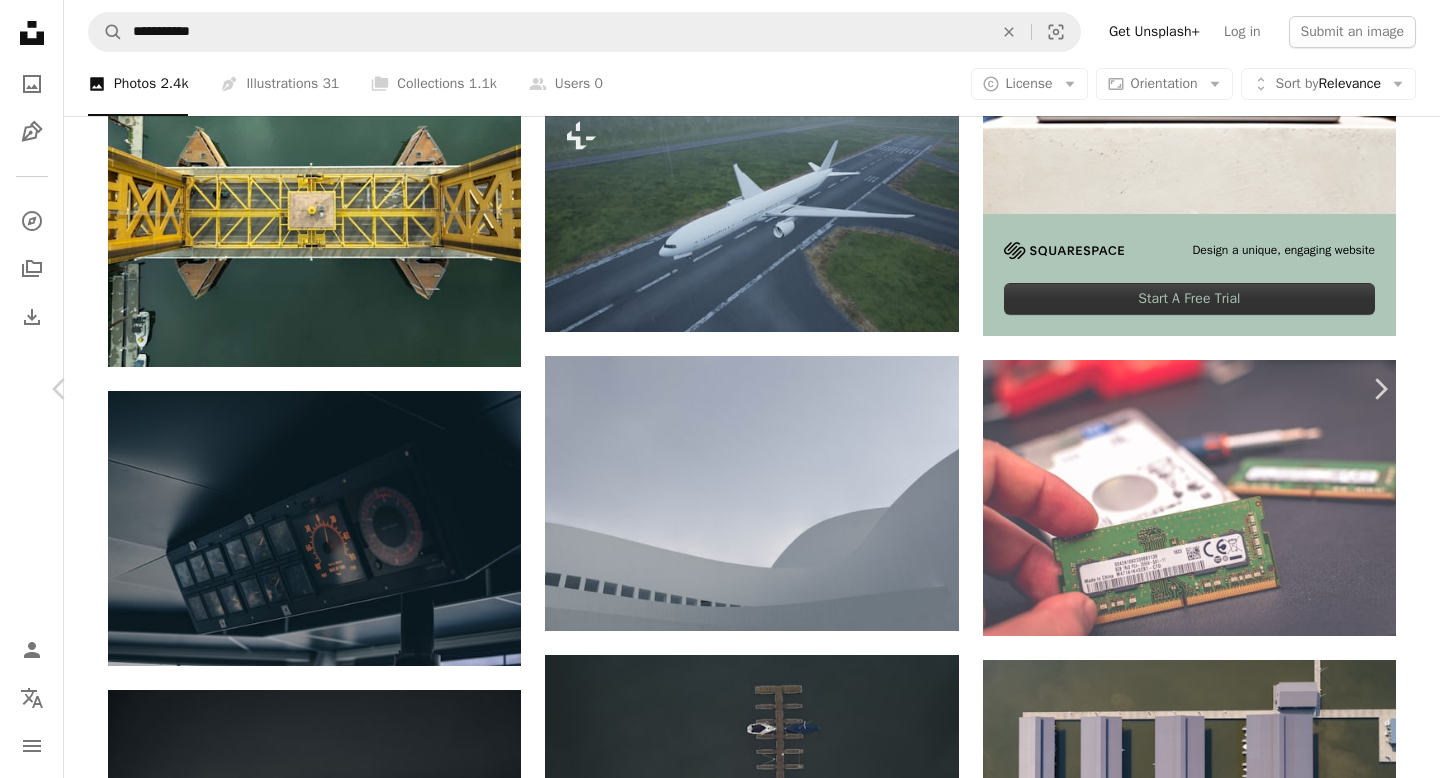 click on "Download free" at bounding box center [1191, 3453] 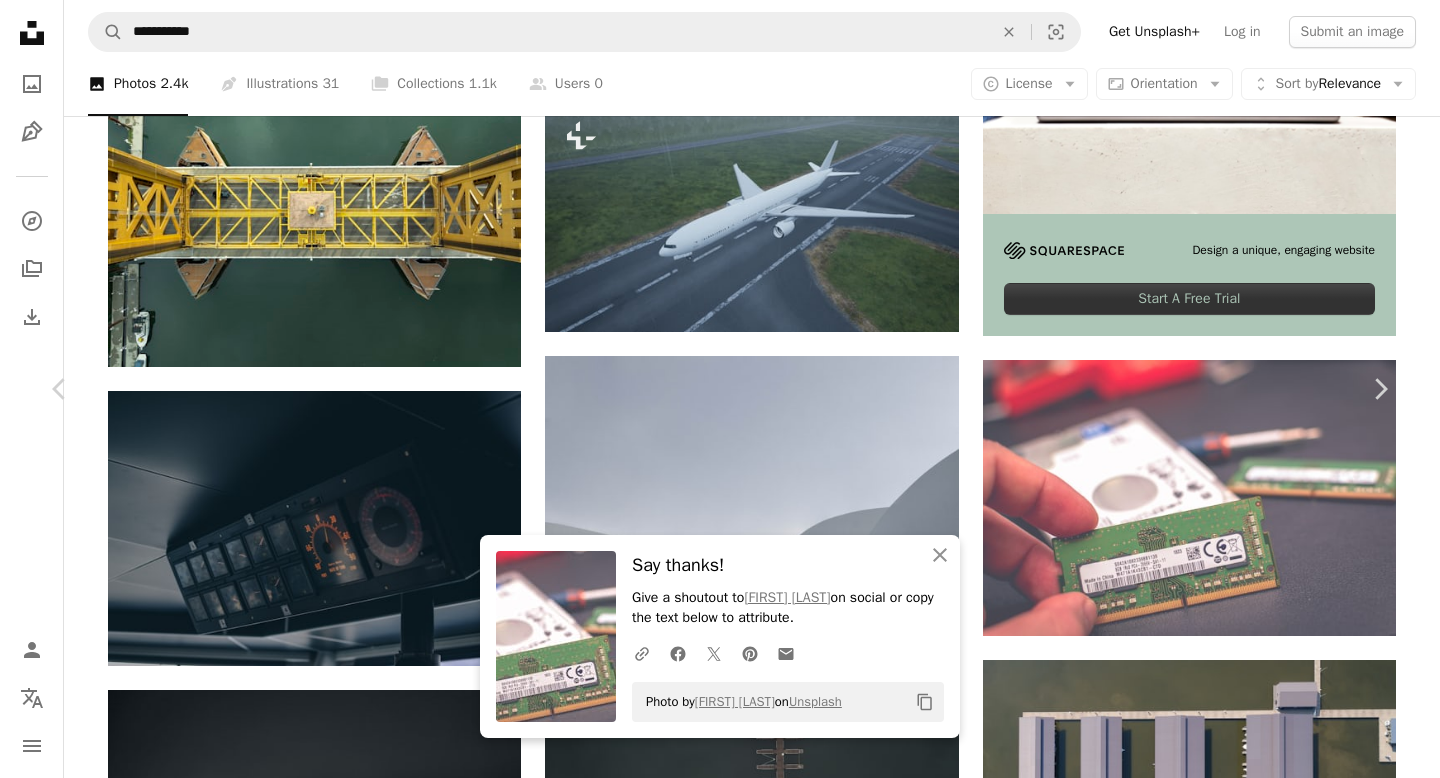 click on "An X shape Chevron left Chevron right An X shape Close Say thanks! Give a shoutout to  [FIRST] [LAST]  on social or copy the text below to attribute. A URL sharing icon (chains) Facebook icon X (formerly Twitter) icon Pinterest icon An envelope Photo by  [FIRST] [LAST]  on  Unsplash
Copy content [FIRST] [LAST] [FIRST][LAST] A heart A plus sign Download free Chevron down Zoom in Views 206,282 Downloads 1,765 A forward-right arrow Share Info icon Info More Actions Calendar outlined Published on  [DATE] Camera NIKON CORPORATION, NIKON D5300 Safety Free to use under the  Unsplash License upgrade human computer phone grey mobile phone electronics cell phone hardware computer hardware fixing ram memory Free pictures Browse premium related images on iStock  |  Save 20% with code UNSPLASH20 View more on iStock  ↗ Related images A heart A plus sign [FIRST] [LAST] Available for hire A checkmark inside of a circle Arrow pointing down Plus sign for Unsplash+ A heart A plus sign Getty Images For" at bounding box center [720, 3795] 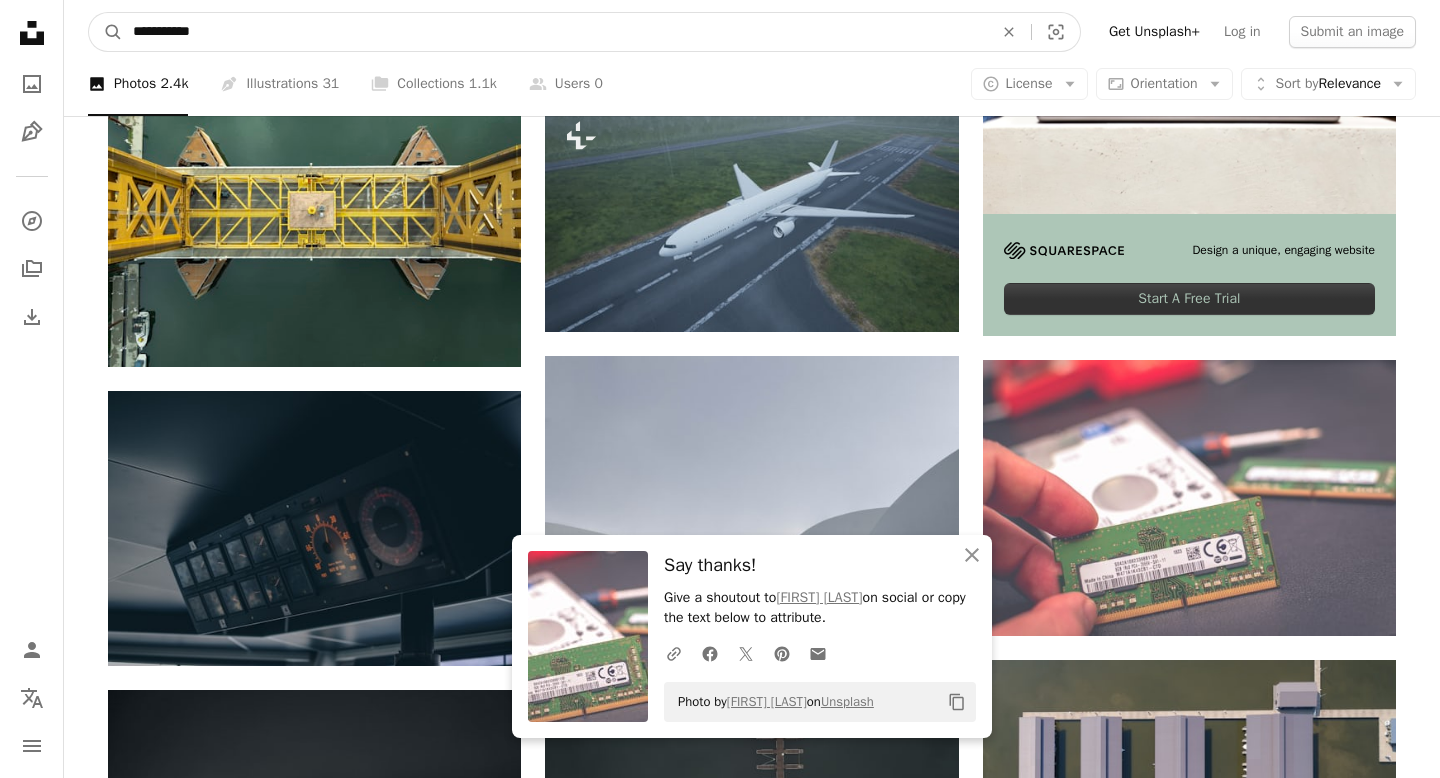 drag, startPoint x: 248, startPoint y: 22, endPoint x: 10, endPoint y: 22, distance: 238 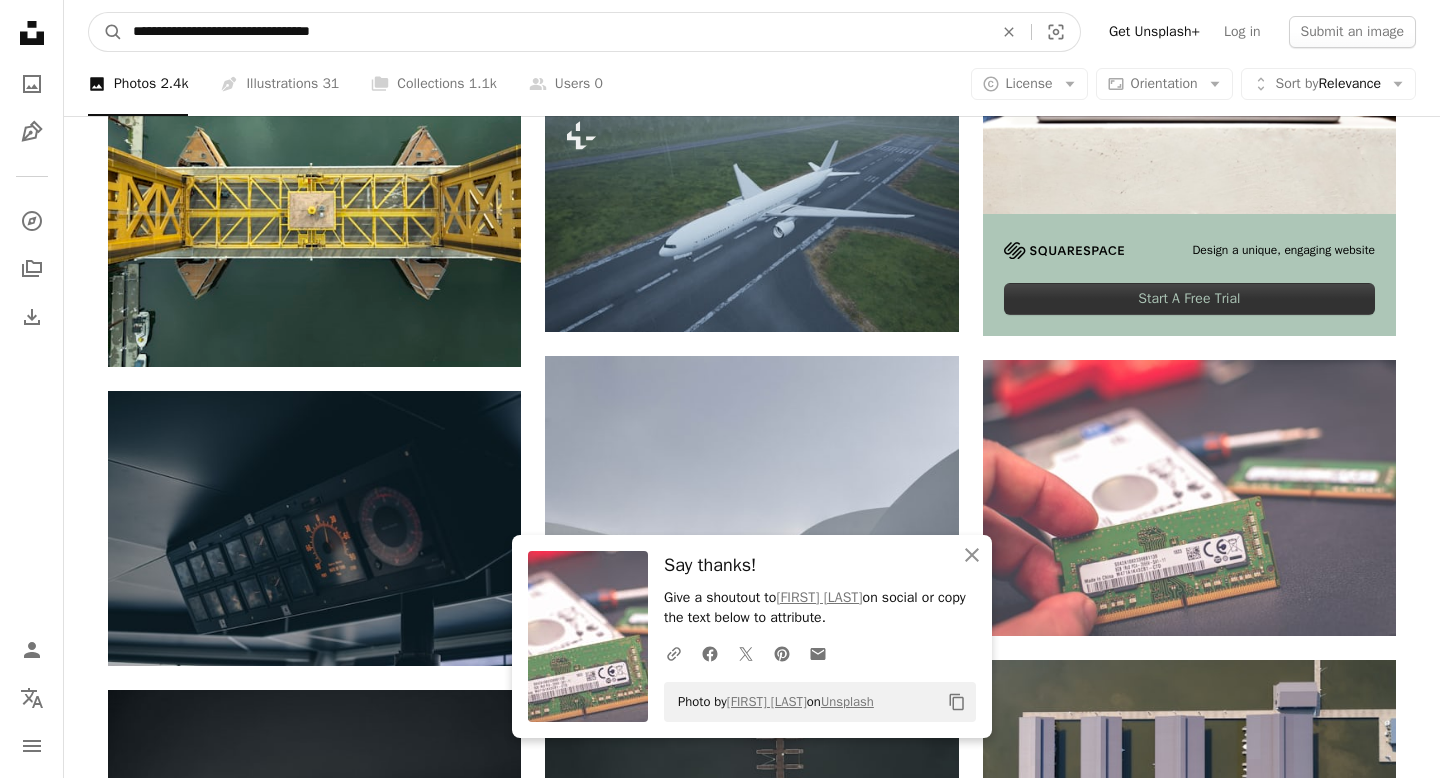 click on "A magnifying glass" at bounding box center (106, 32) 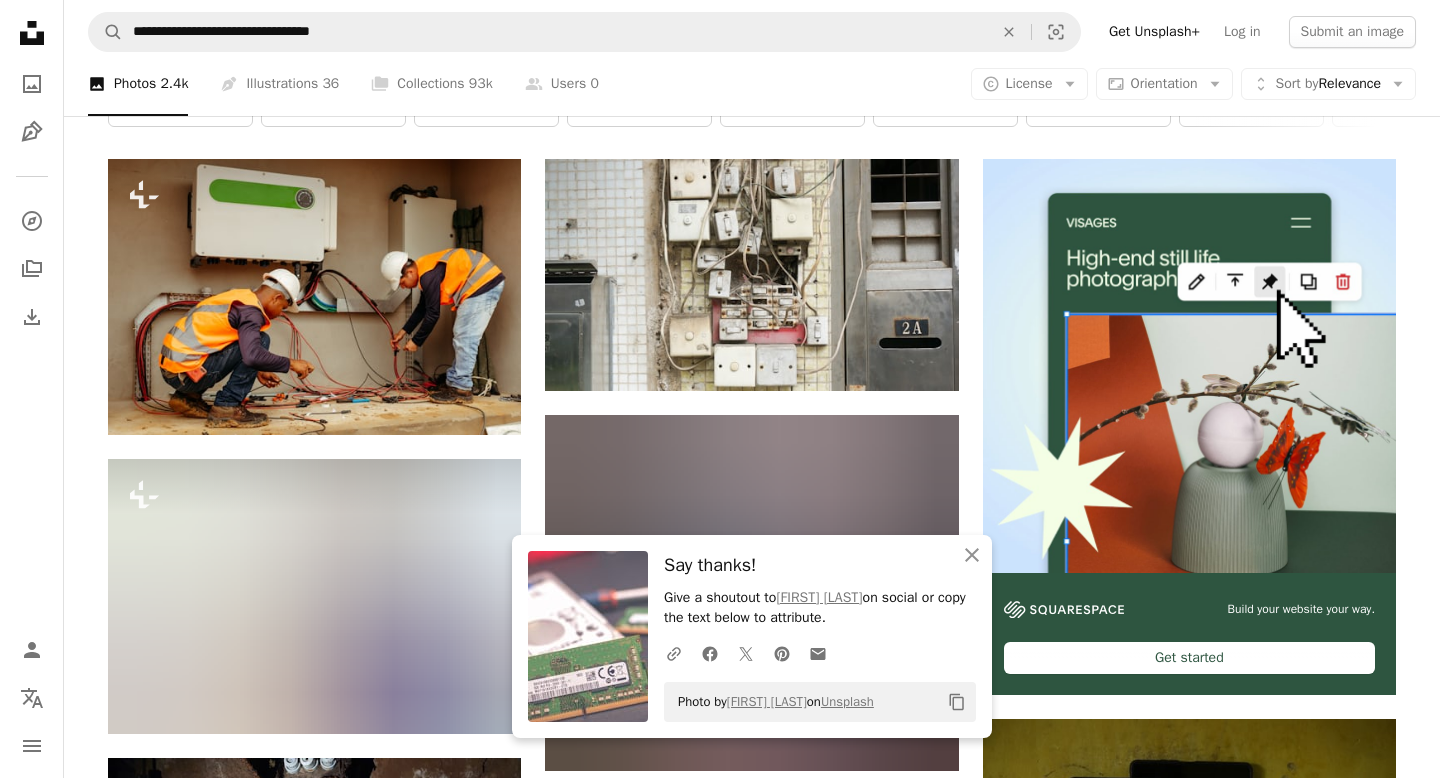 scroll, scrollTop: 342, scrollLeft: 0, axis: vertical 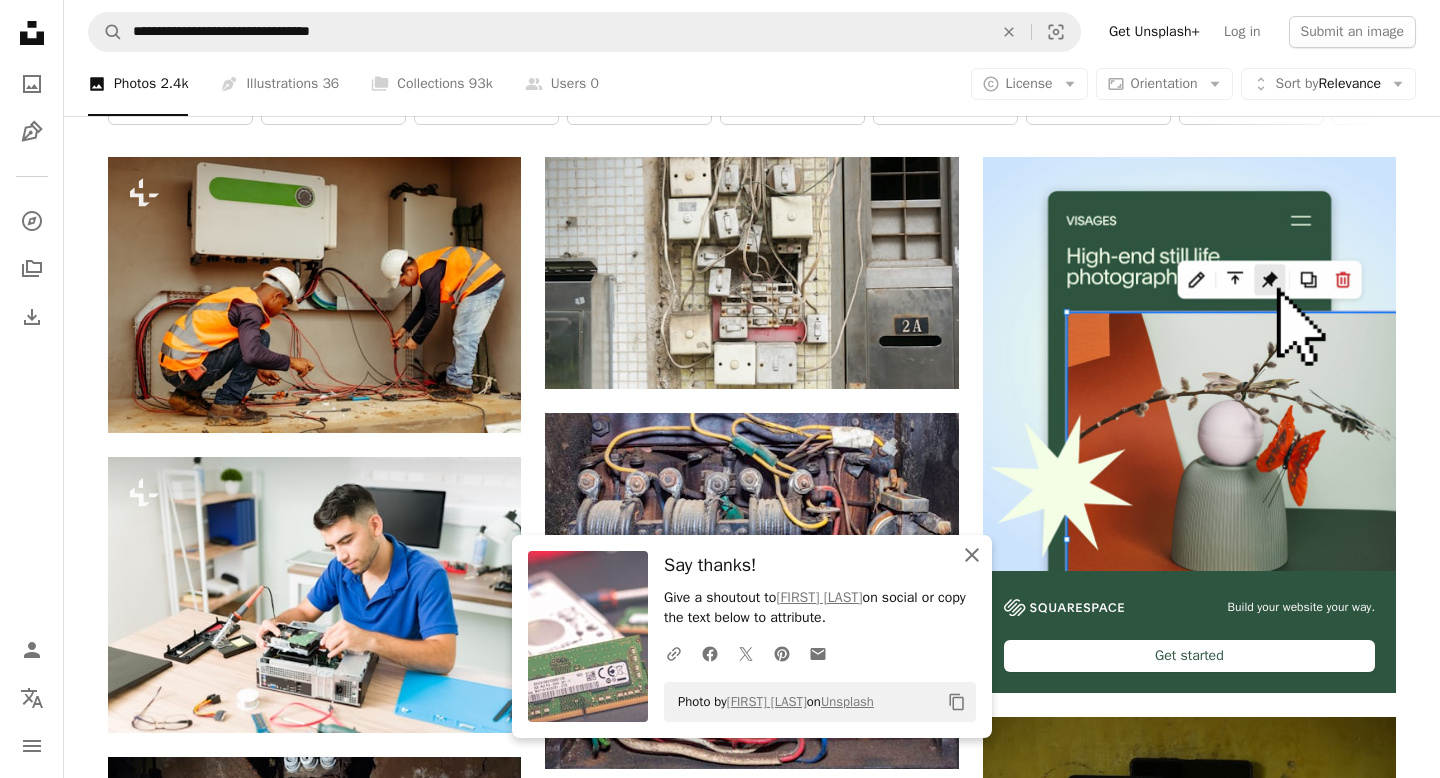 click on "An X shape" 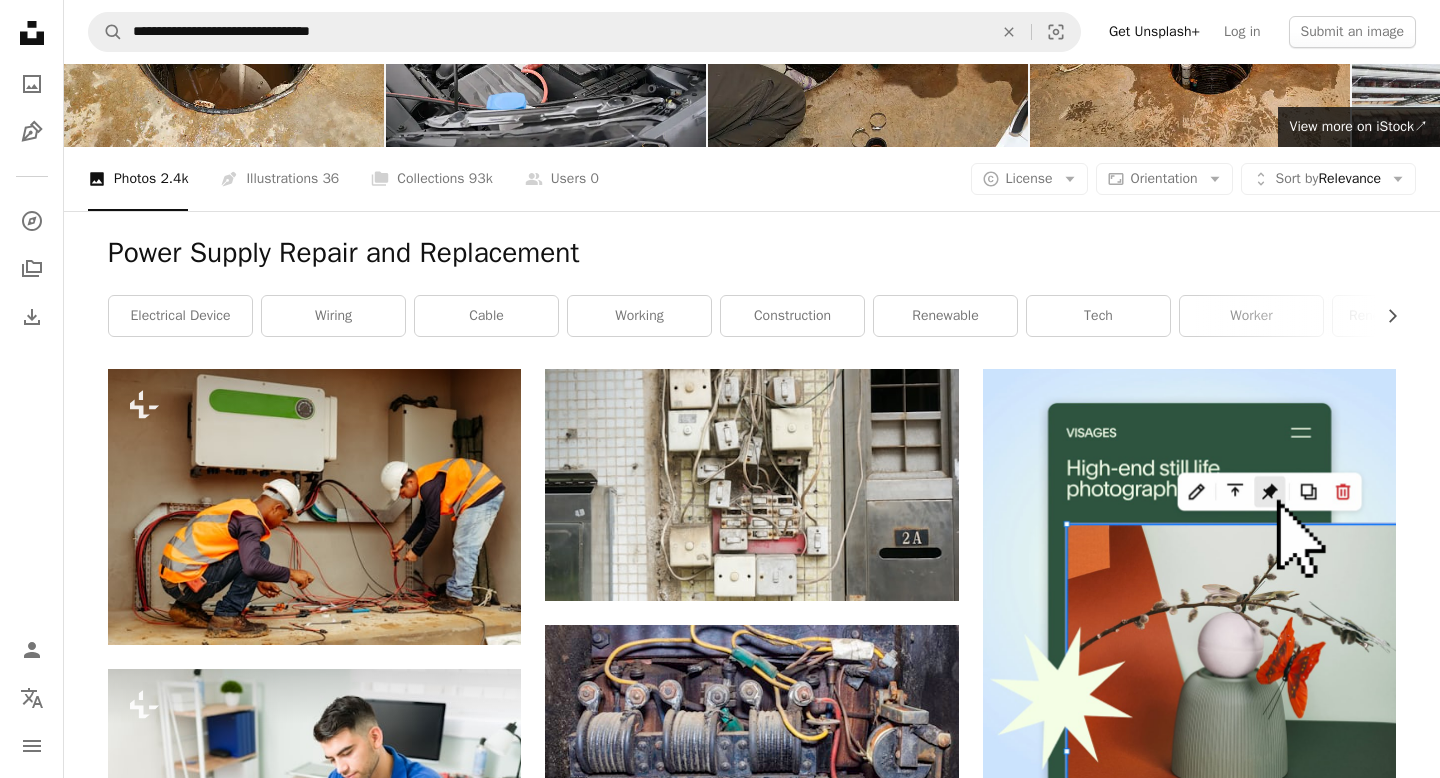 scroll, scrollTop: 131, scrollLeft: 0, axis: vertical 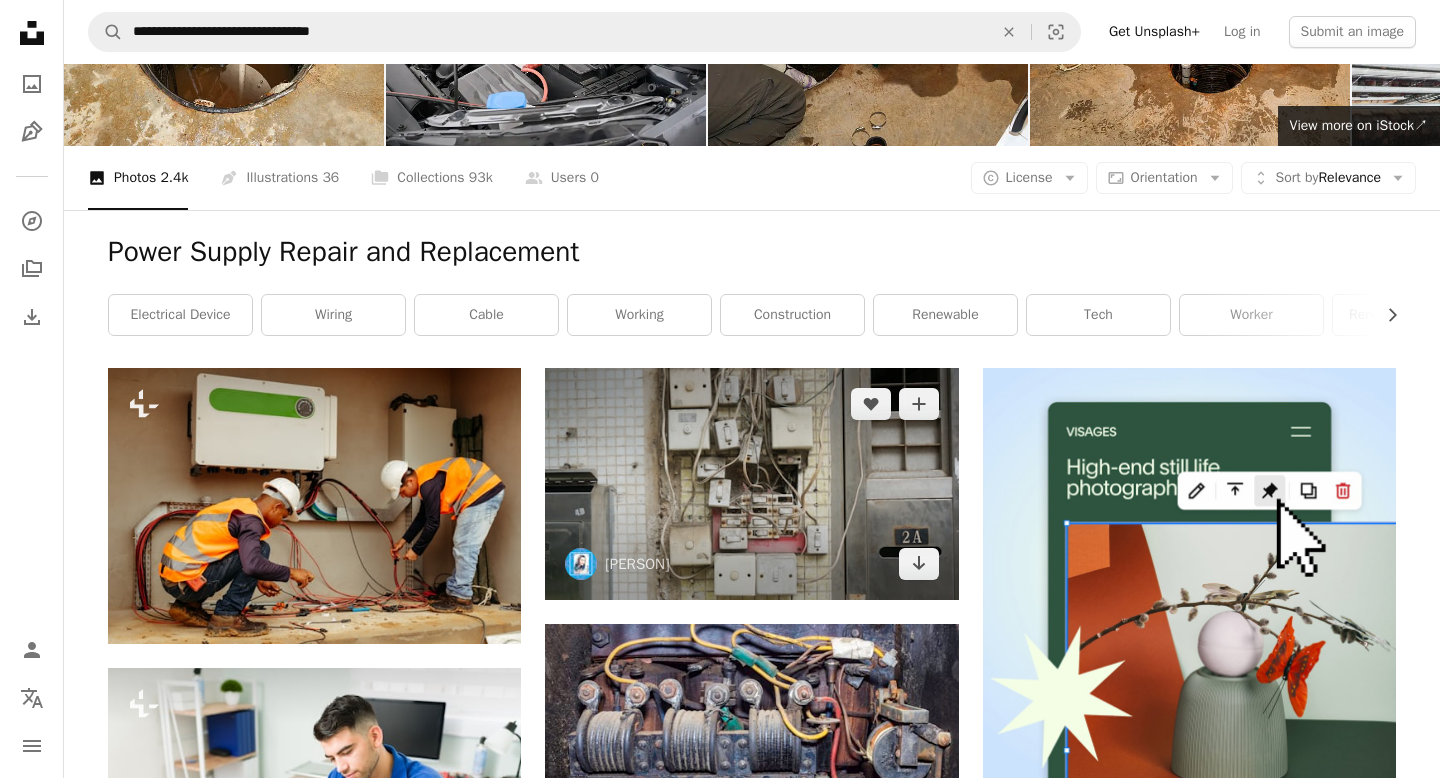 click at bounding box center (751, 483) 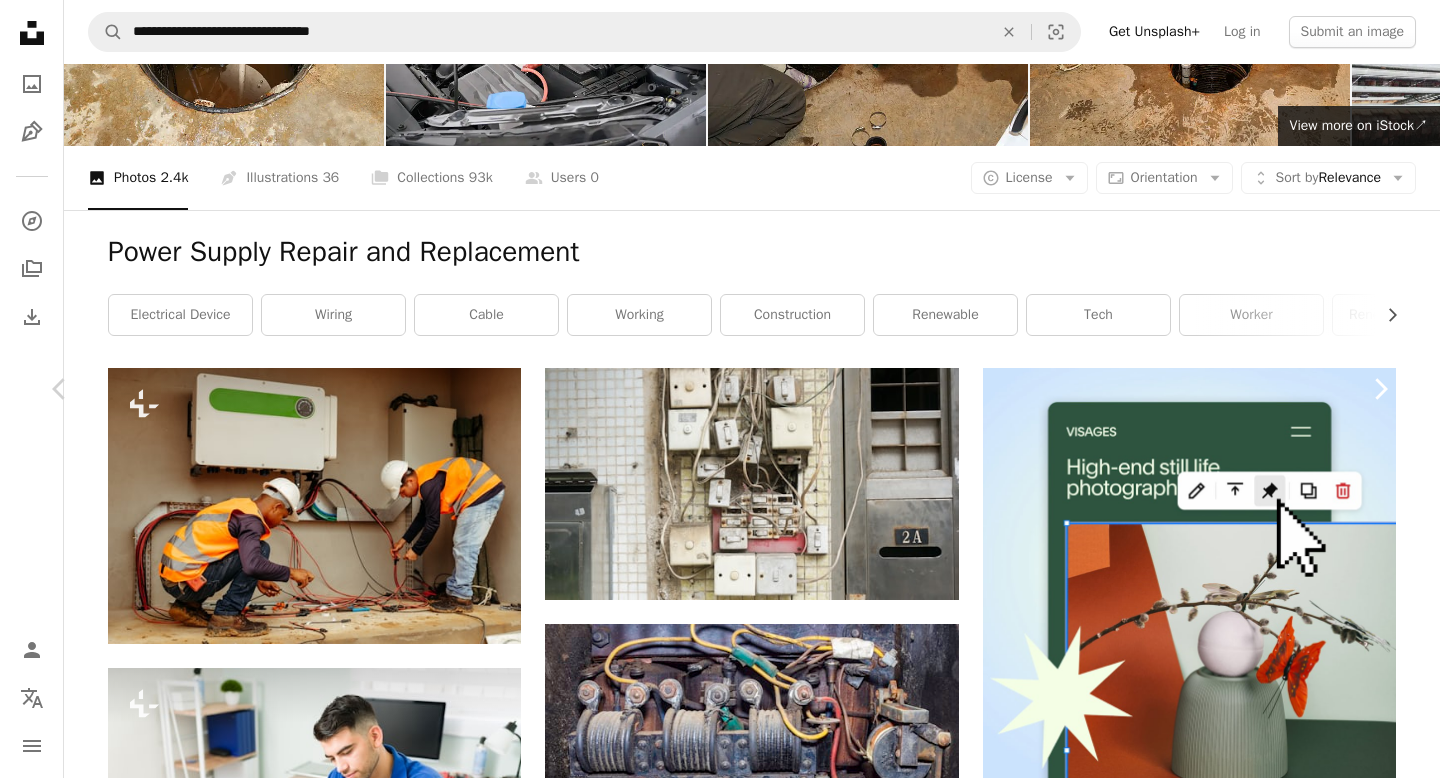 click on "Chevron right" 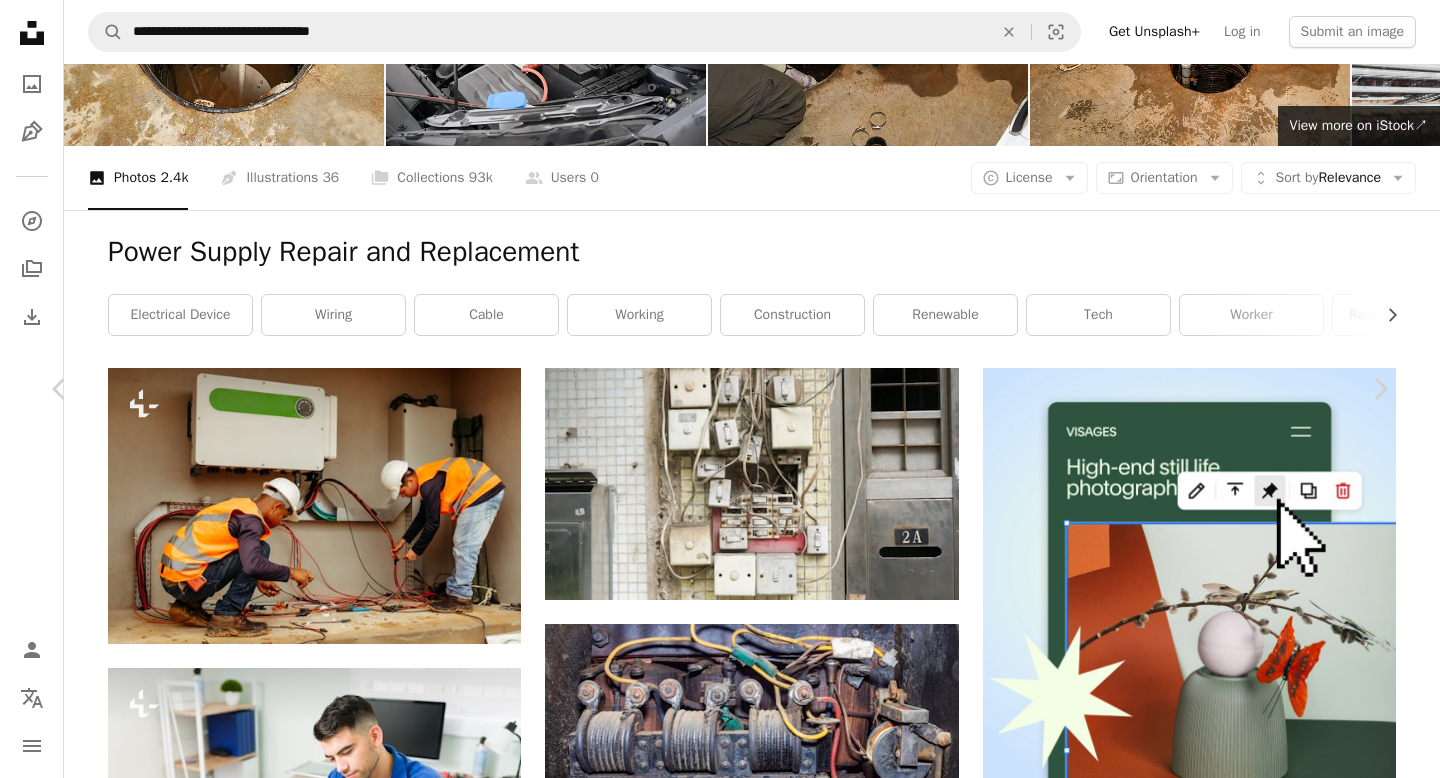 click on "An X shape Chevron left Chevron right [PERSON] [PERSON] Available for hire A checkmark inside of a circle A heart A plus sign Download free Chevron down Zoom in Views 79,301 Downloads 344 A forward-right arrow Share Info icon Info More Actions A map marker [CITY], [STATE], [COUNTRY] Calendar outlined Published on April 20, 2025 Camera SONY, X-M5 Safety Free to use under the Unsplash License india electronics [CITY] [STATE] switch electrical device adapter Backgrounds Browse premium related images on iStock | Save 20% with code UNSPLASH20 View more on iStock ↗ Related images A heart A plus sign [PERSON] Arrow pointing down Plus sign for Unsplash+ A heart A plus sign Getty Images For Unsplash+ A lock Download A heart A plus sign [PERSON] Arrow pointing down A heart A plus sign [PERSON] Available for hire A checkmark inside of a circle Arrow pointing down Plus sign for Unsplash+ A heart A plus sign Getty Images For Unsplash+ A lock Download A heart A plus sign [PERSON] Available for hire" at bounding box center (720, 4377) 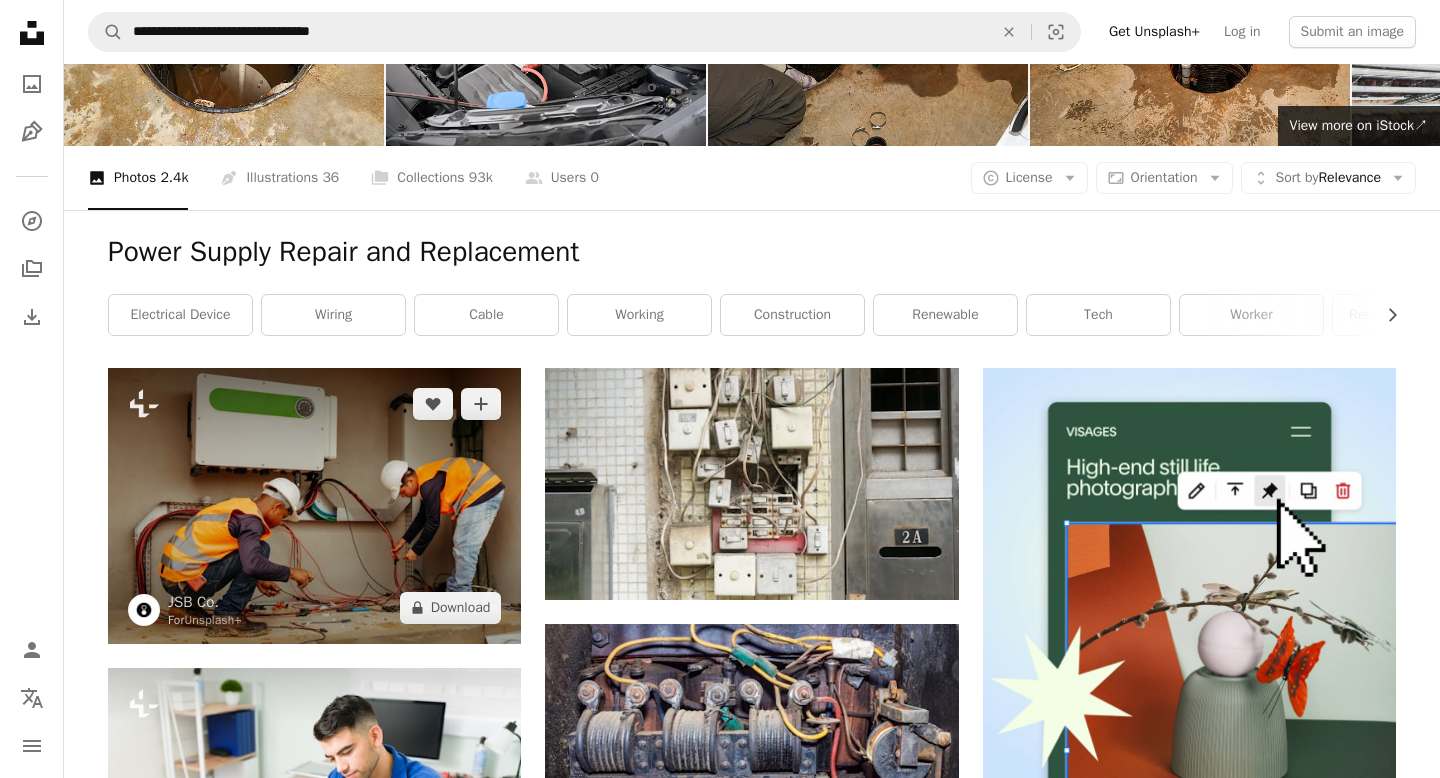 click at bounding box center (314, 505) 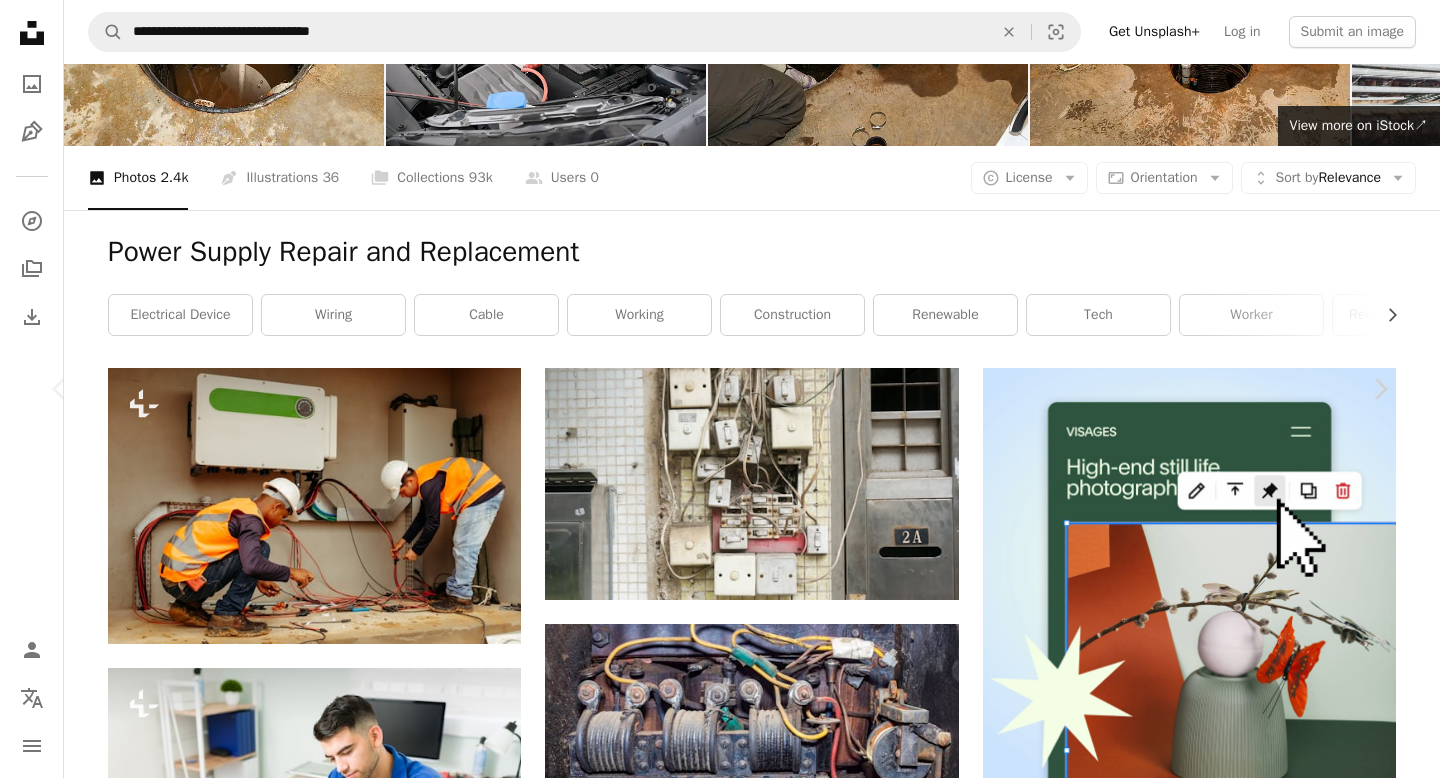 click on "An X shape Chevron left Chevron right [FIRST] [LAST] For Unsplash+ A heart A plus sign A lock Download Zoom in A forward-right arrow Share More Actions Calendar outlined Published on [MONTH] [DAY], [YEAR] Safety Licensed under the Unsplash+ License tech construction renewable energy worker cables renewables Free images From this series Chevron right Plus sign for Unsplash+ Plus sign for Unsplash+ Plus sign for Unsplash+ Plus sign for Unsplash+ Plus sign for Unsplash+ Plus sign for Unsplash+ Plus sign for Unsplash+ Plus sign for Unsplash+ Plus sign for Unsplash+ Plus sign for Unsplash+ Related images Plus sign for Unsplash+ A heart A plus sign [FIRST] [LAST] For Unsplash+ A lock Download Plus sign for Unsplash+ A heart A plus sign [FIRST] [LAST] For Unsplash+ A lock Download Plus sign for Unsplash+ A heart A plus sign Getty Images For Unsplash+ A lock Download Plus sign for Unsplash+ A heart A plus sign [FIRST] [LAST] For Unsplash+ A lock For" at bounding box center (720, 4377) 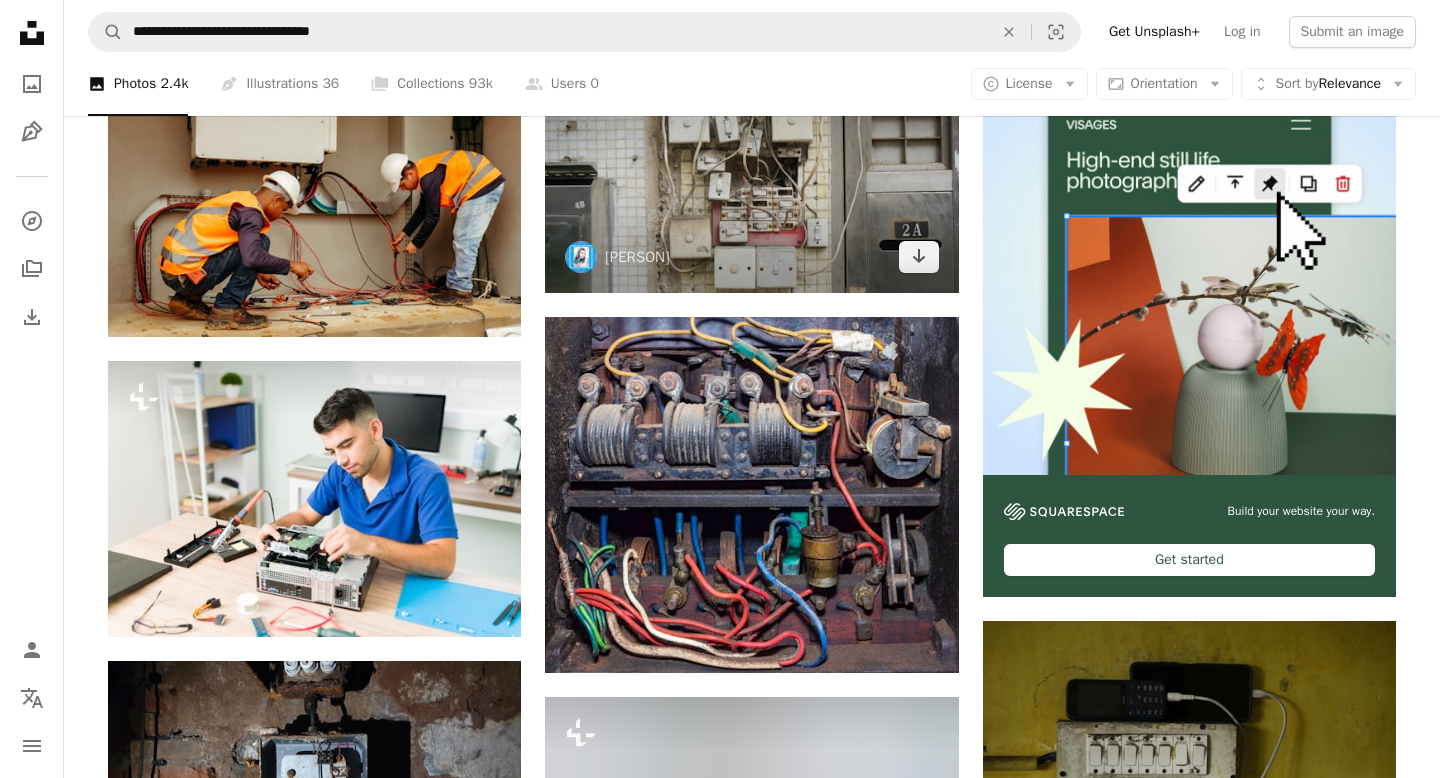 scroll, scrollTop: 447, scrollLeft: 0, axis: vertical 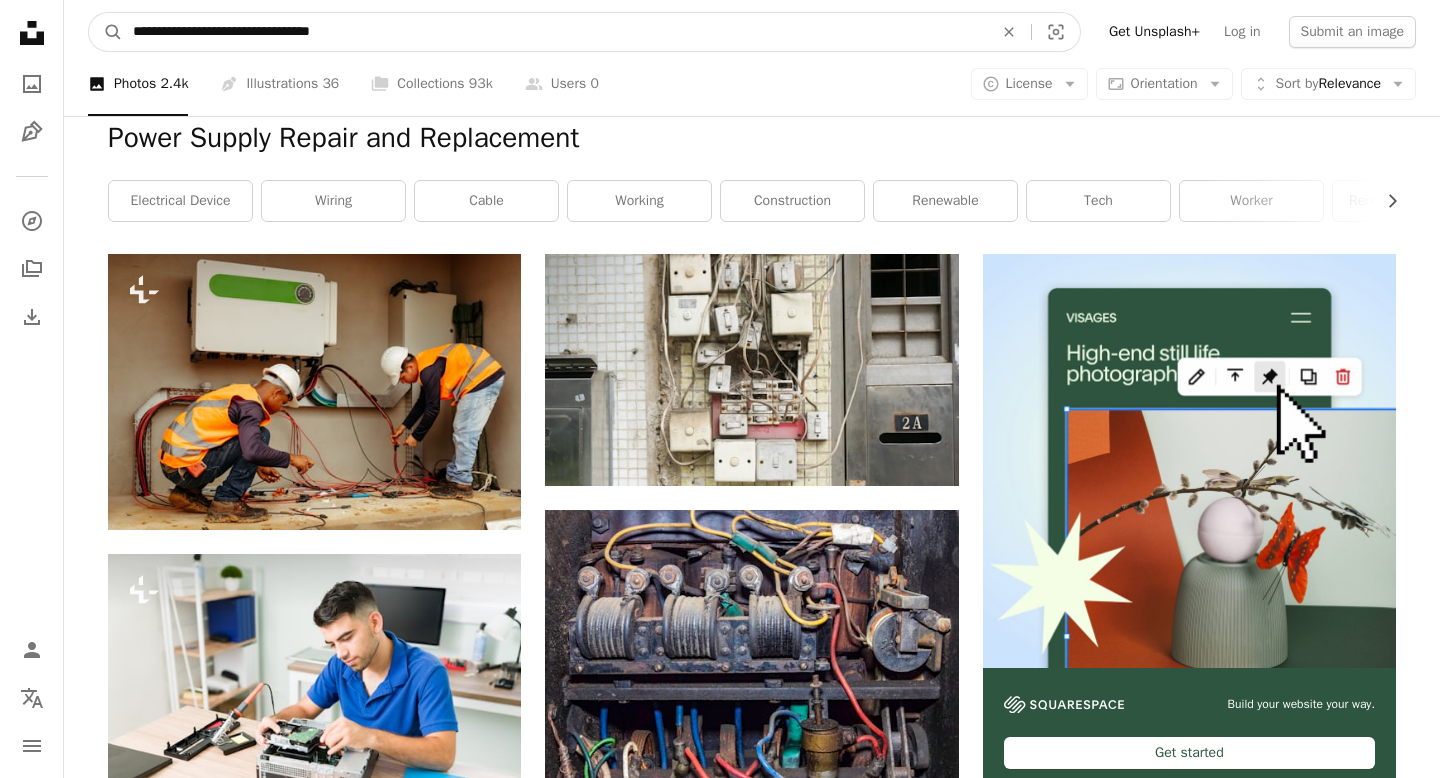 drag, startPoint x: 466, startPoint y: 34, endPoint x: 39, endPoint y: -11, distance: 429.36465 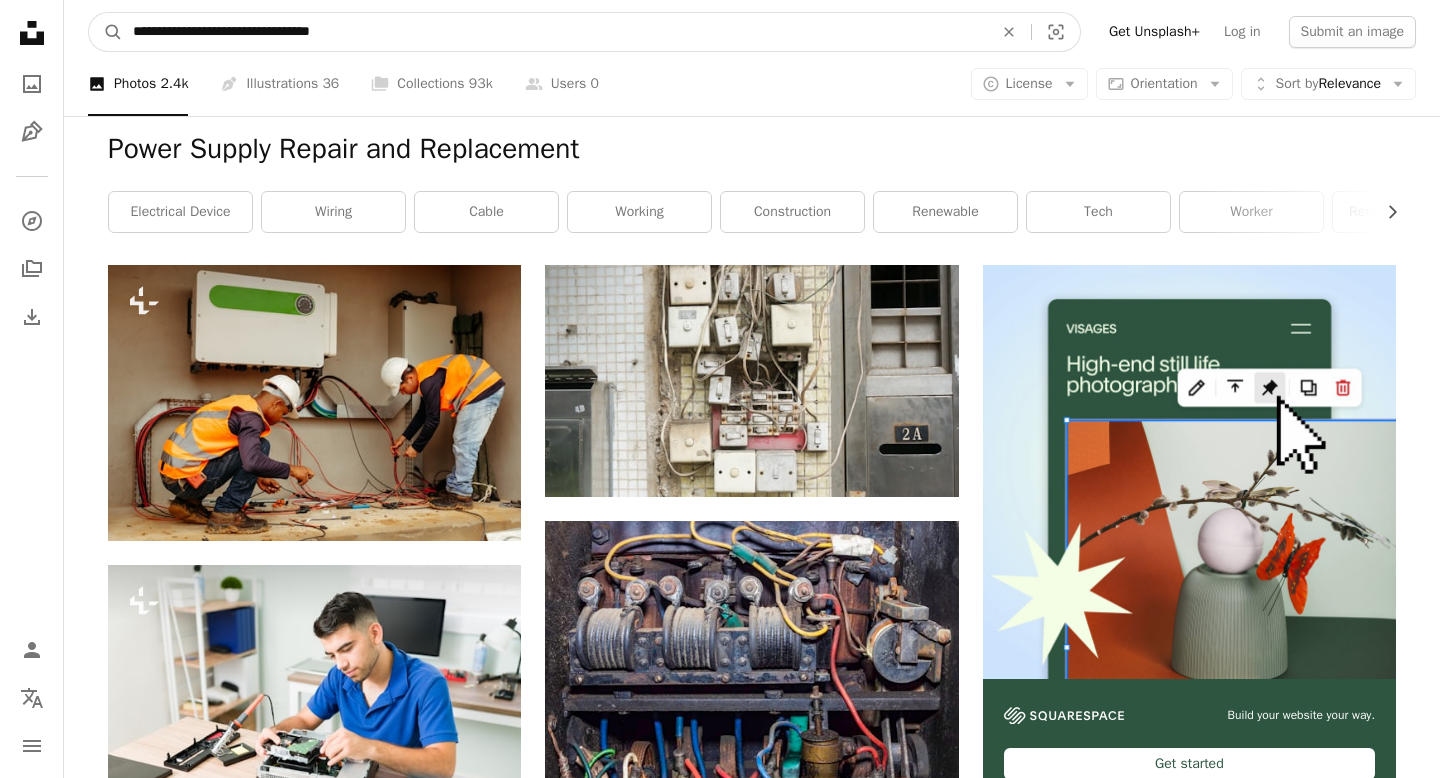paste 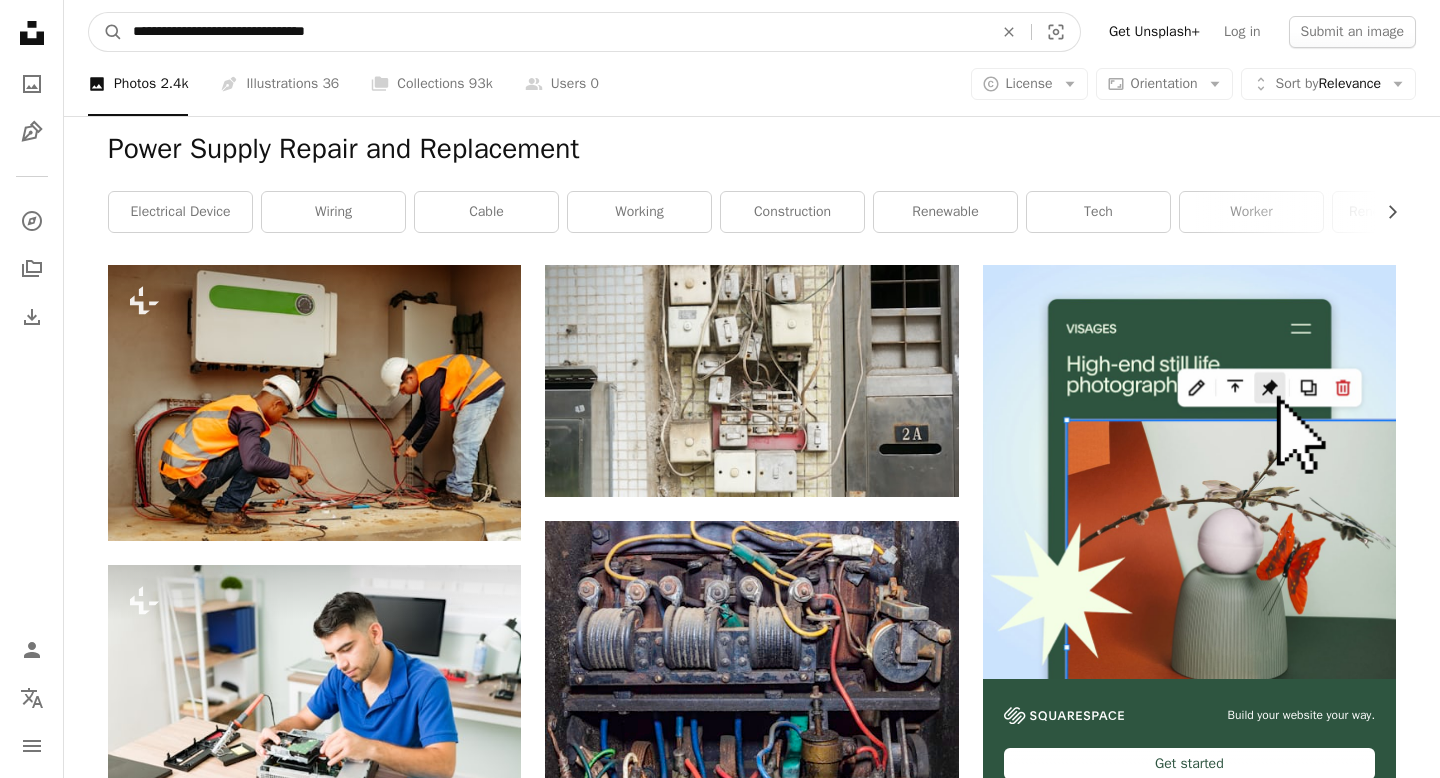 click on "A magnifying glass" at bounding box center (106, 32) 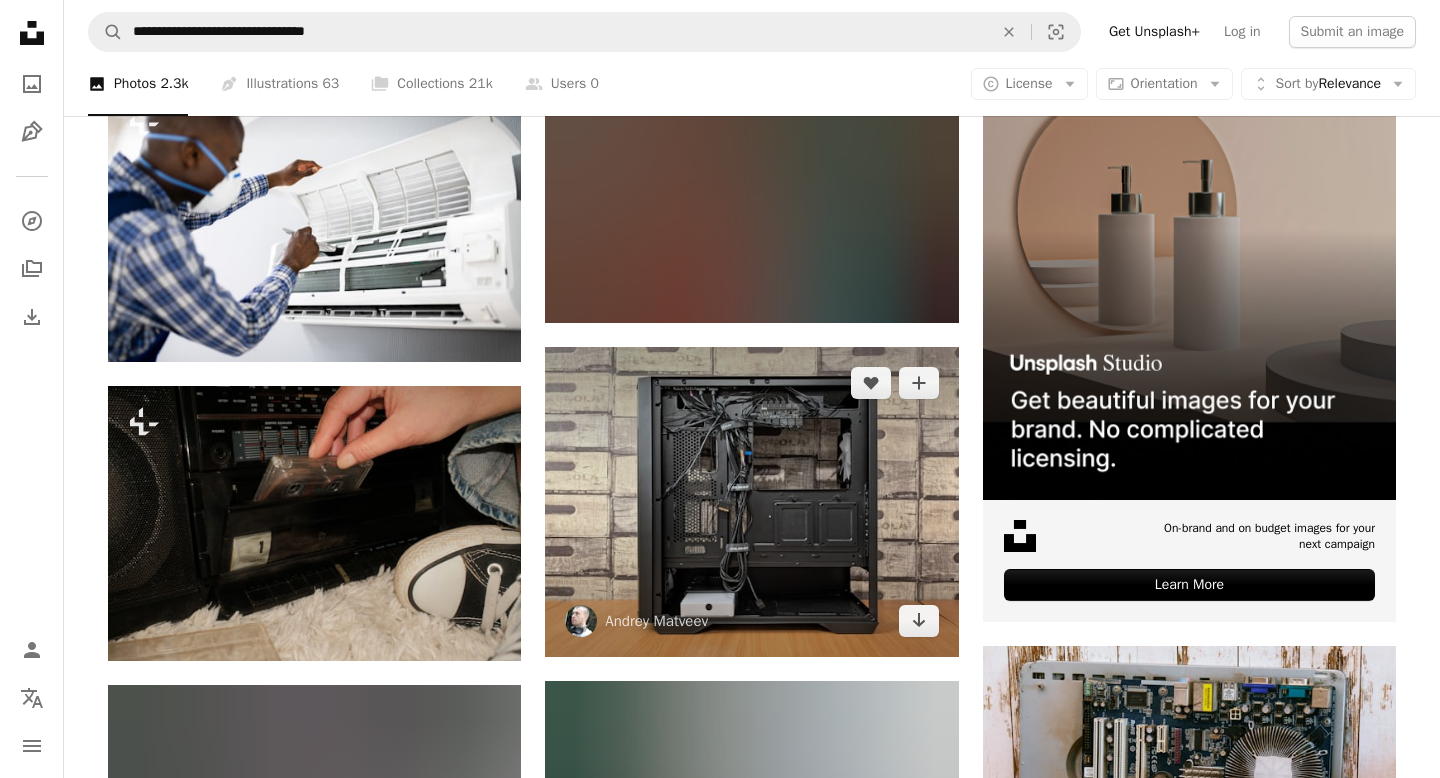 scroll, scrollTop: 412, scrollLeft: 0, axis: vertical 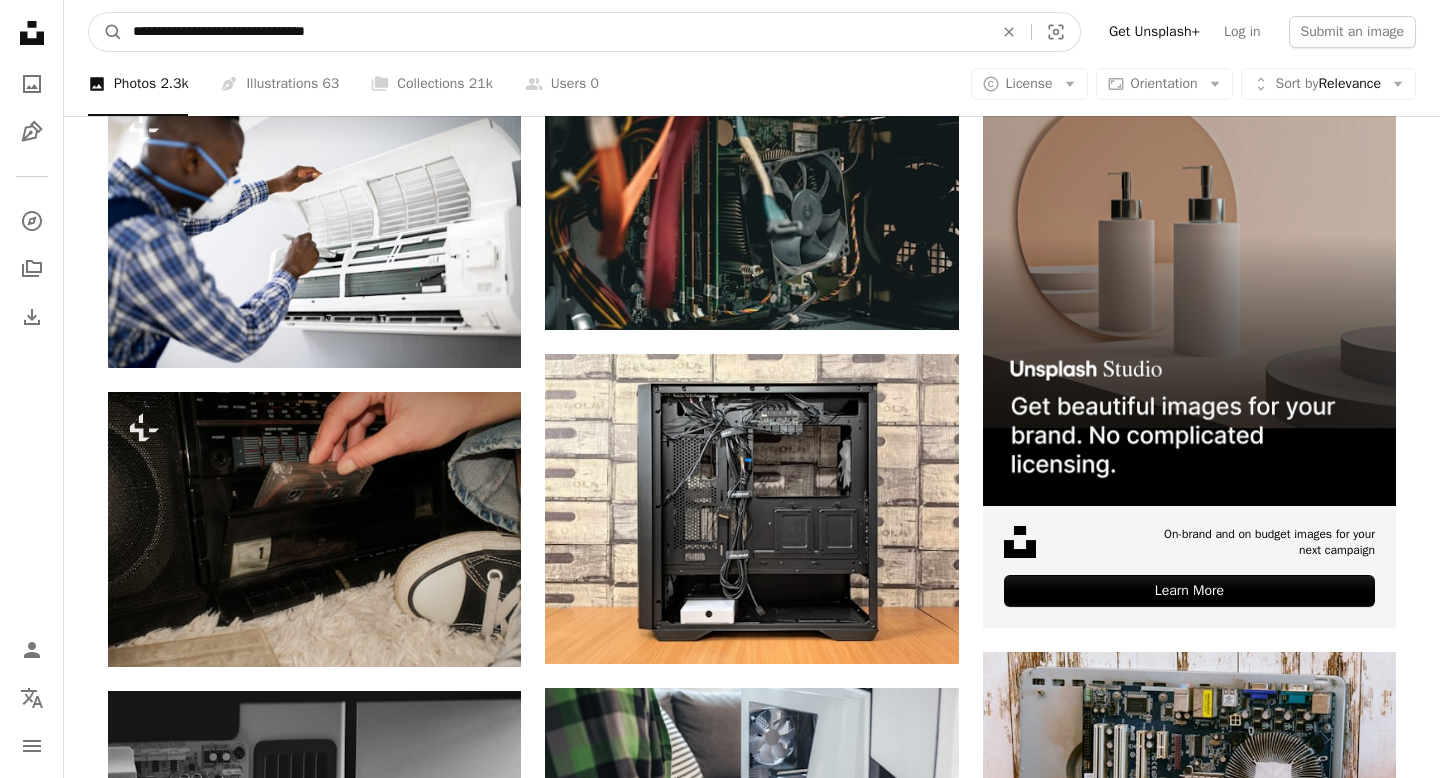 drag, startPoint x: 470, startPoint y: 40, endPoint x: 106, endPoint y: 10, distance: 365.23416 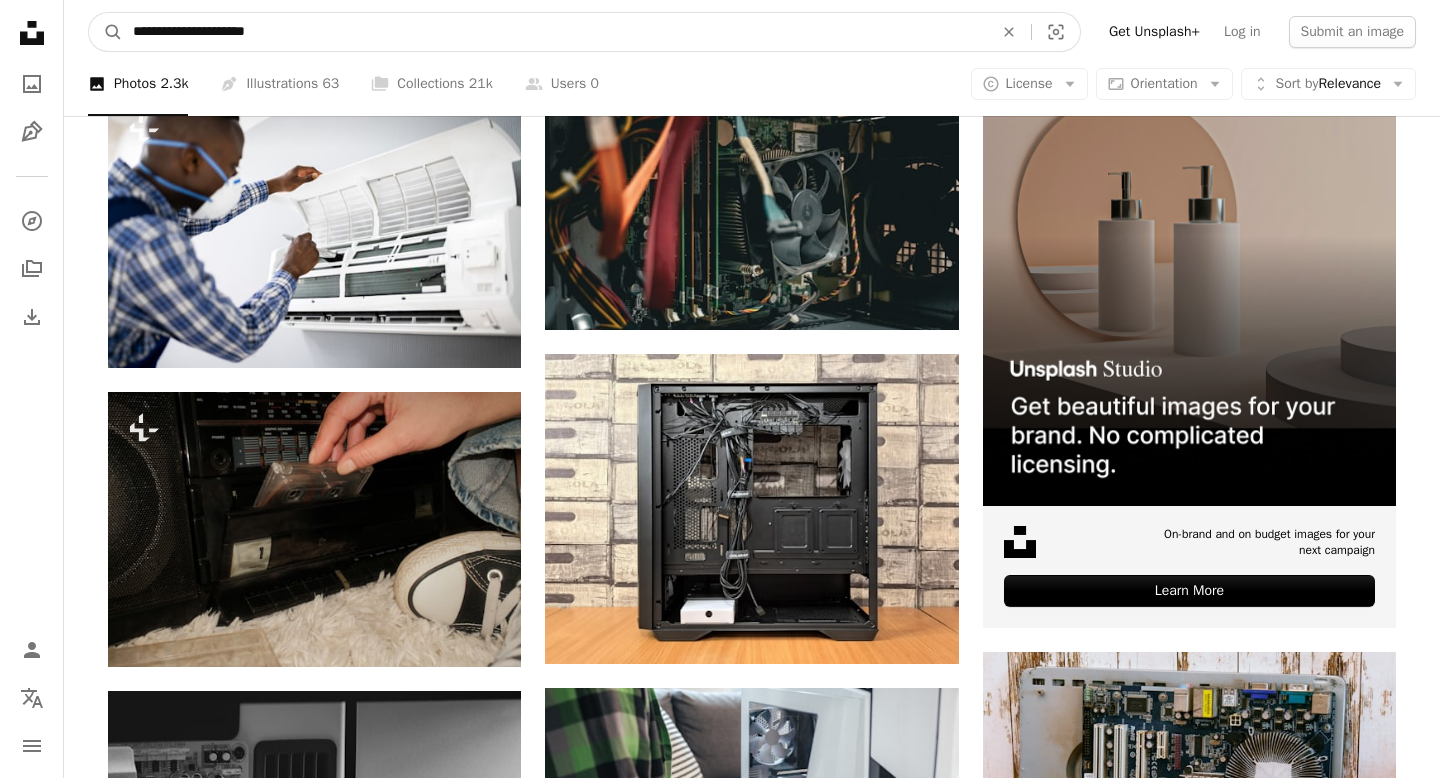 click on "A magnifying glass" at bounding box center (106, 32) 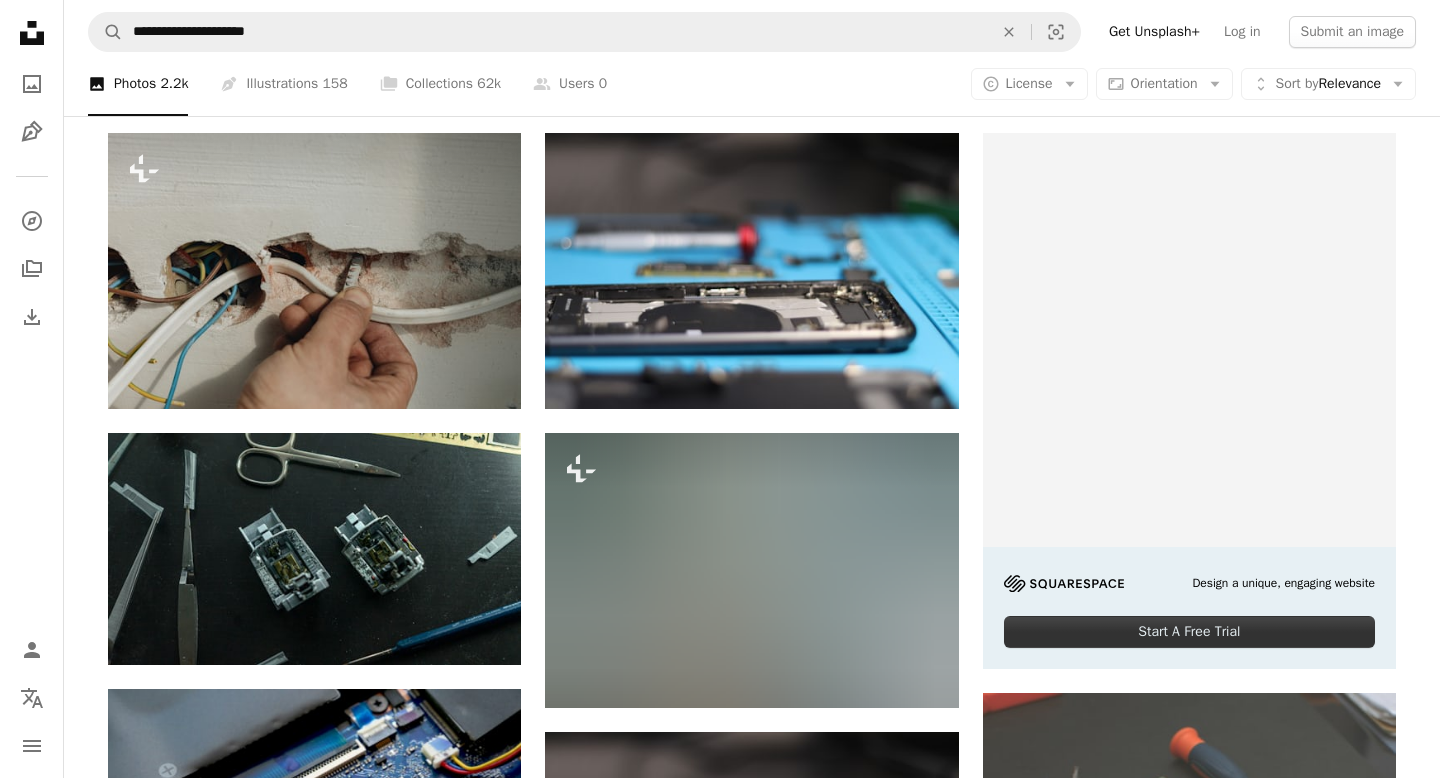 scroll, scrollTop: 363, scrollLeft: 0, axis: vertical 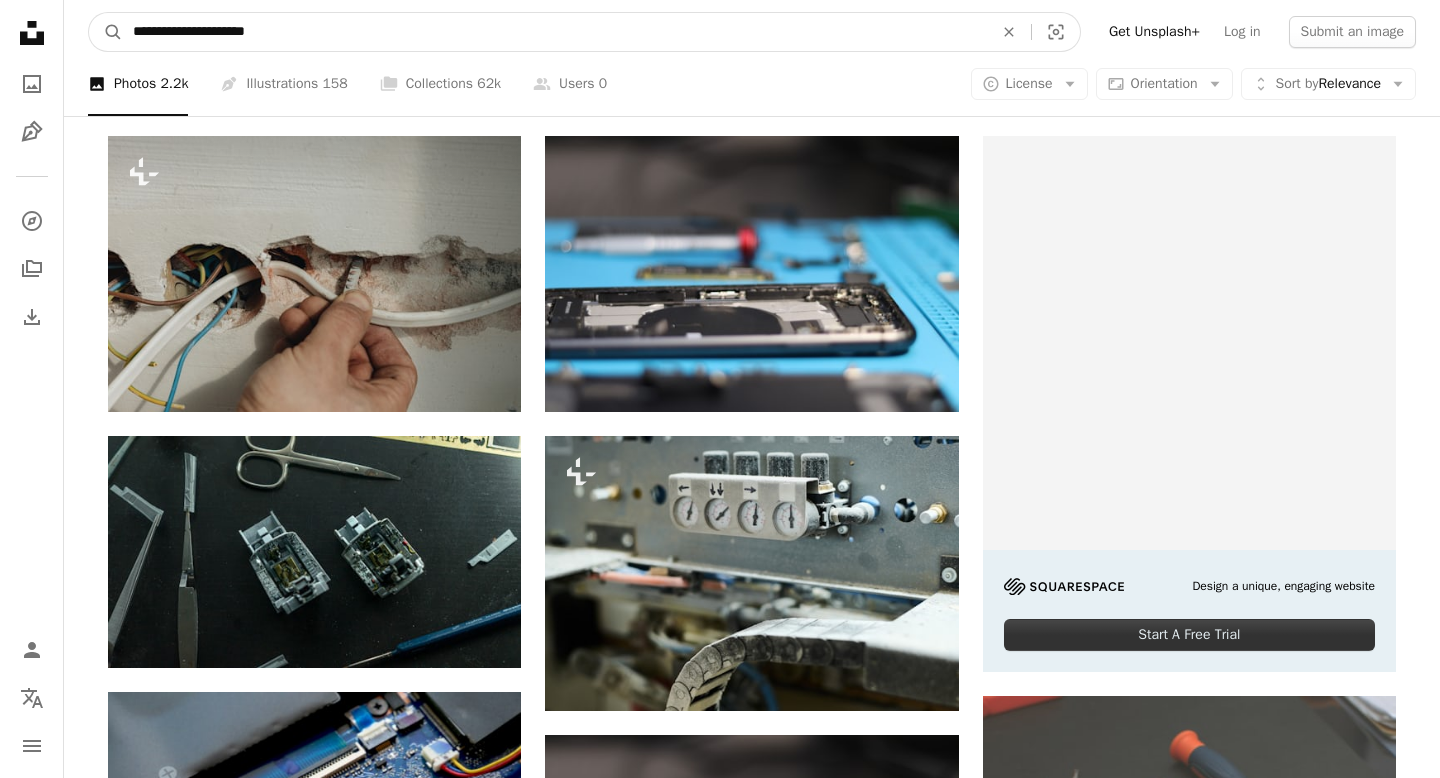 drag, startPoint x: 211, startPoint y: 34, endPoint x: 557, endPoint y: -10, distance: 348.78647 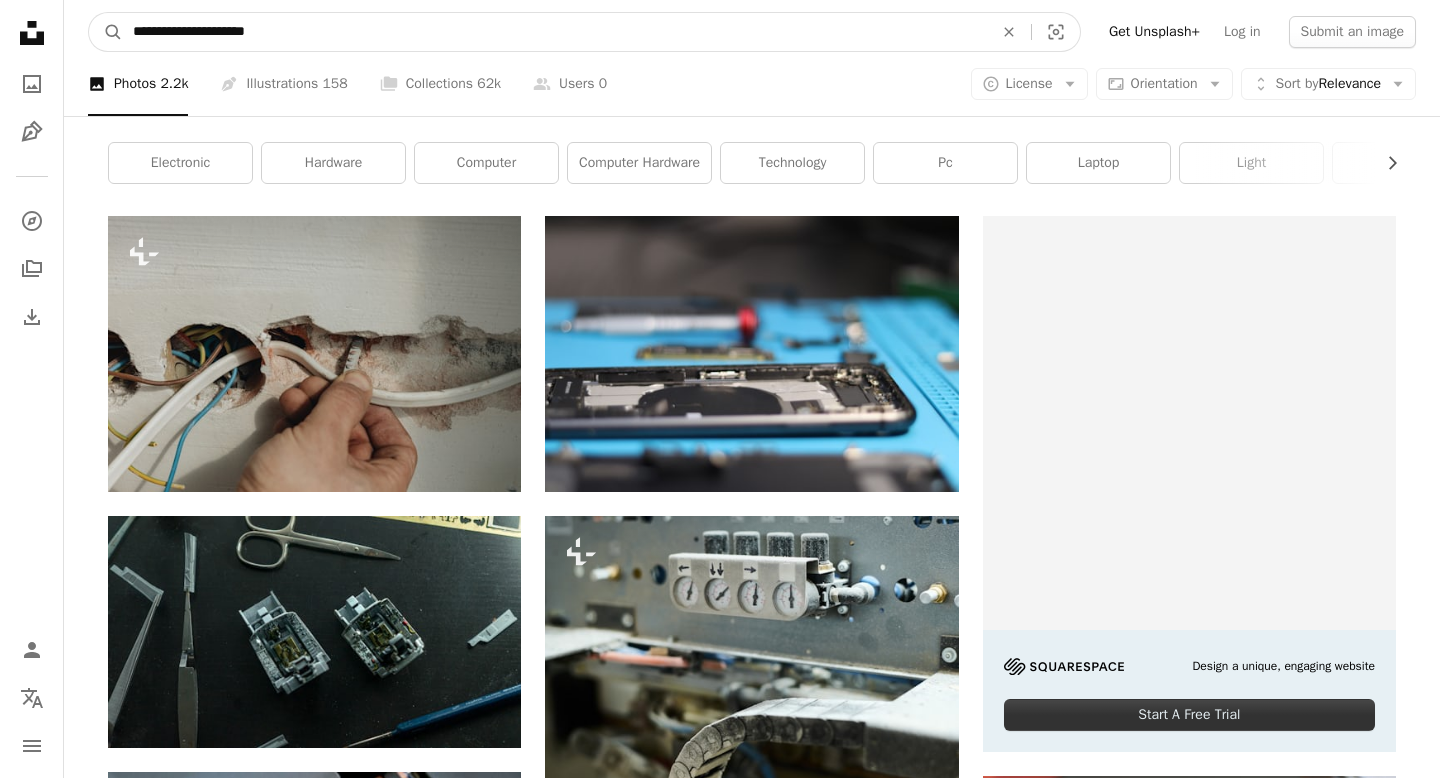 drag, startPoint x: 315, startPoint y: 25, endPoint x: 208, endPoint y: 26, distance: 107.00467 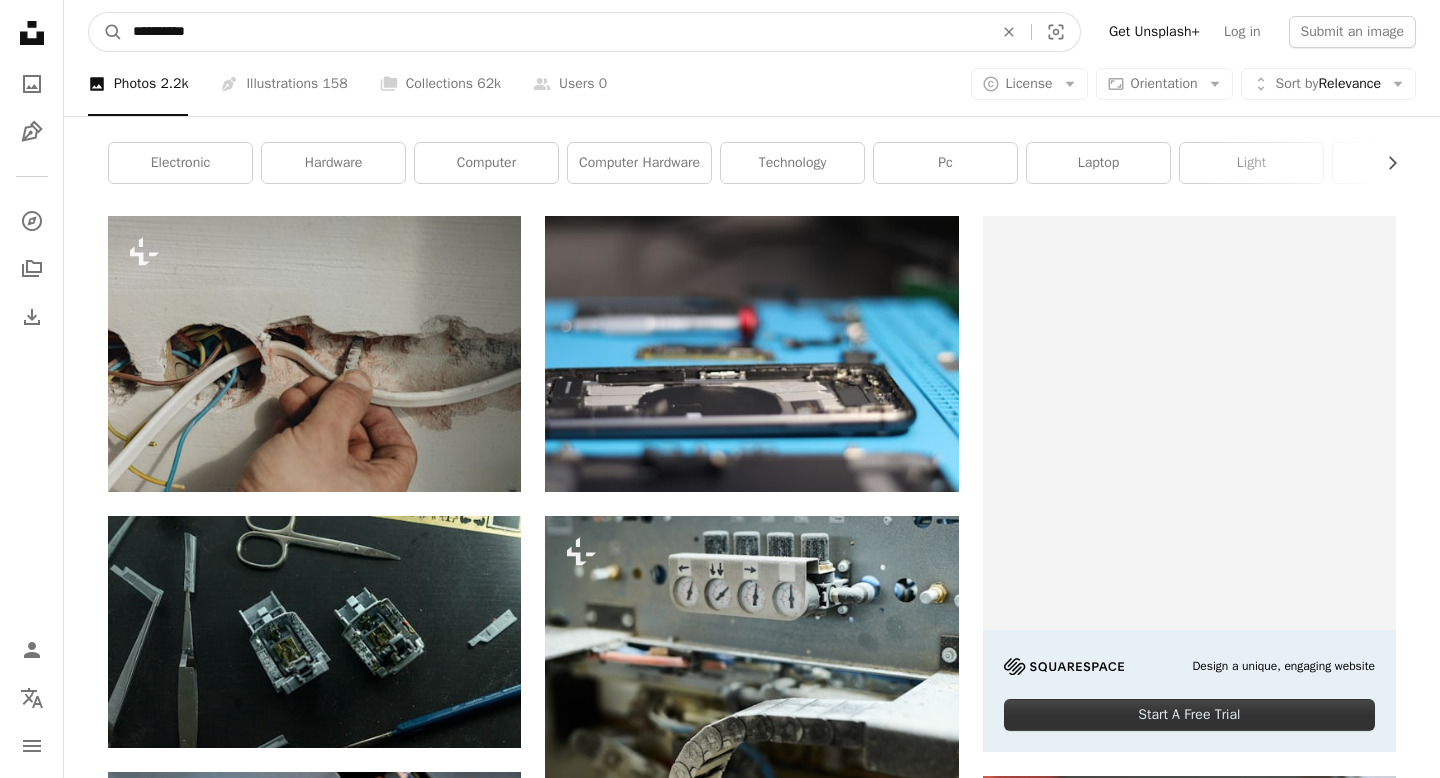 click on "A magnifying glass" at bounding box center (106, 32) 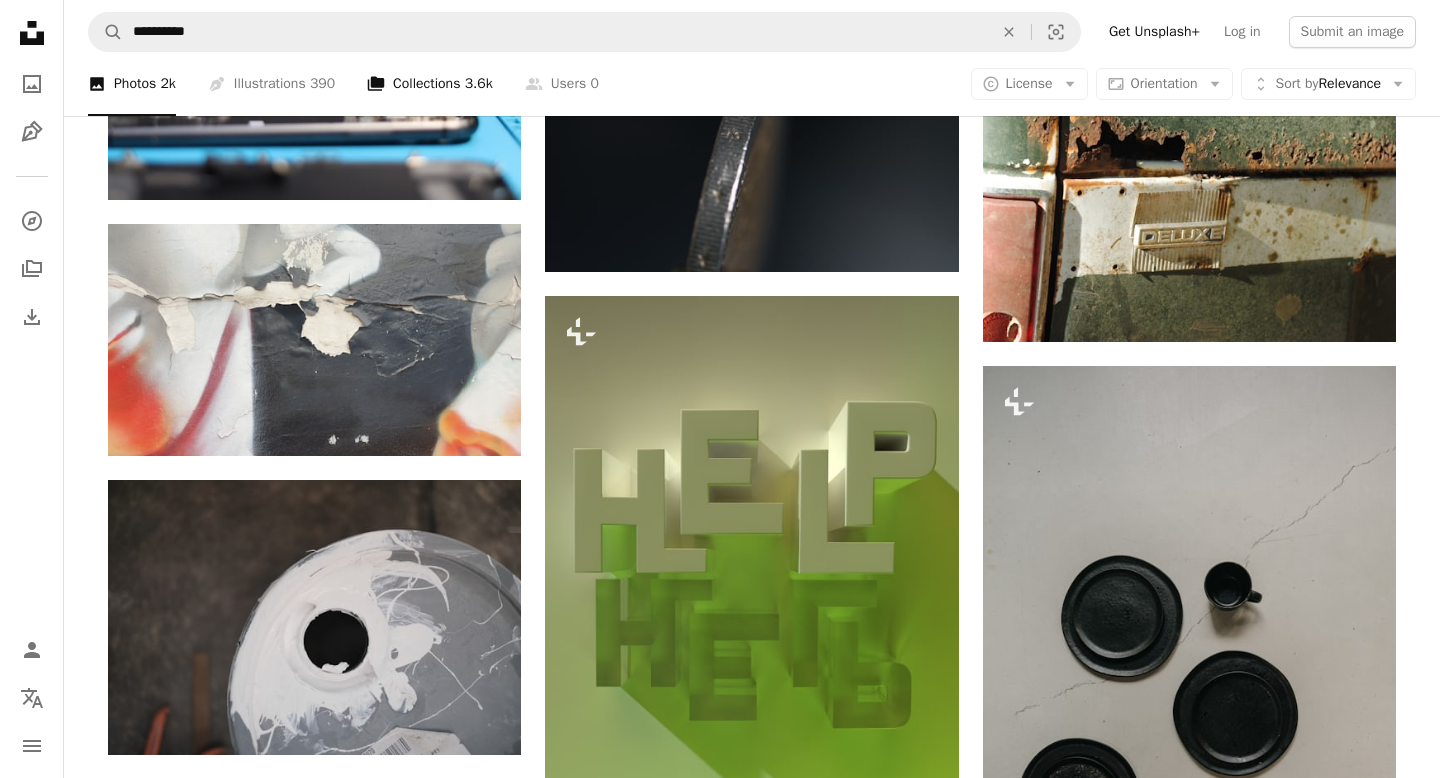 scroll, scrollTop: 1987, scrollLeft: 0, axis: vertical 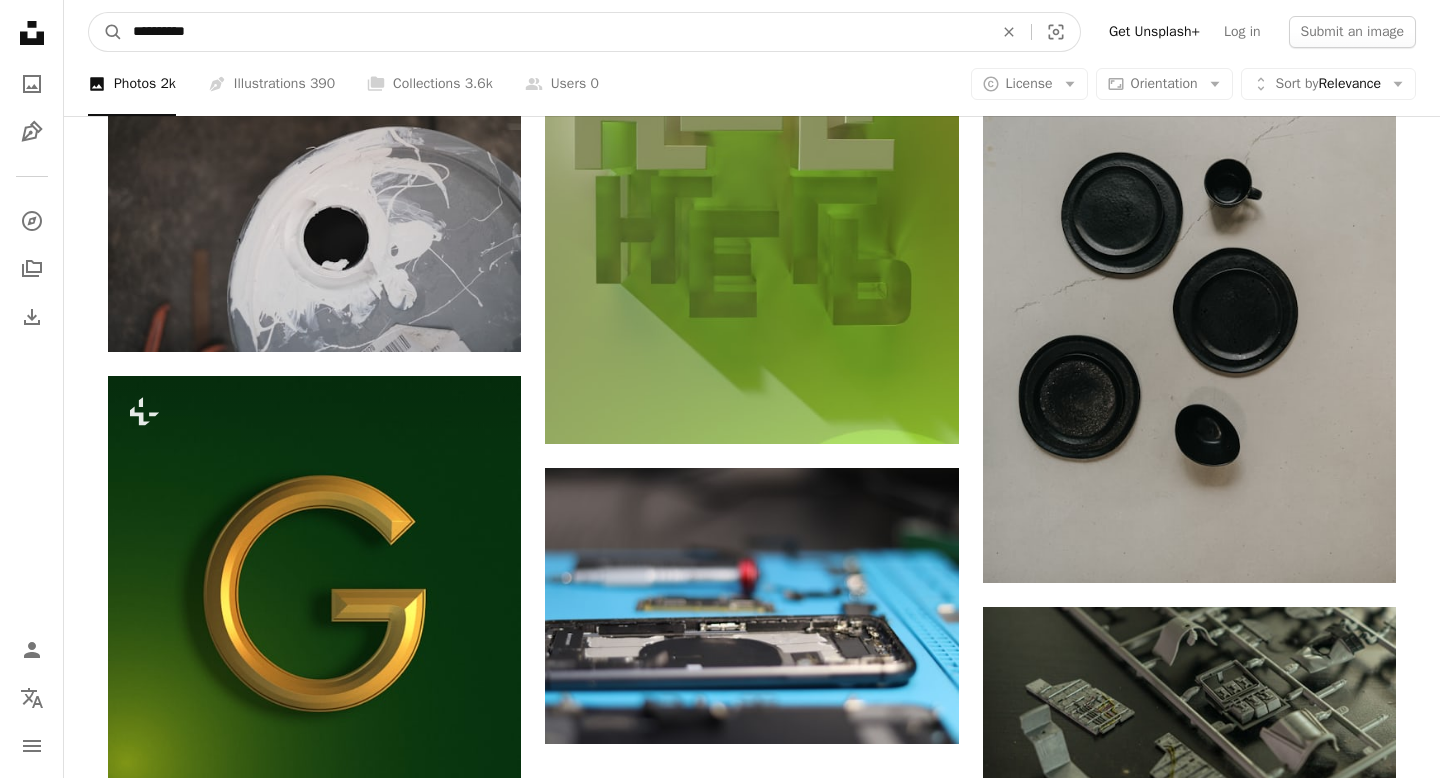 drag, startPoint x: 258, startPoint y: 22, endPoint x: 20, endPoint y: 23, distance: 238.0021 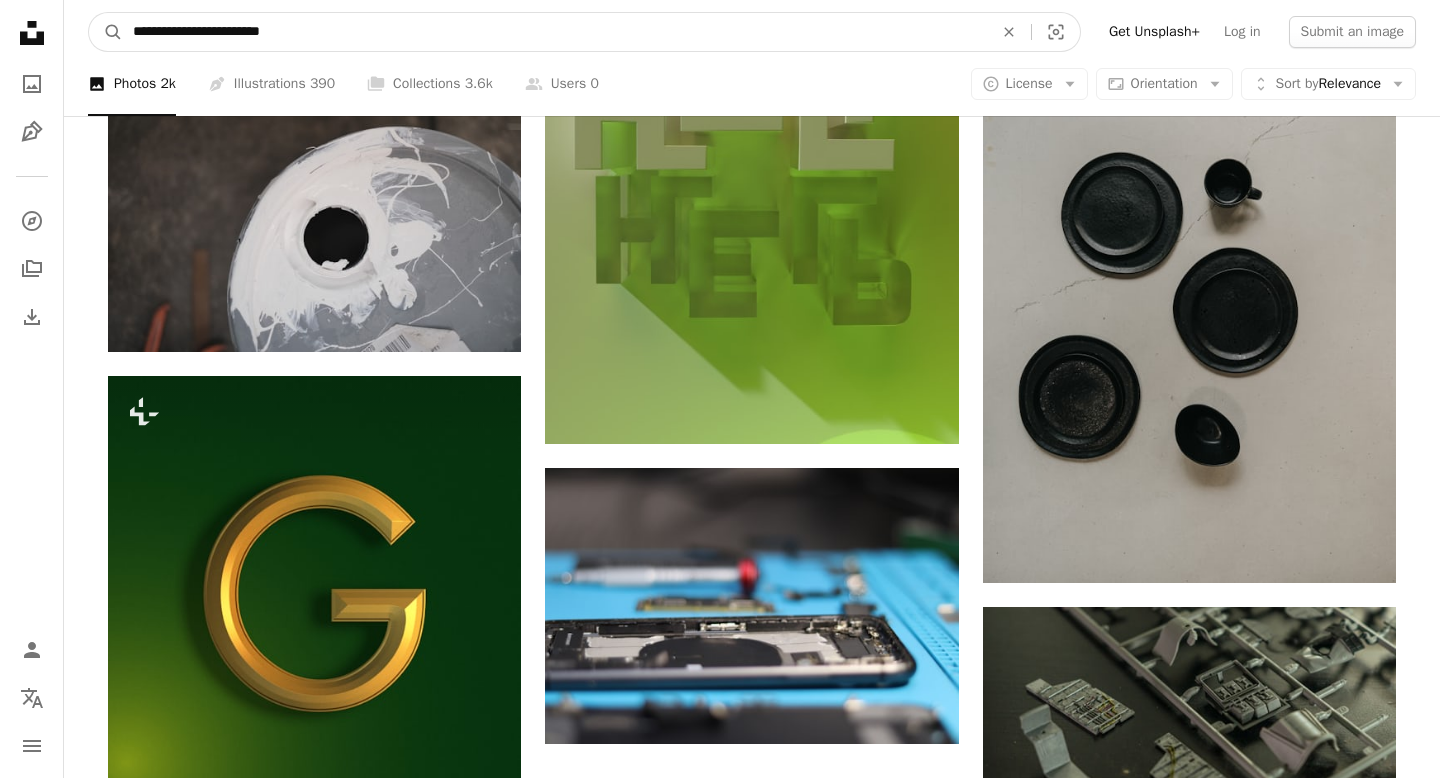 click on "A magnifying glass" at bounding box center [106, 32] 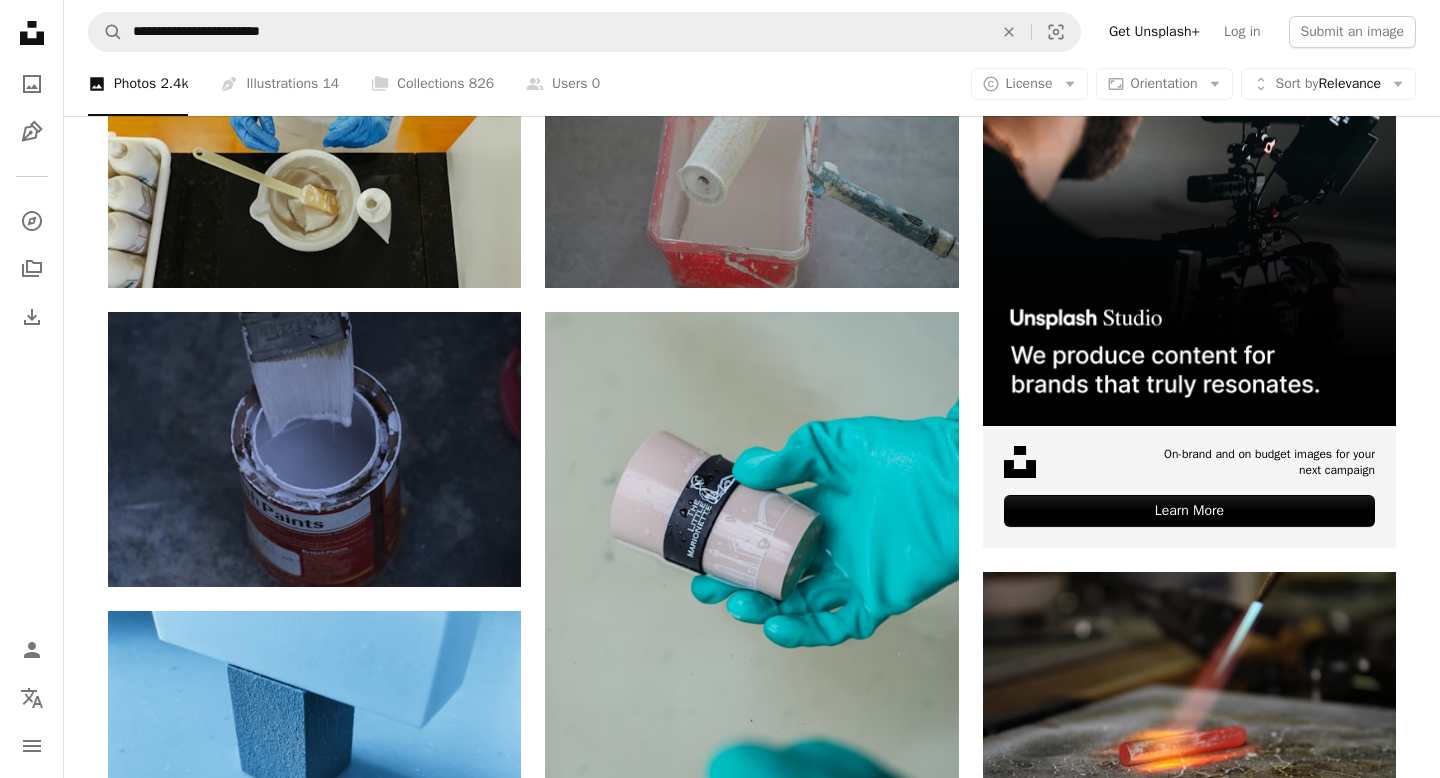 scroll, scrollTop: 755, scrollLeft: 0, axis: vertical 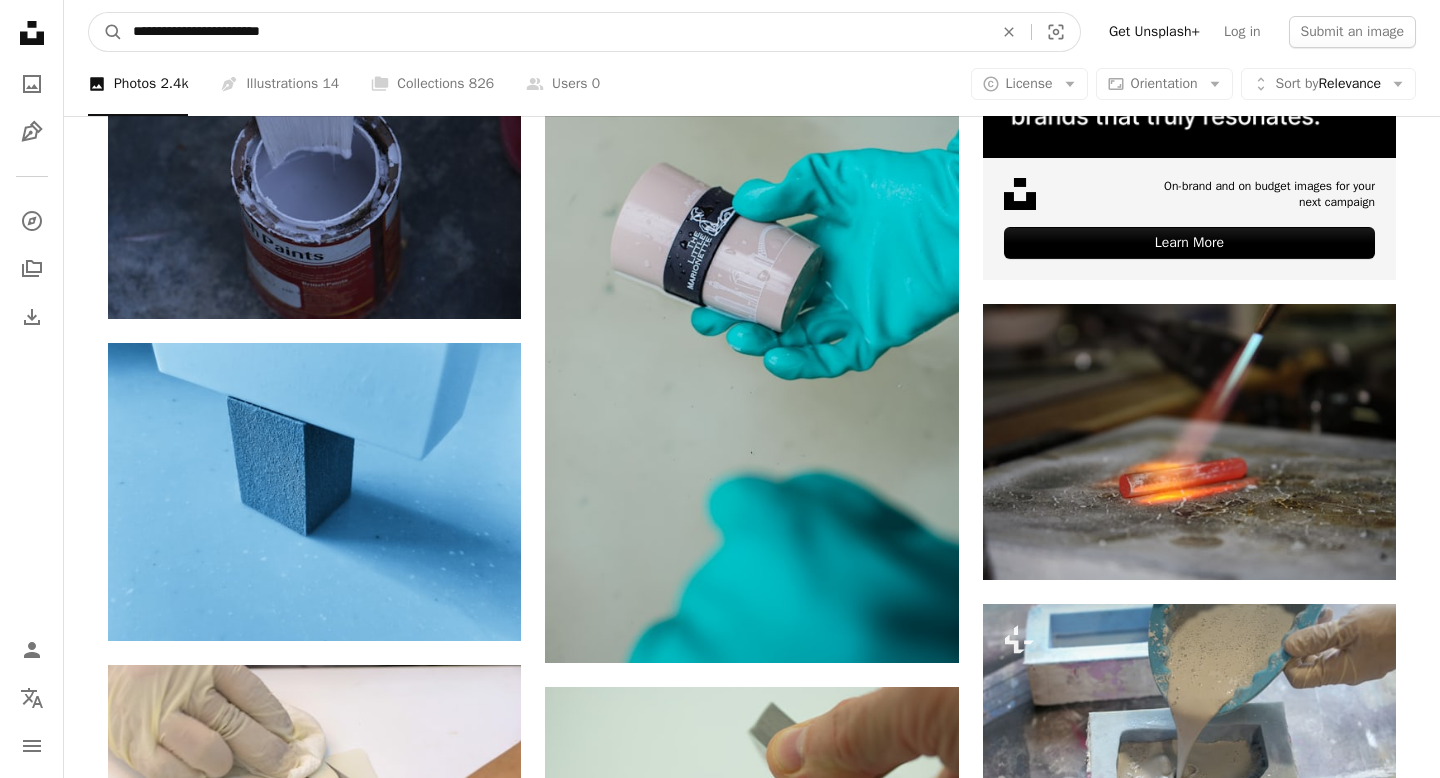 drag, startPoint x: 391, startPoint y: 31, endPoint x: 0, endPoint y: 33, distance: 391.00513 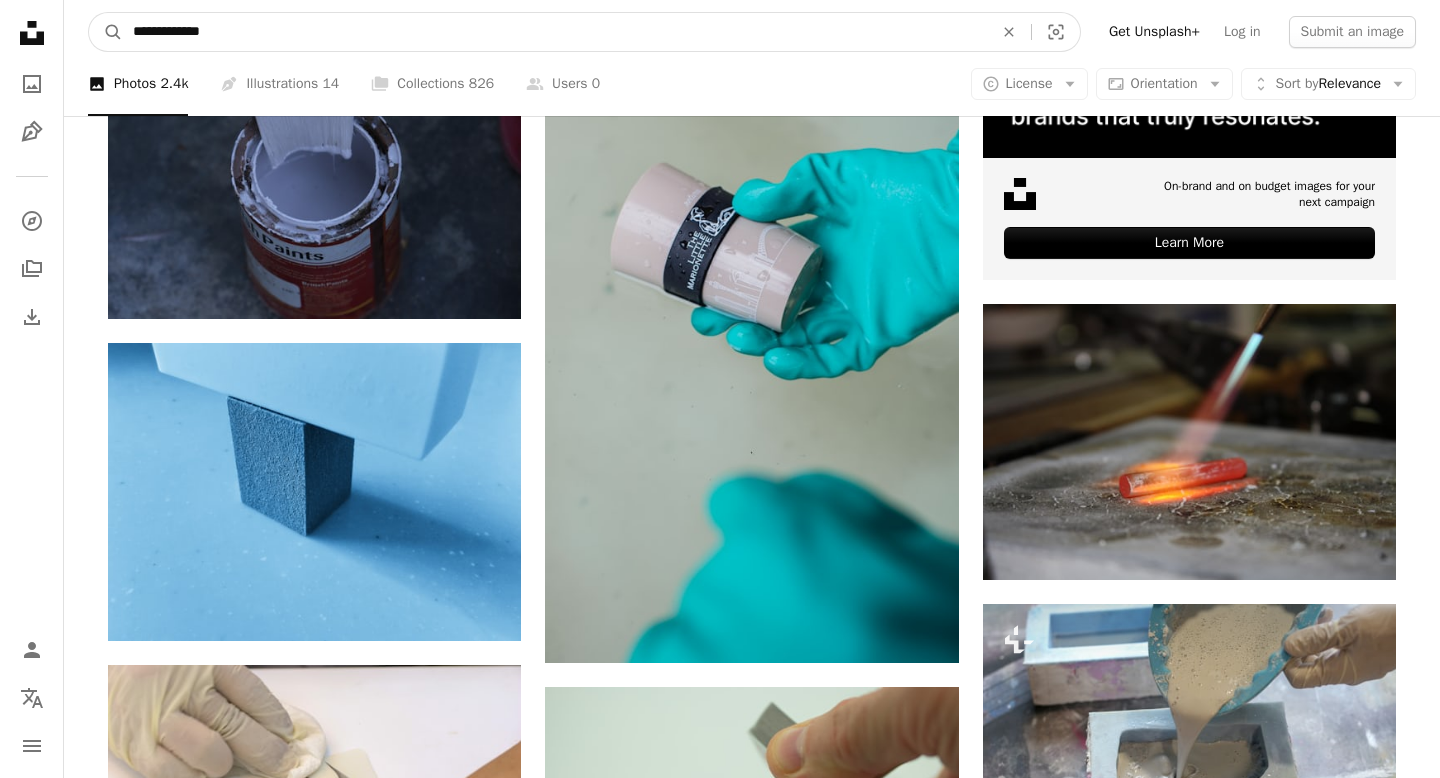 type on "**********" 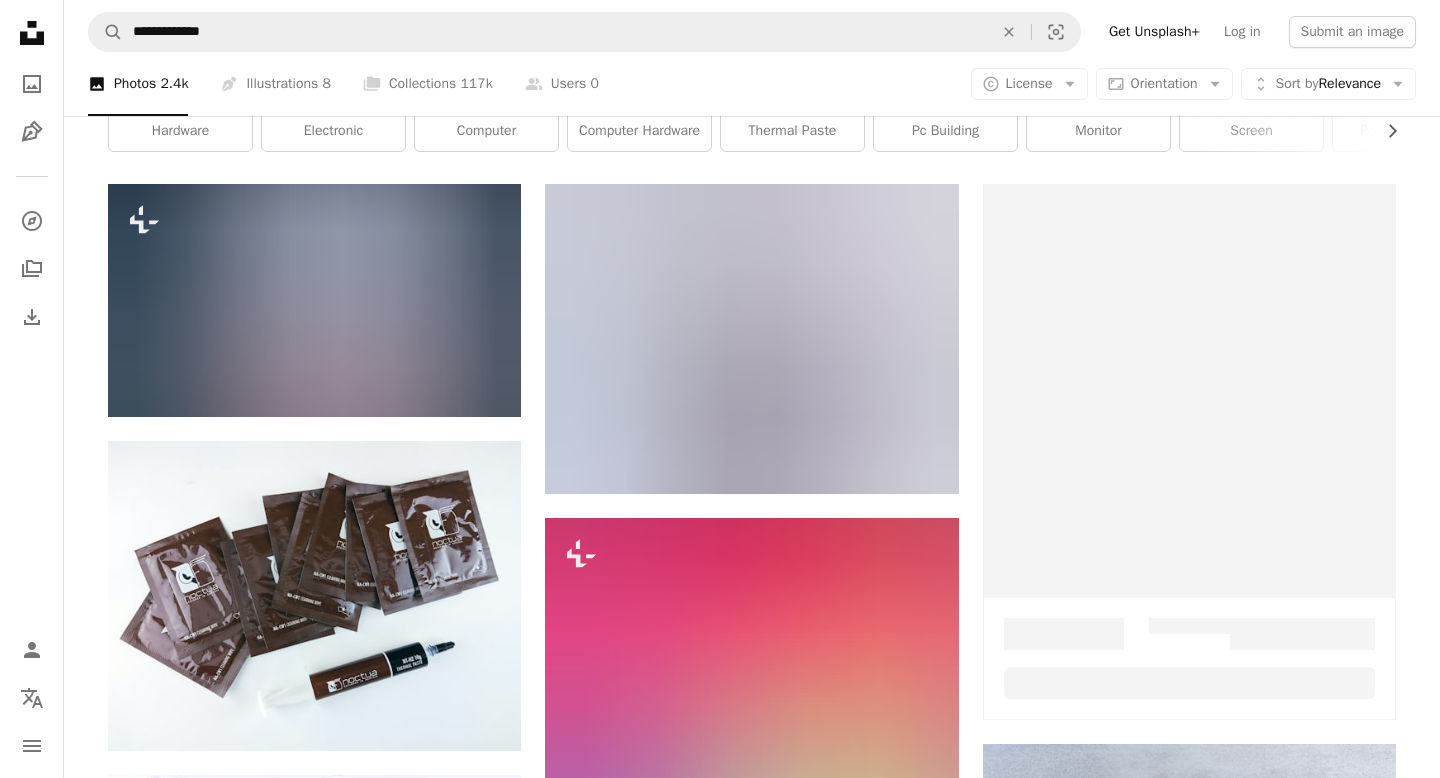 scroll, scrollTop: 322, scrollLeft: 0, axis: vertical 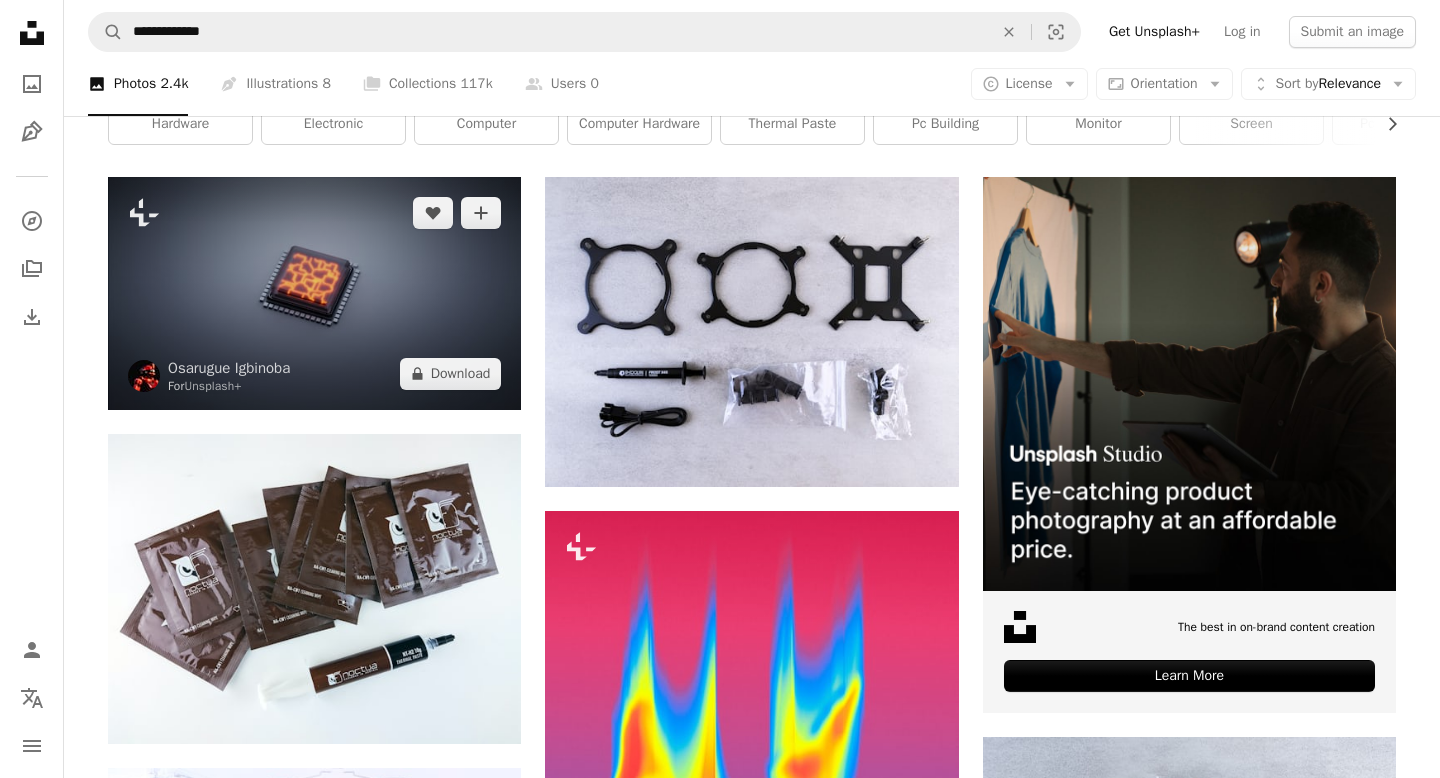 click at bounding box center [314, 293] 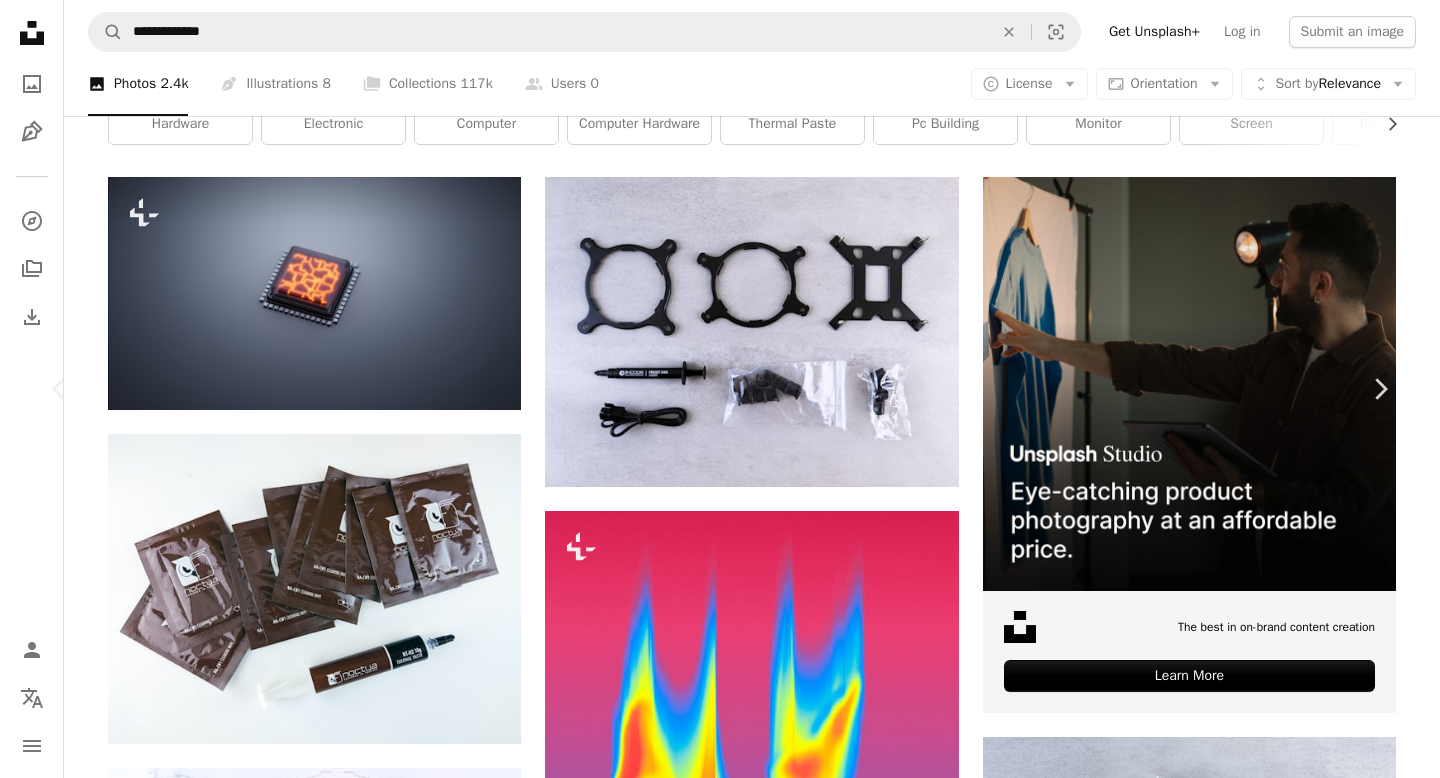 click on "An X shape Chevron left Chevron right [PERSON] For Unsplash+ A heart A plus sign A lock Download Zoom in A forward-right arrow Share More Actions Calendar outlined Published on February 20, 2023 Safety Licensed under the Unsplash+ License wallpaper background abstract screensaver 3d render digital image futuristic render the future Free images From this series Plus sign for Unsplash+ Plus sign for Unsplash+ Related images Plus sign for Unsplash+ A heart A plus sign [PERSON] For Unsplash+ A lock Download Plus sign for Unsplash+ A heart A plus sign [PERSON] For Unsplash+ A lock Download Plus sign for Unsplash+ A heart A plus sign [PERSON] For Unsplash+ A lock Download Plus sign for Unsplash+ A heart A plus sign [PERSON] For Unsplash+ A lock Download Plus sign for Unsplash+ A heart A plus sign [PERSON] For Unsplash+ A lock Download Plus sign for Unsplash+ A heart A plus sign" at bounding box center (720, 4597) 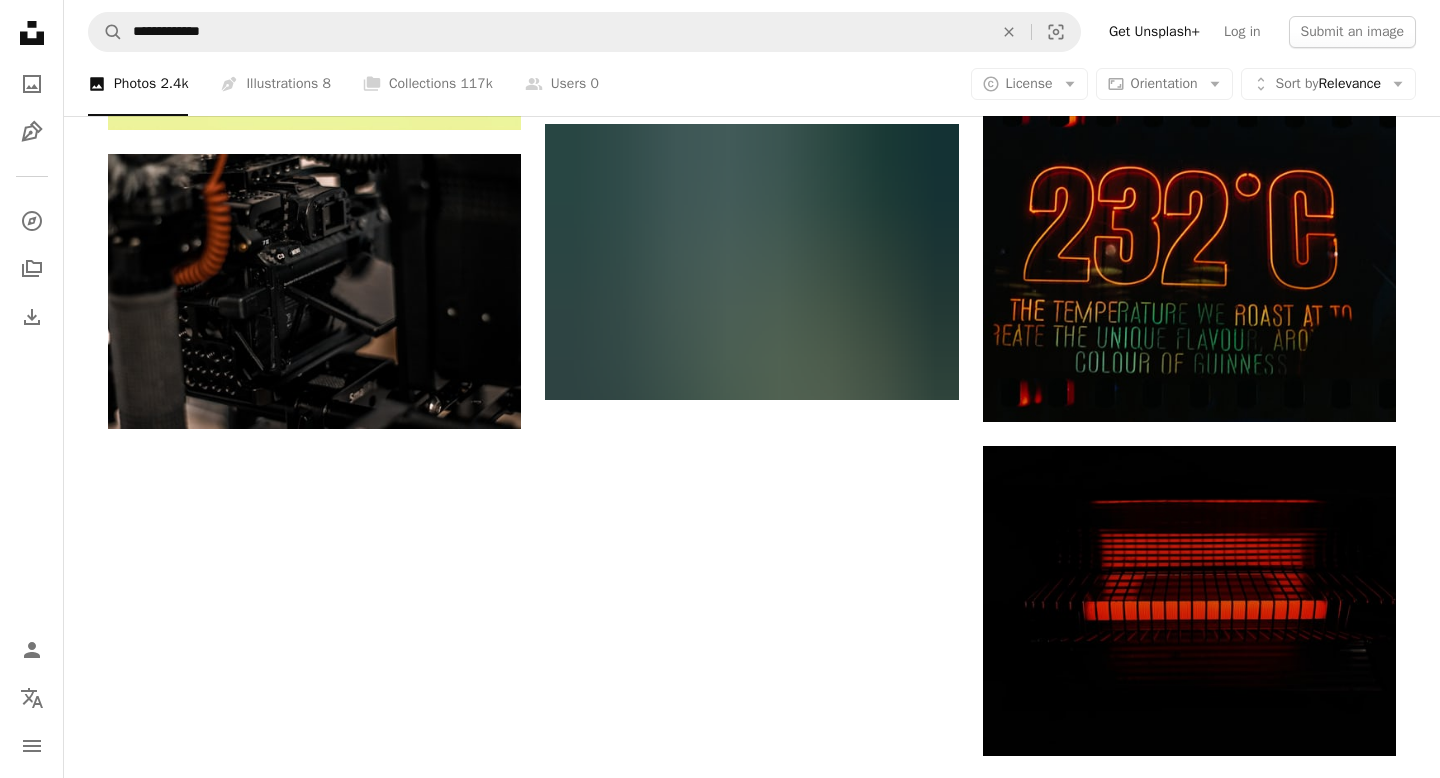 scroll, scrollTop: 2790, scrollLeft: 0, axis: vertical 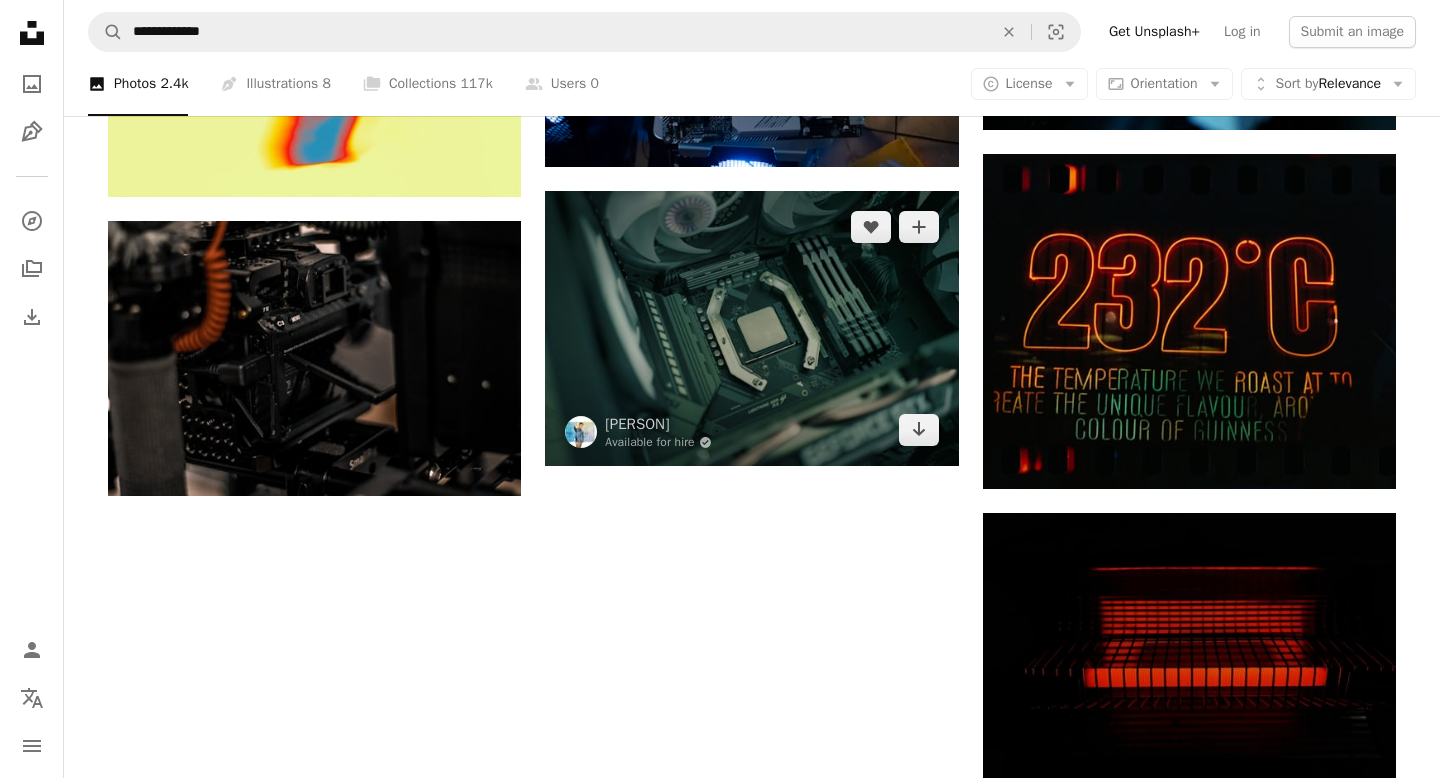 click at bounding box center [751, 328] 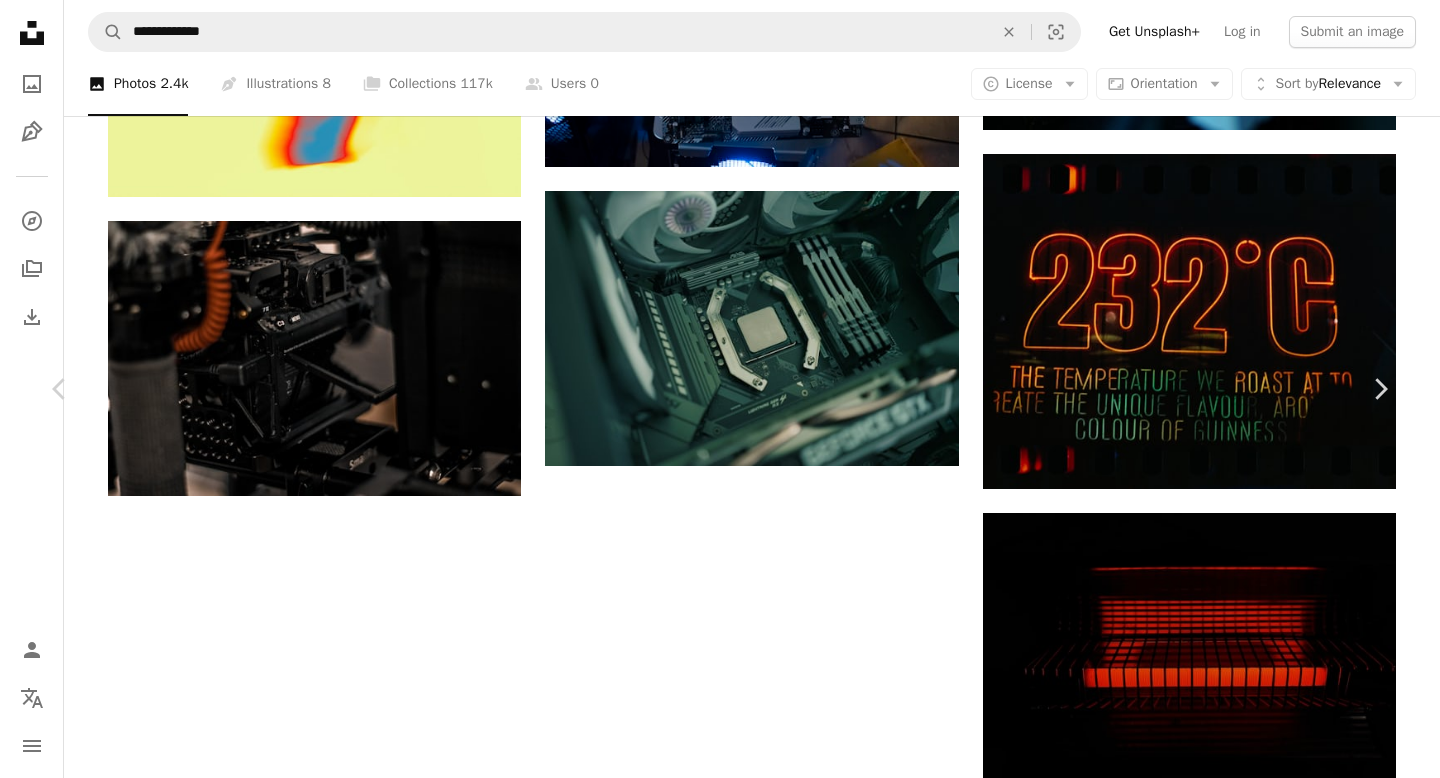 click on "Download free" at bounding box center [1191, 1787] 